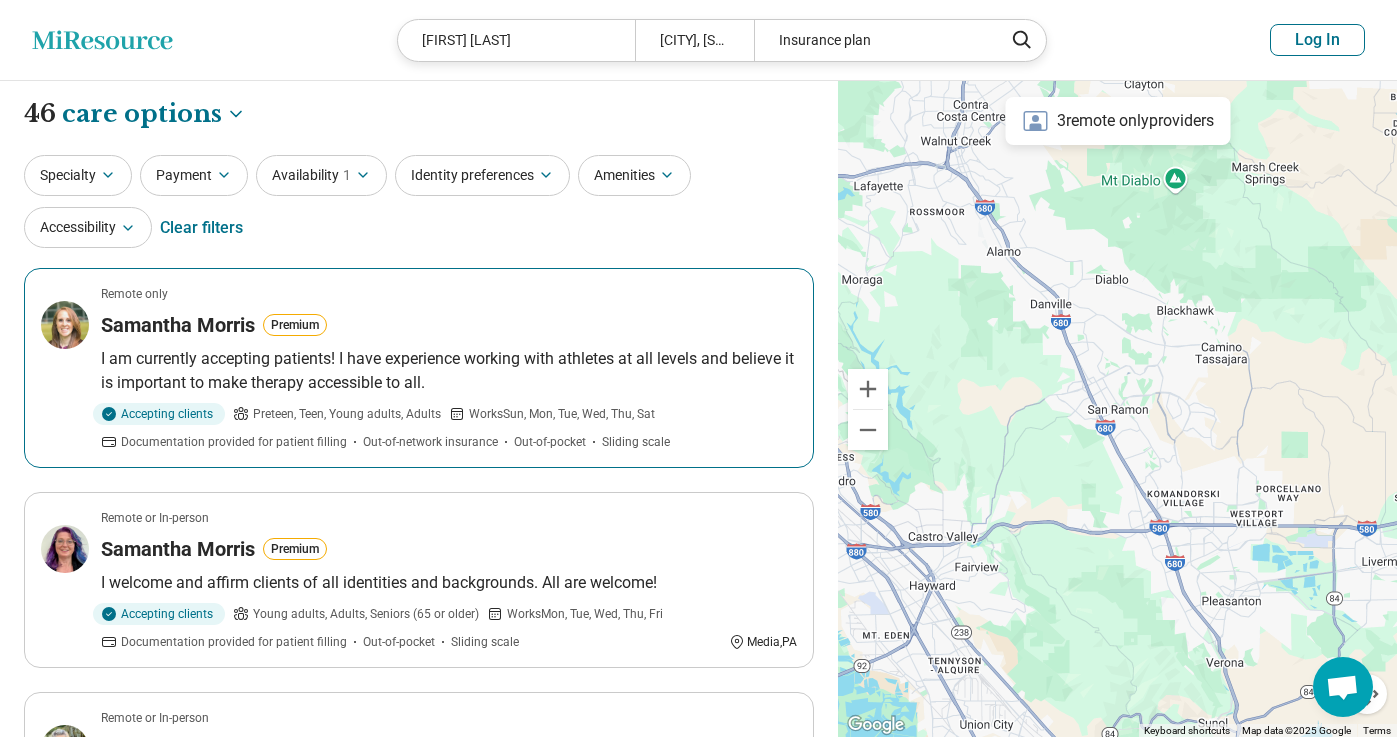 select on "***" 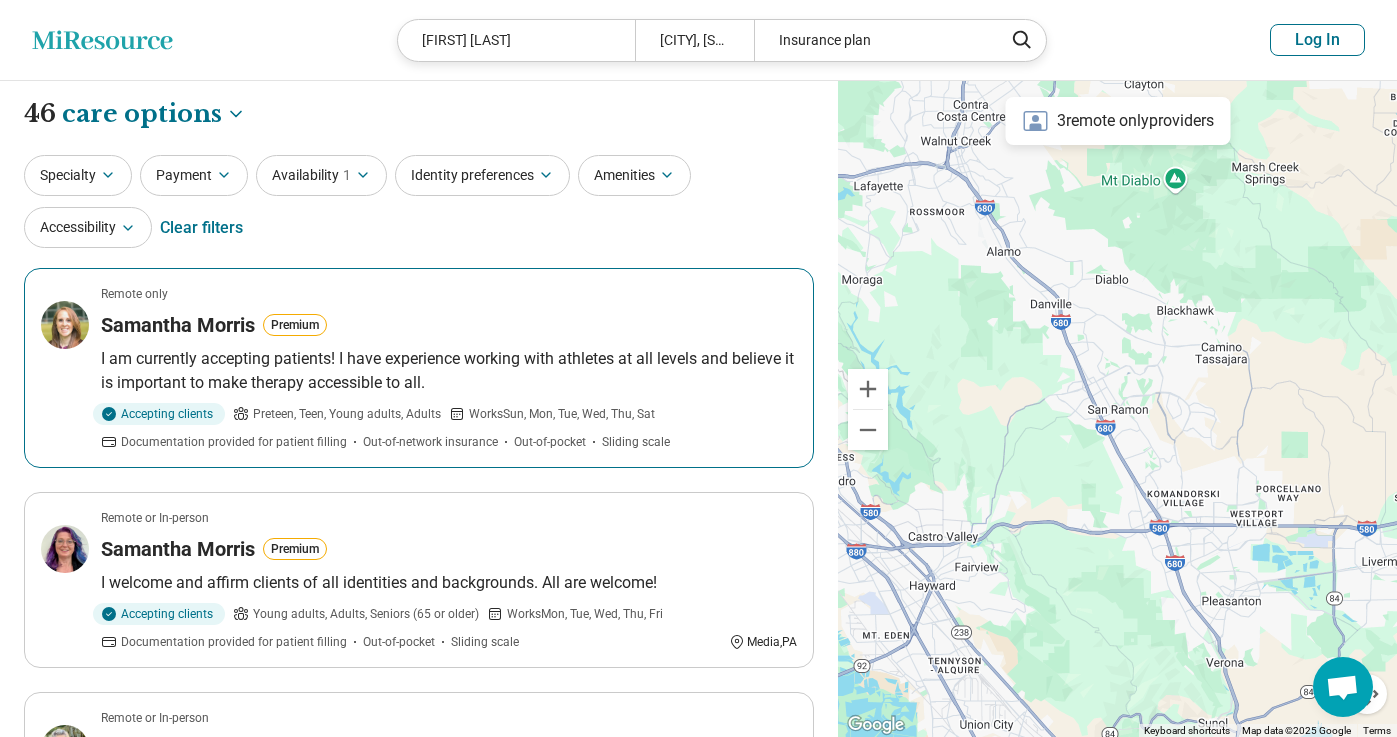 scroll, scrollTop: 0, scrollLeft: 0, axis: both 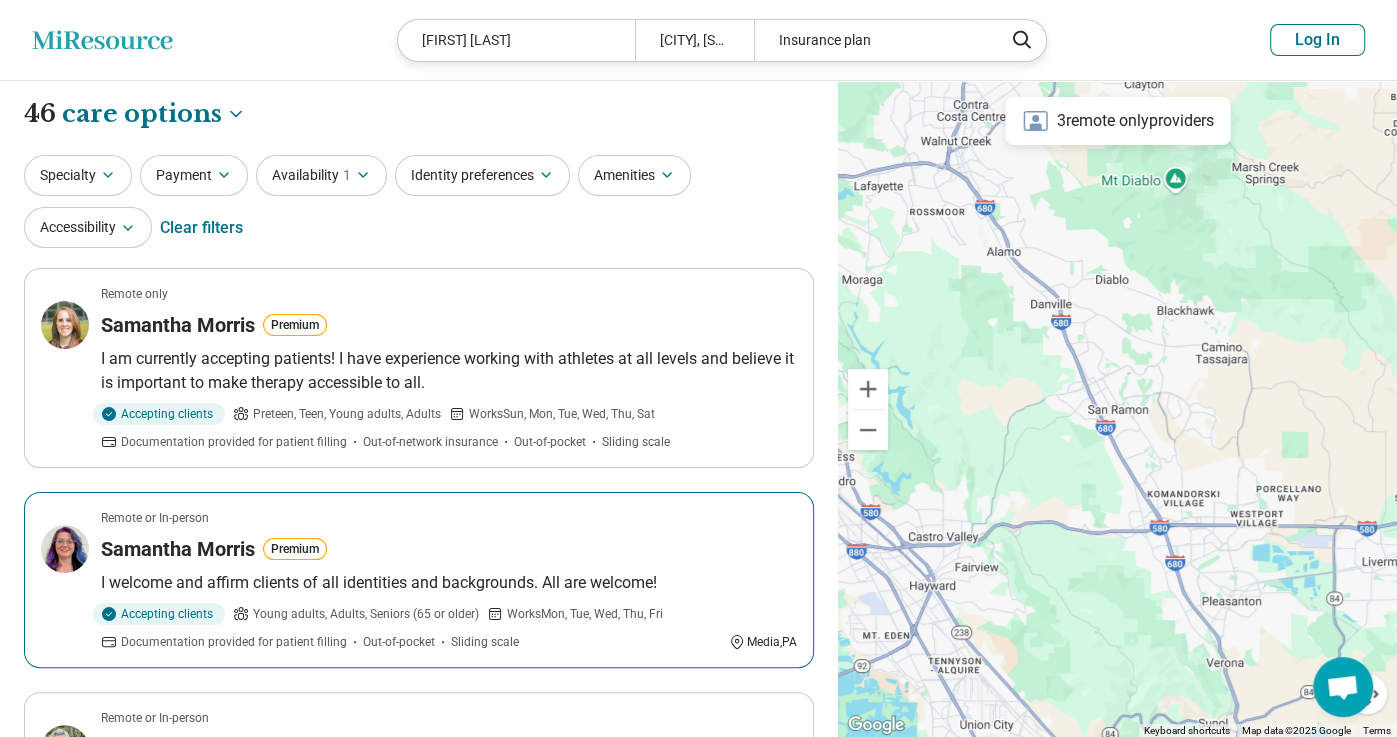 click on "Remote or In-person Samantha Morris Premium I welcome and affirm clients of all identities and backgrounds. All are welcome! Accepting clients Young adults, Adults, Seniors (65 or older) Works  Mon, Tue, Wed, Thu, Fri Documentation provided for patient filling Out-of-pocket Sliding scale Media ,  PA" at bounding box center [419, 580] 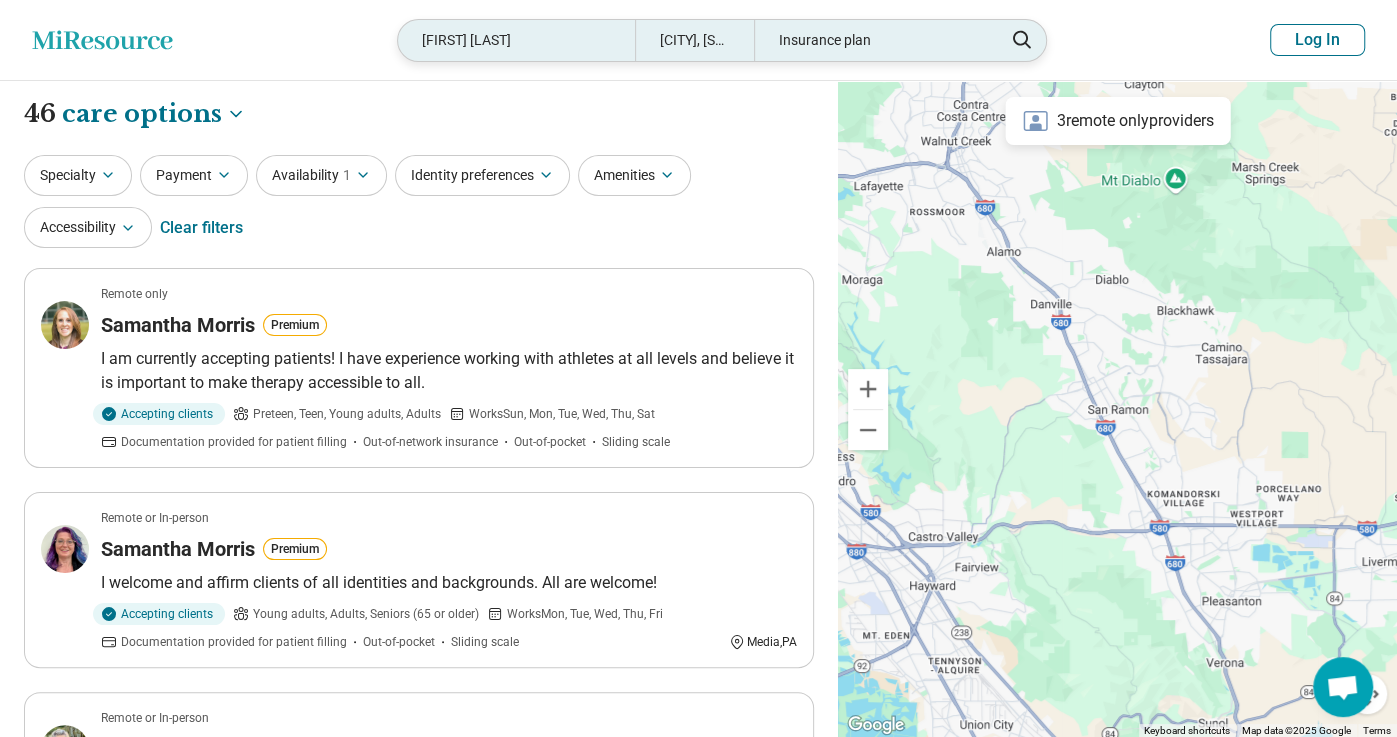 click on "samantha morris" at bounding box center [516, 40] 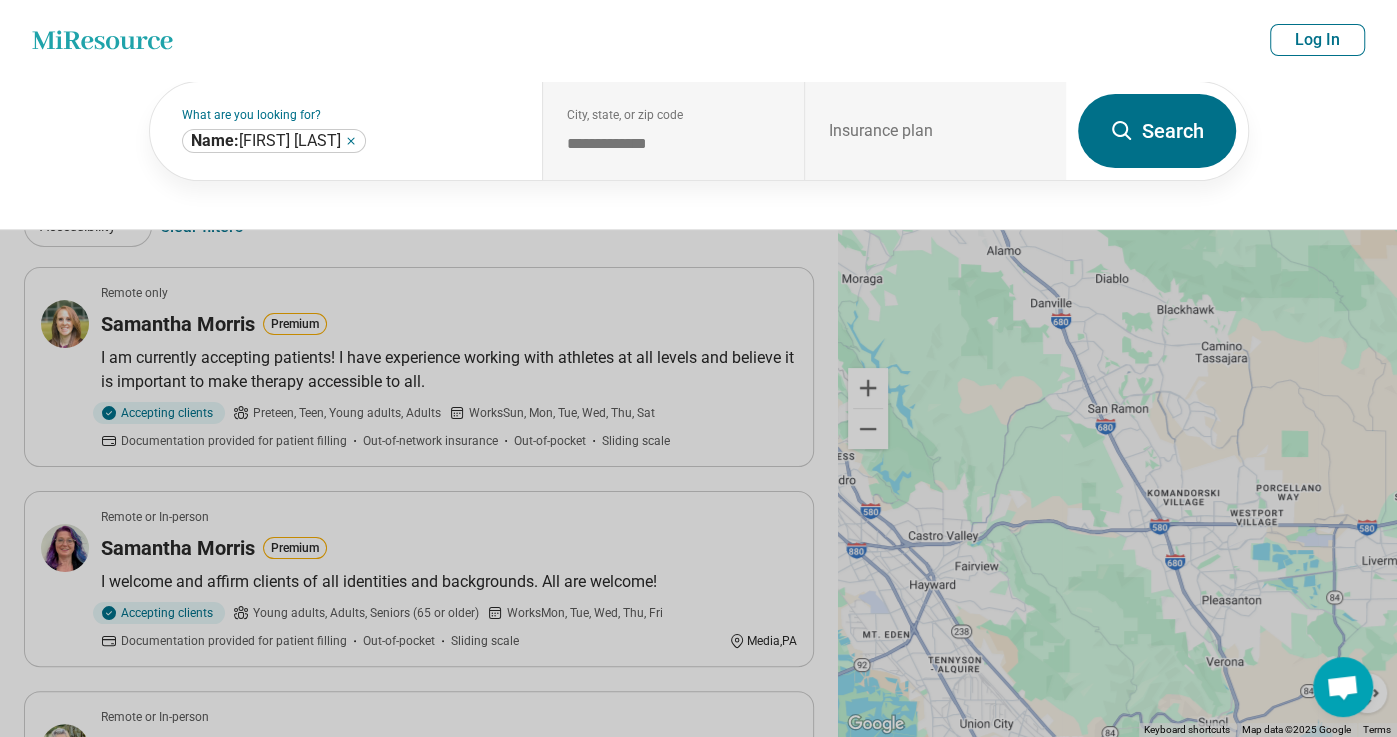 click on "Miresource logo samantha morris San Ramon, CA Insurance plan Log In" at bounding box center (698, 40) 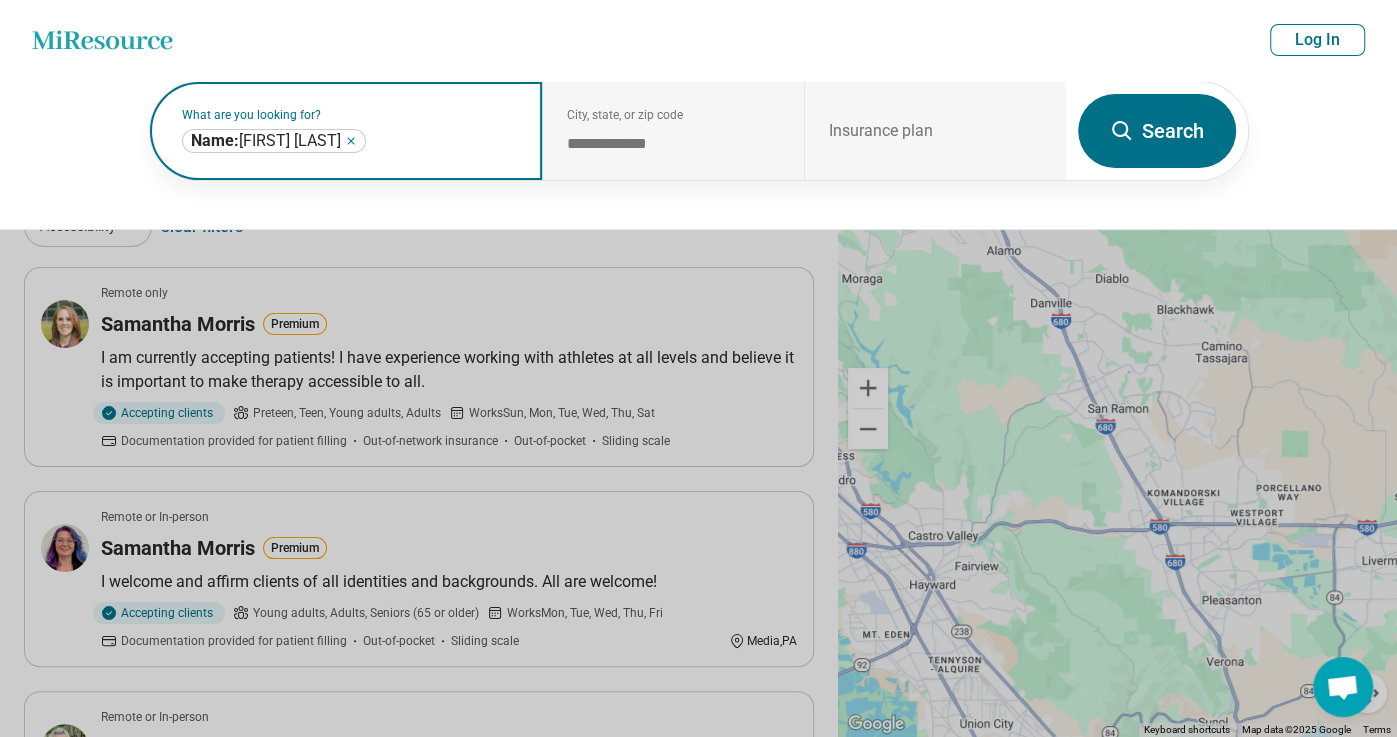 click 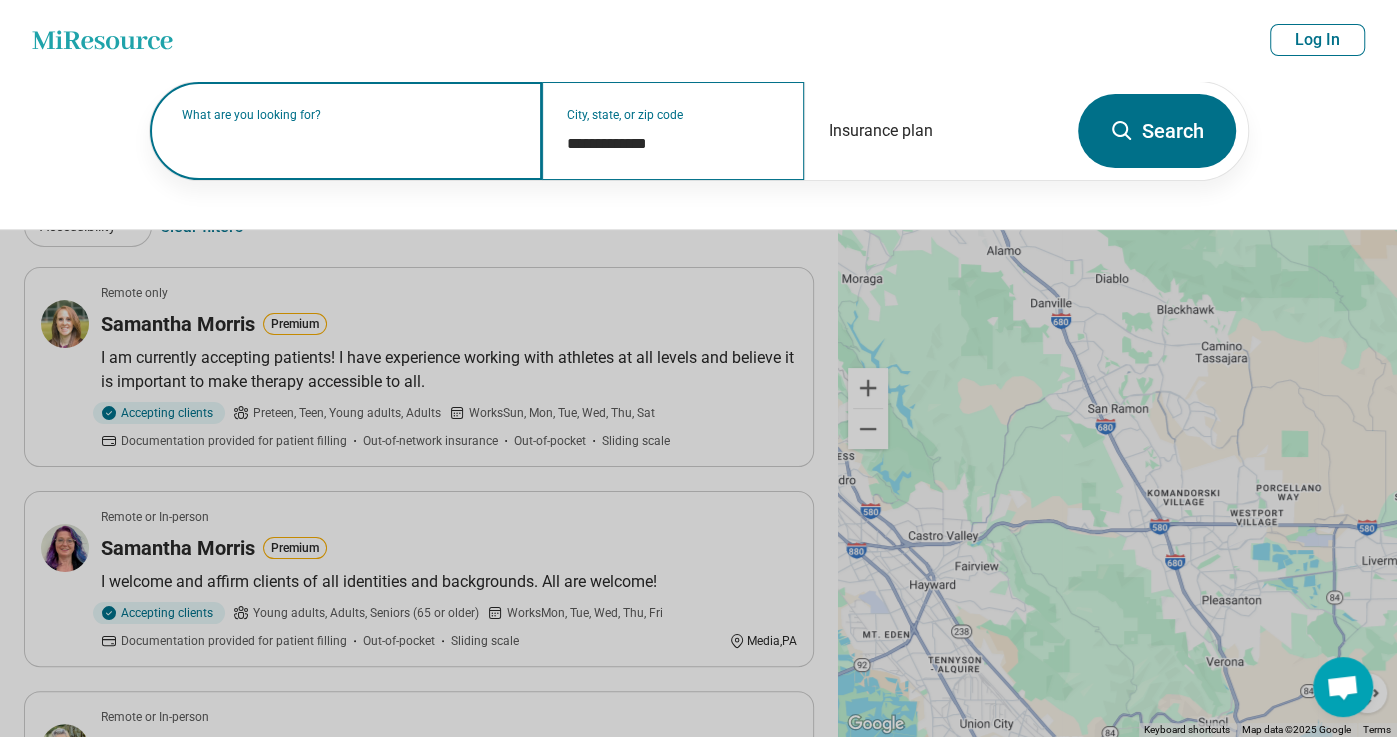 click on "**********" at bounding box center [673, 131] 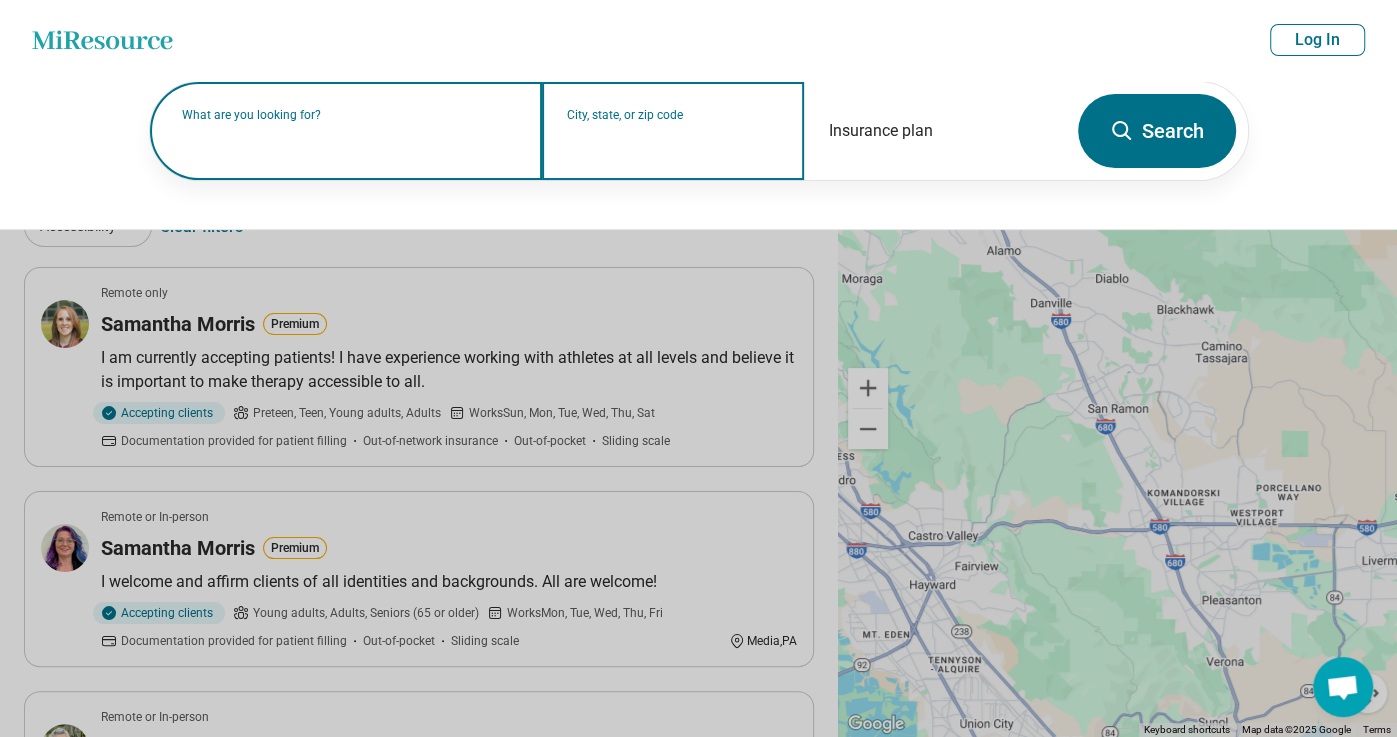 type 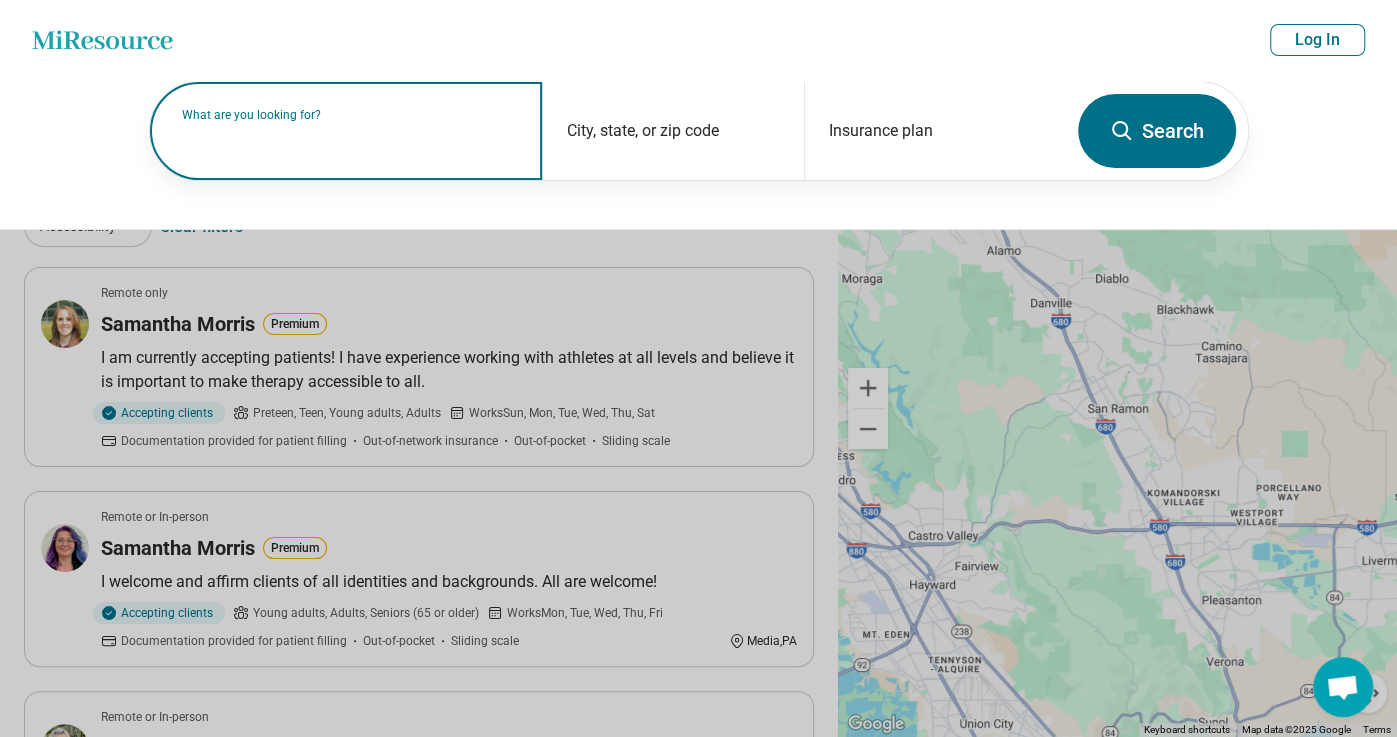 click on "What are you looking for?" at bounding box center (346, 131) 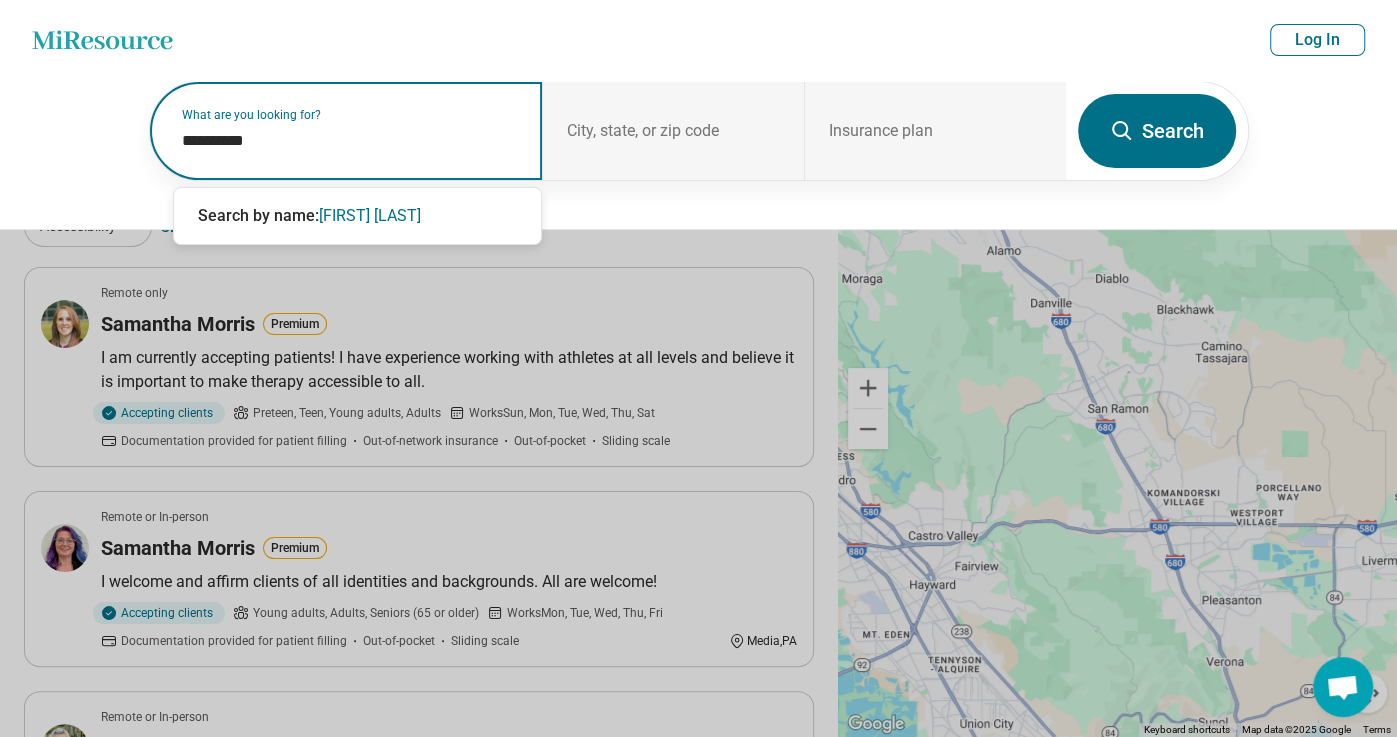 type on "**********" 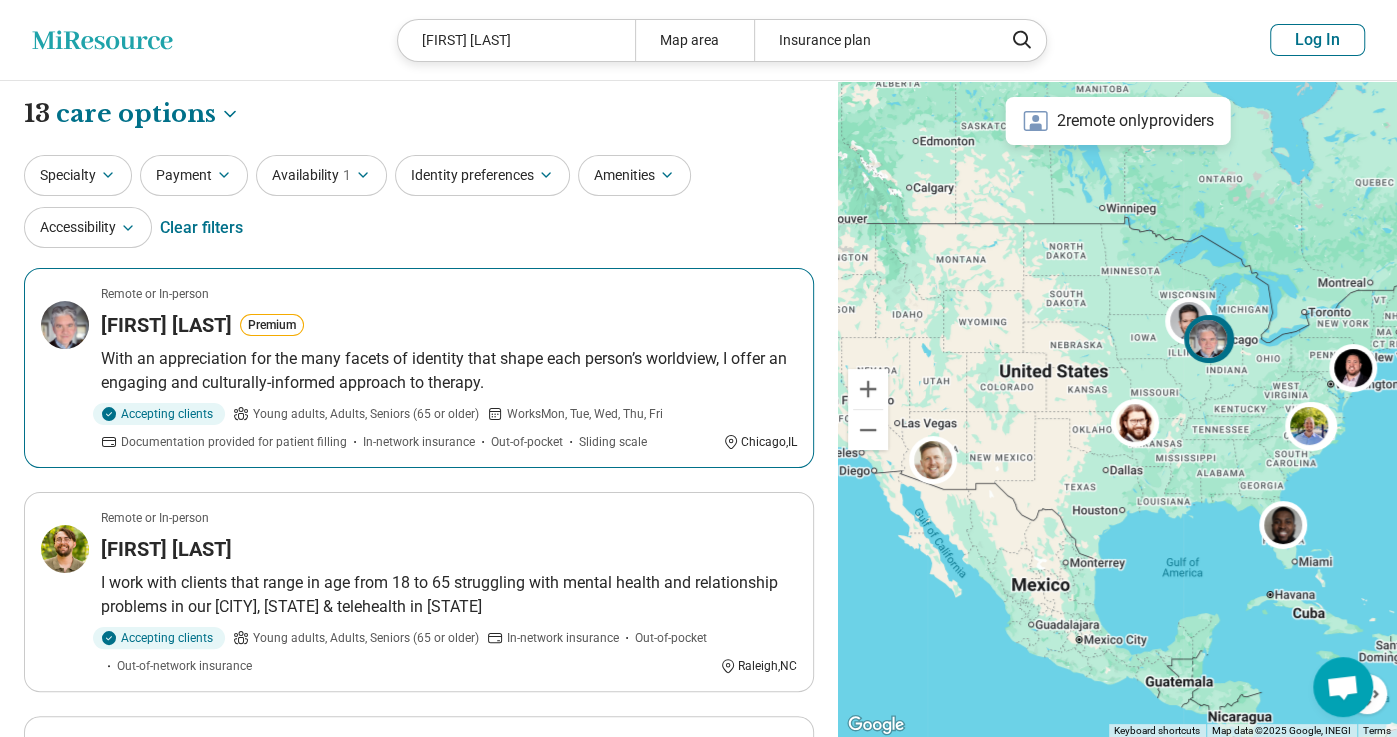 click on "Remote or In-person Samuel Macy Premium With an appreciation for the many facets of identity that shape each person’s worldview, I offer an engaging and culturally-informed approach to therapy. Accepting clients Young adults, Adults, Seniors (65 or older) Works  Mon, Tue, Wed, Thu, Fri Documentation provided for patient filling In-network insurance Out-of-pocket Sliding scale Chicago ,  IL" at bounding box center [419, 368] 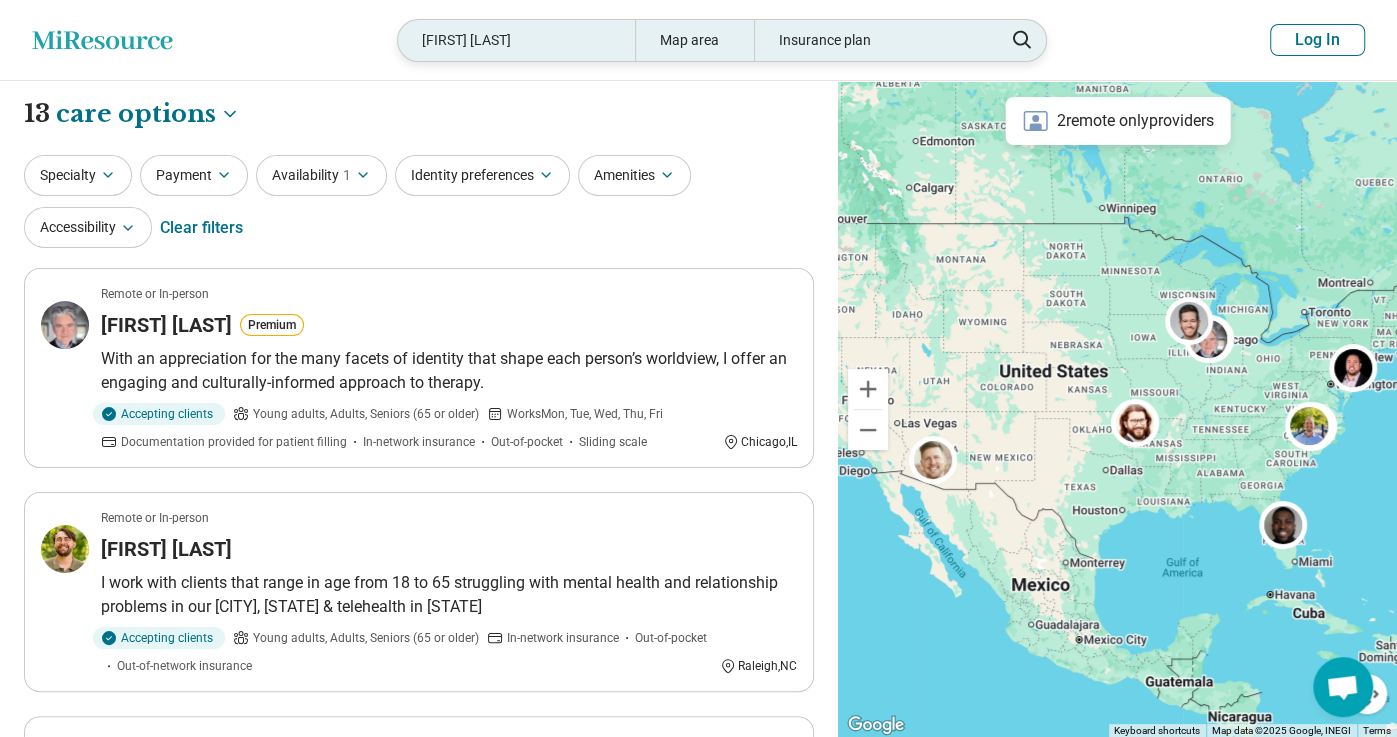 click on "samuel macy" at bounding box center (516, 40) 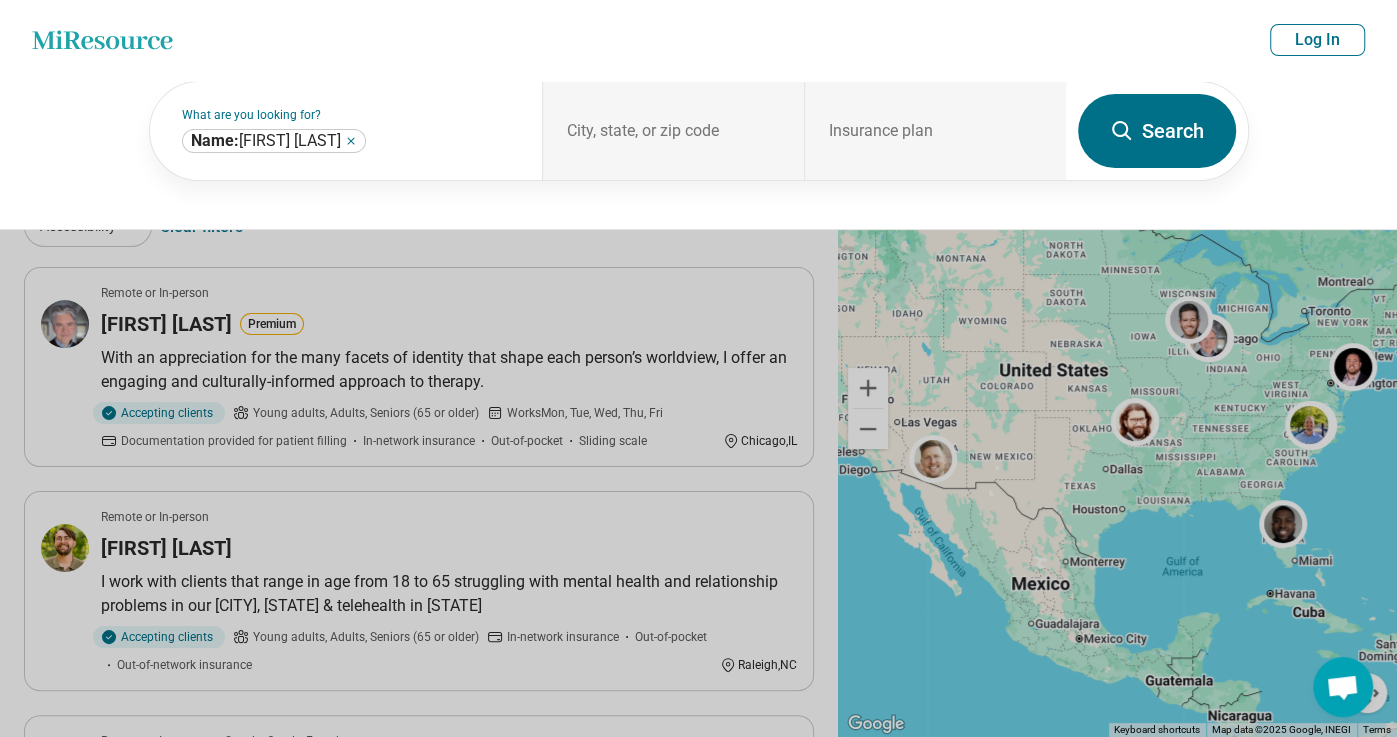 click on "Miresource logo samuel macy Map area Insurance plan Log In" at bounding box center (698, 40) 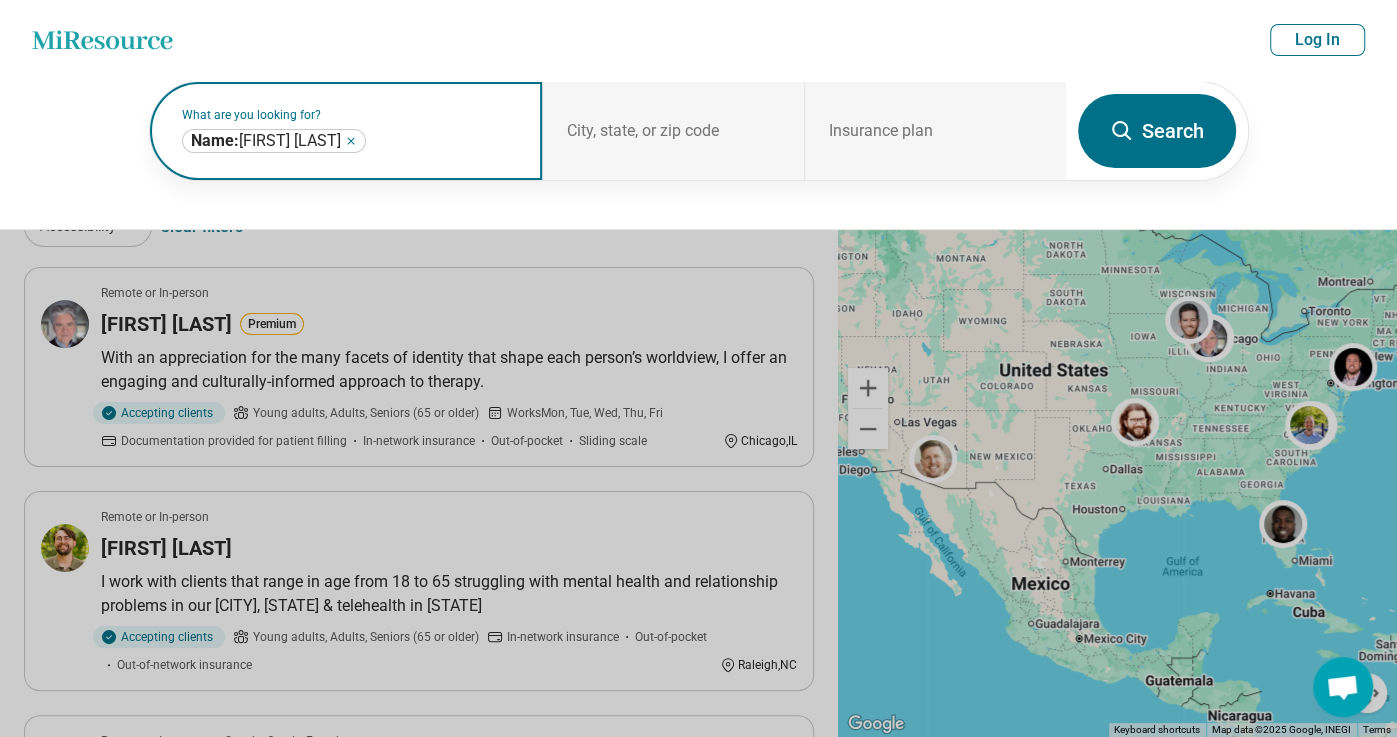 click 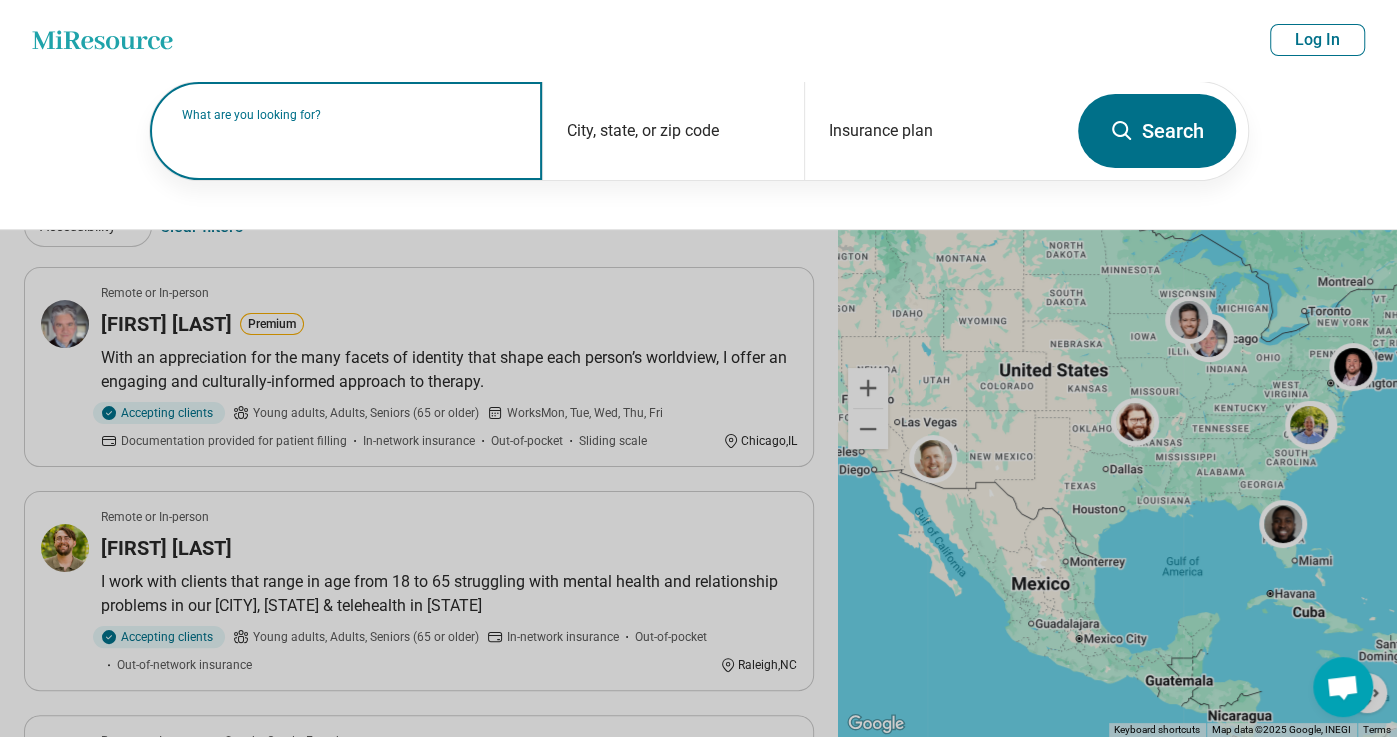 click on "What are you looking for?" at bounding box center (350, 115) 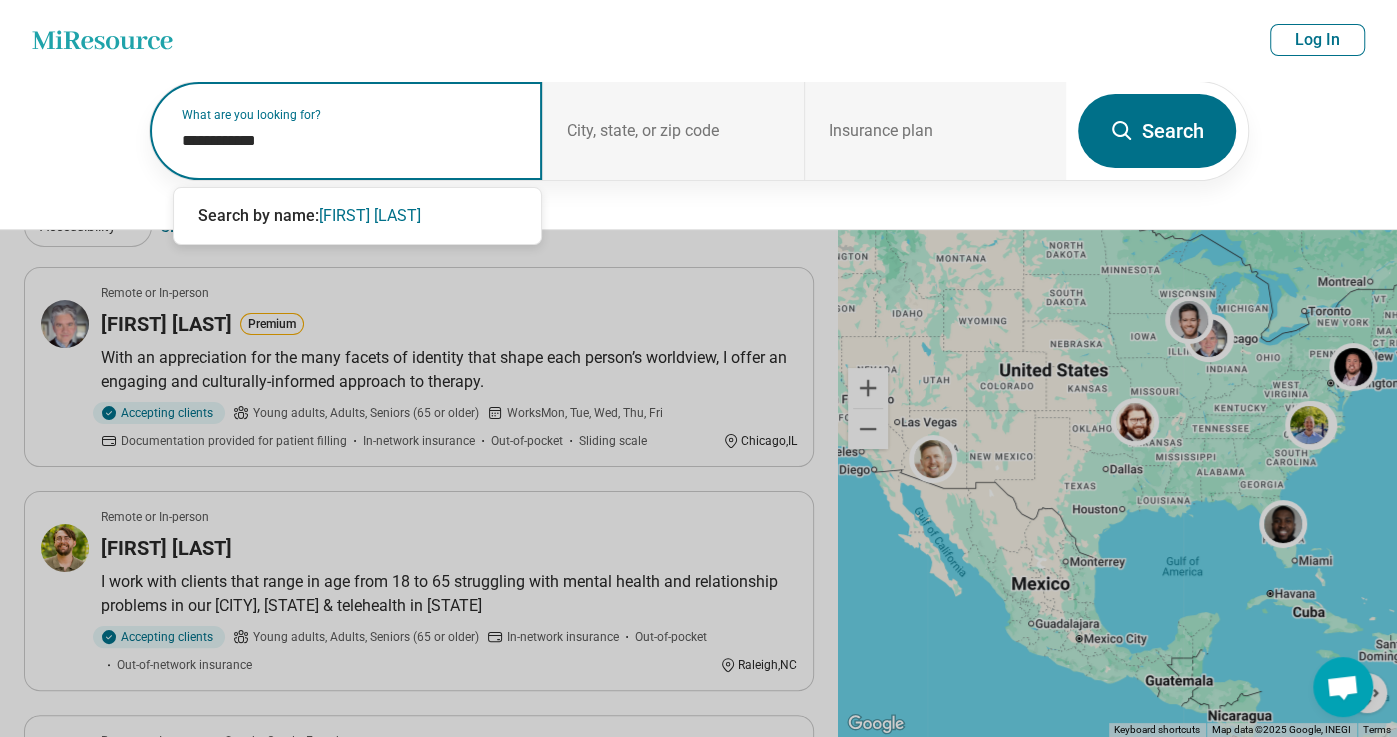 type on "**********" 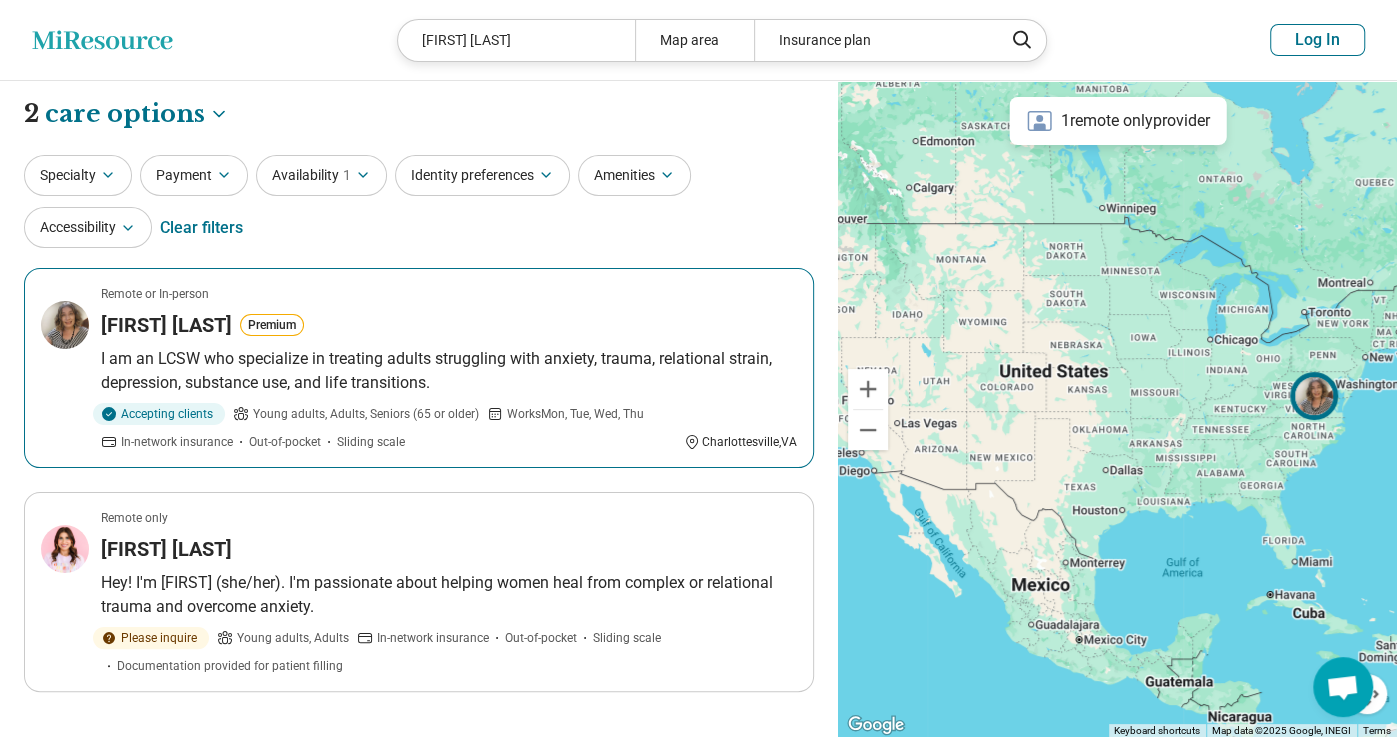 click on "I am an LCSW who specialize in treating adults struggling with anxiety, trauma, relational strain, depression, substance use, and life transitions." at bounding box center [449, 371] 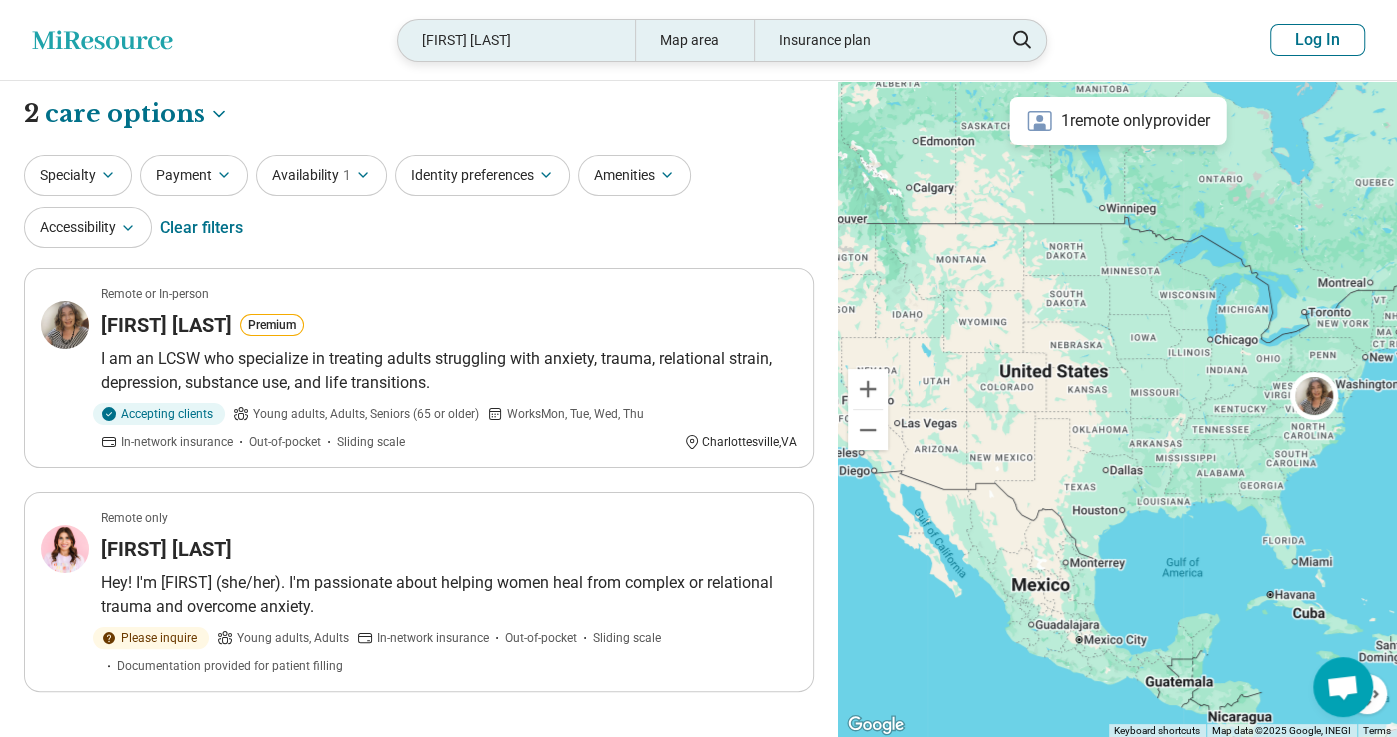 click on "sara la force" at bounding box center (516, 40) 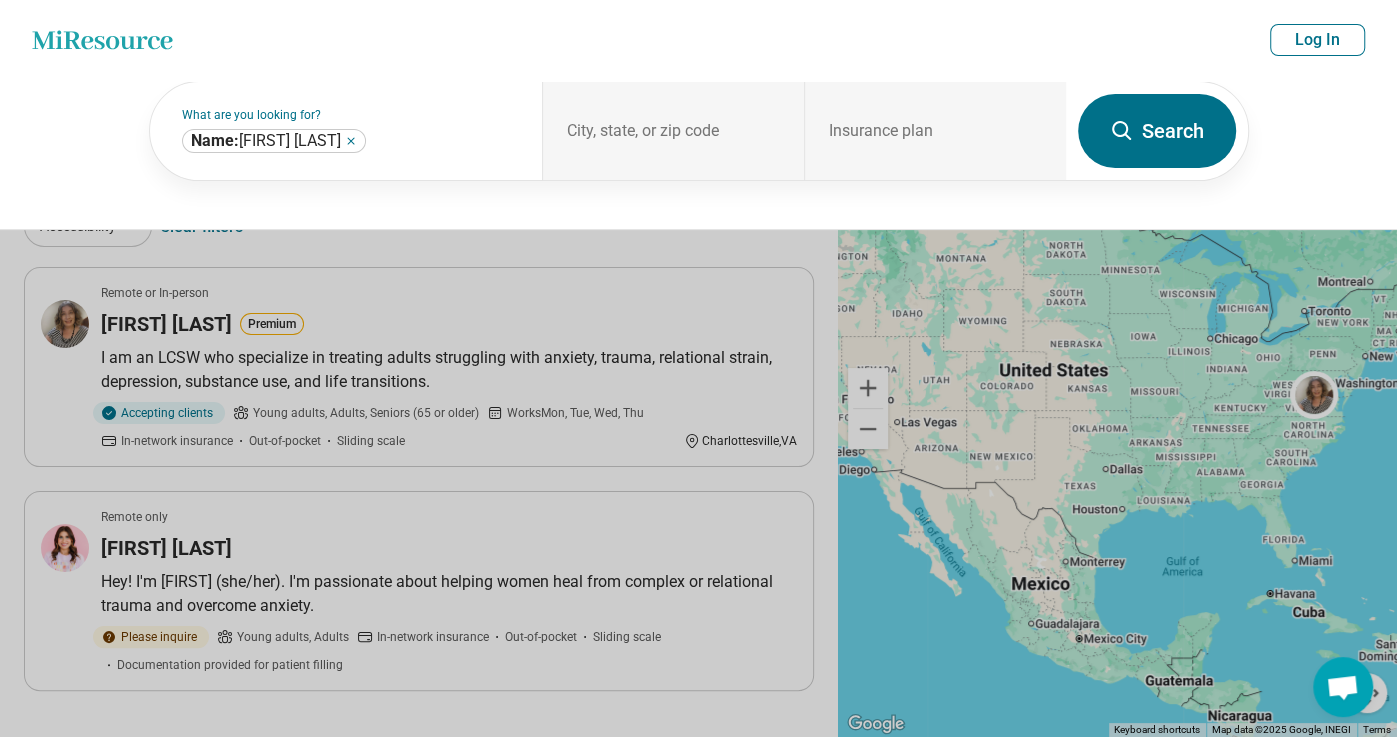 click on "Miresource logo sara la force Map area Insurance plan Log In" at bounding box center (698, 40) 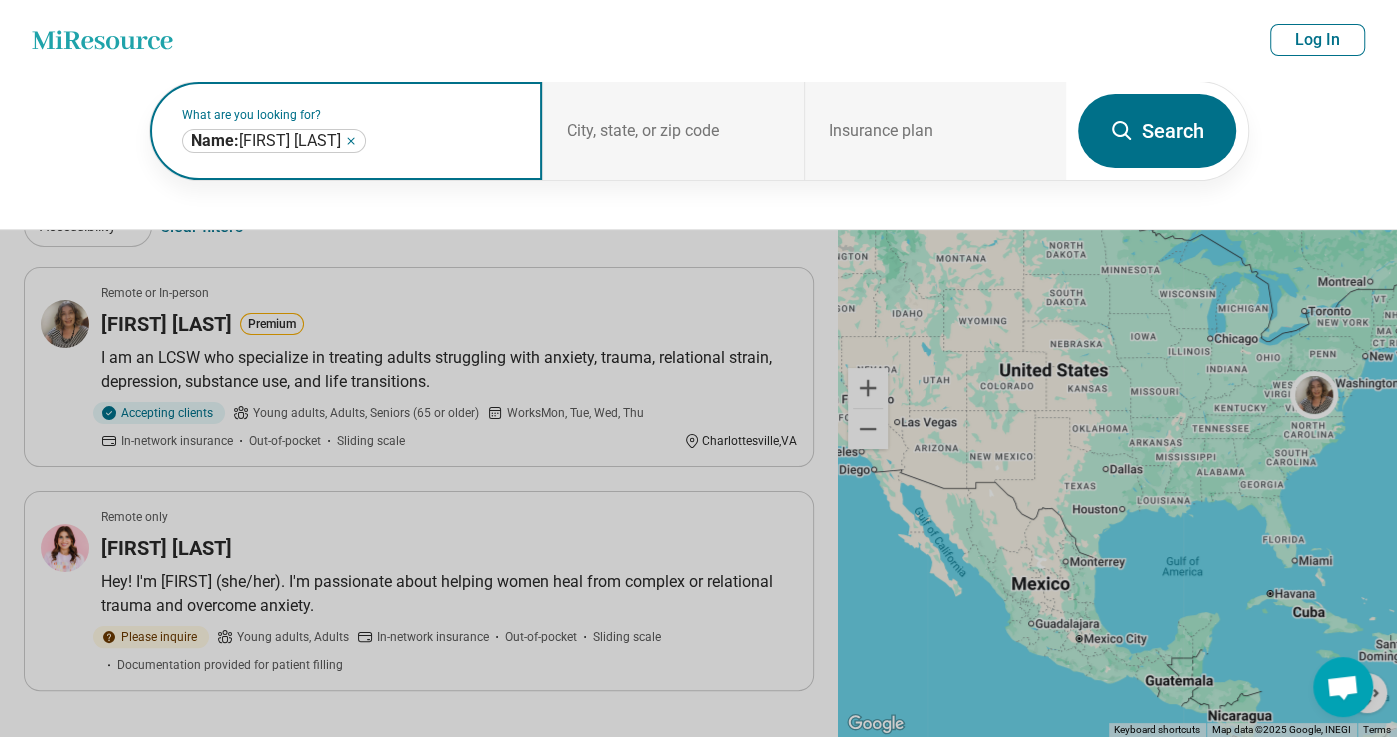click 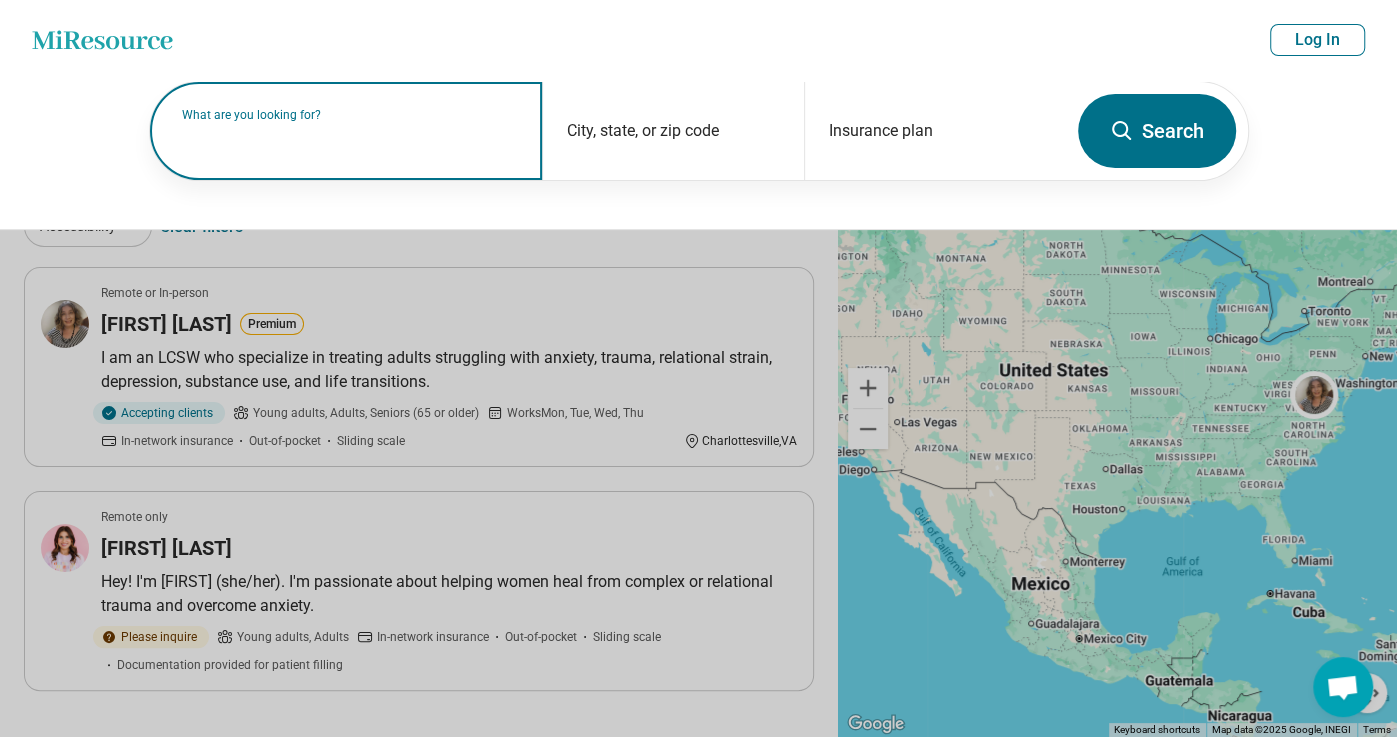 click on "What are you looking for?" at bounding box center [350, 115] 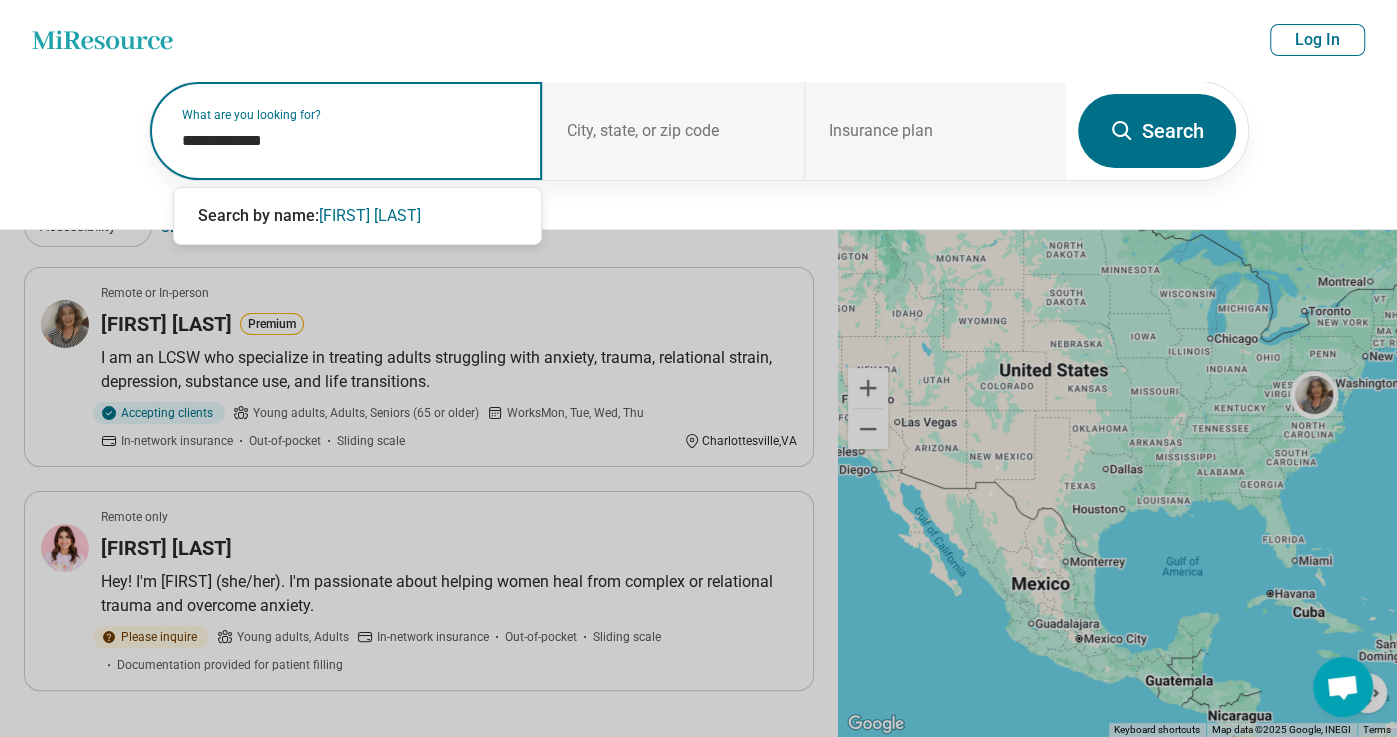 type on "**********" 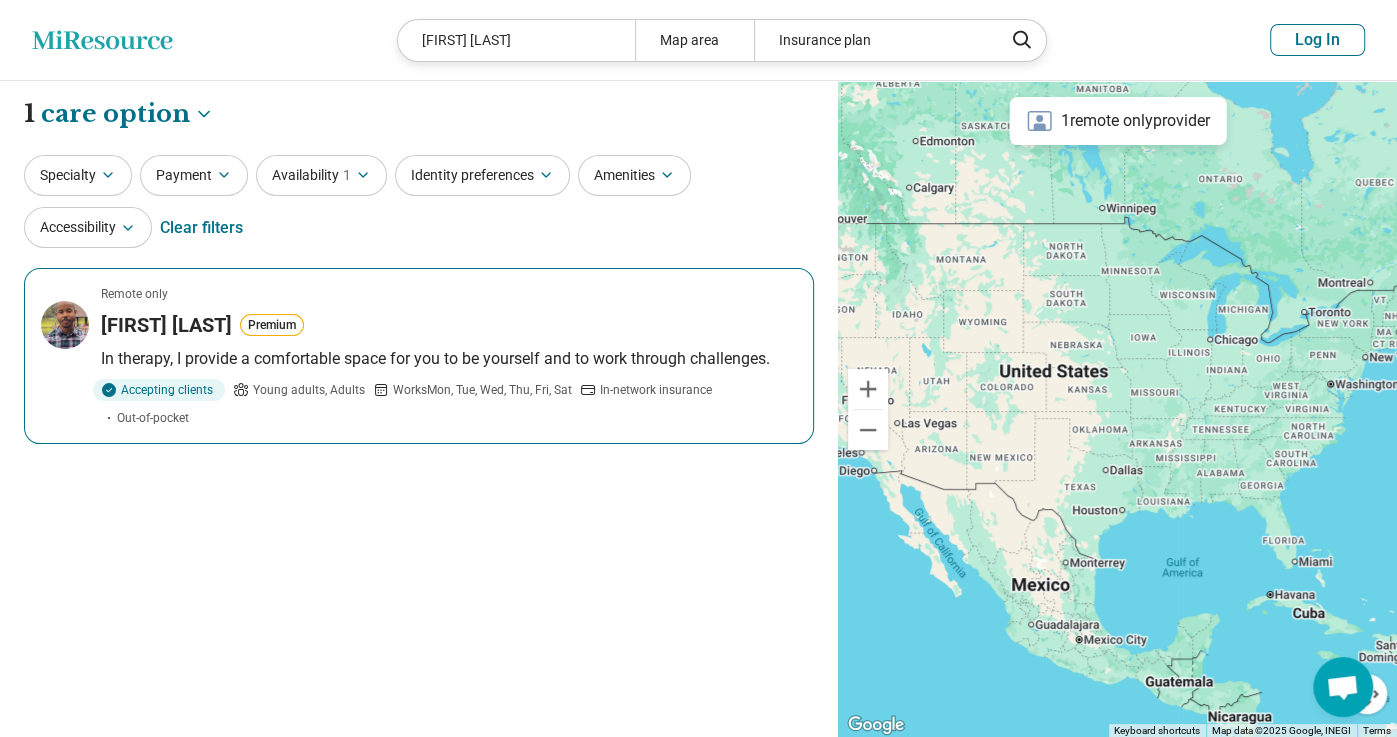 click on "SHARIFF RUFFIN" at bounding box center [166, 325] 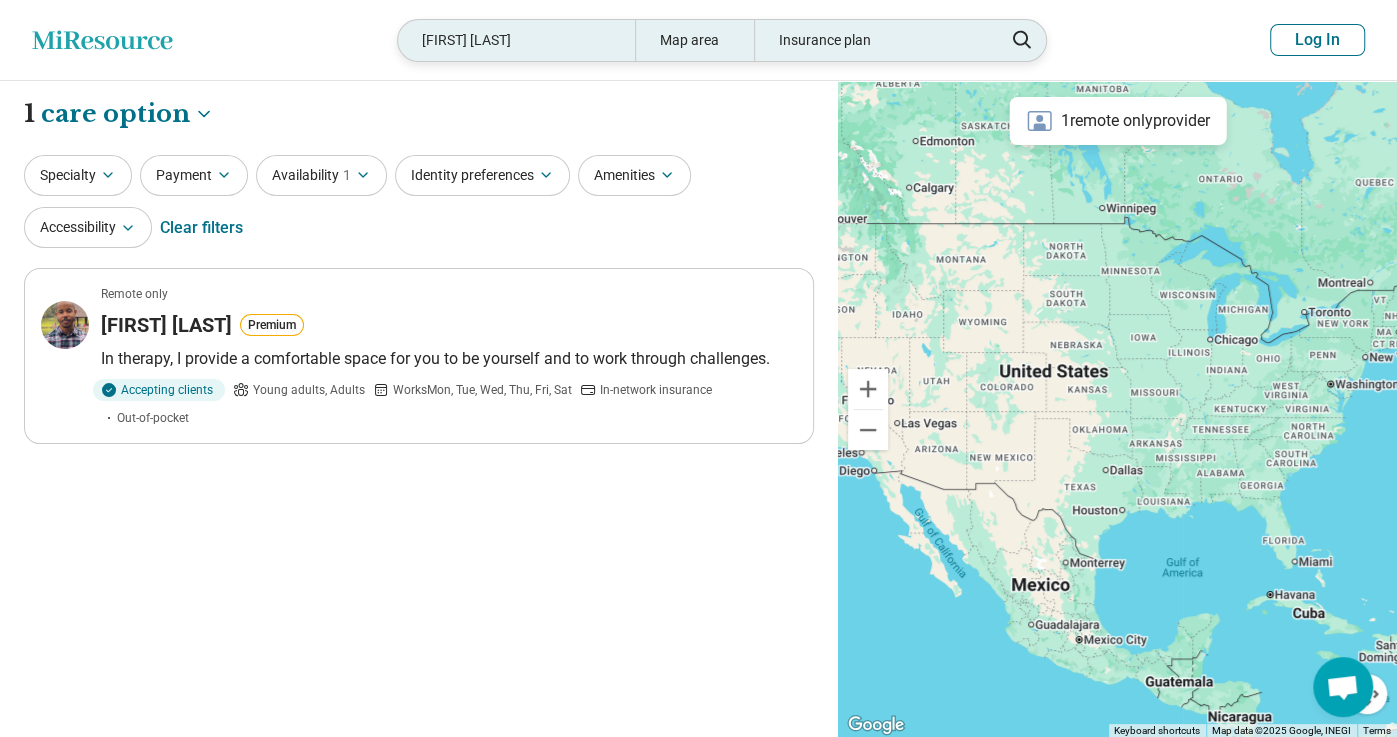 click on "shariff ruffin" at bounding box center (516, 40) 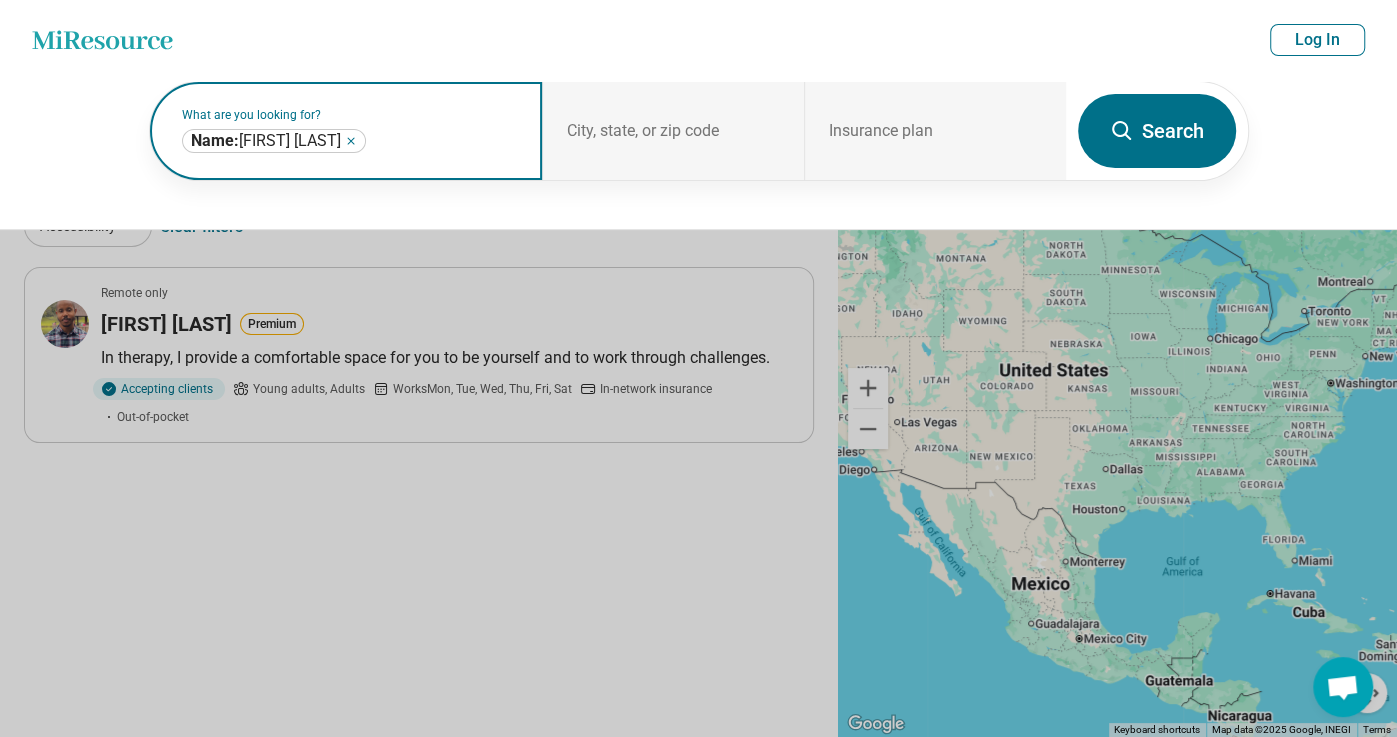 click 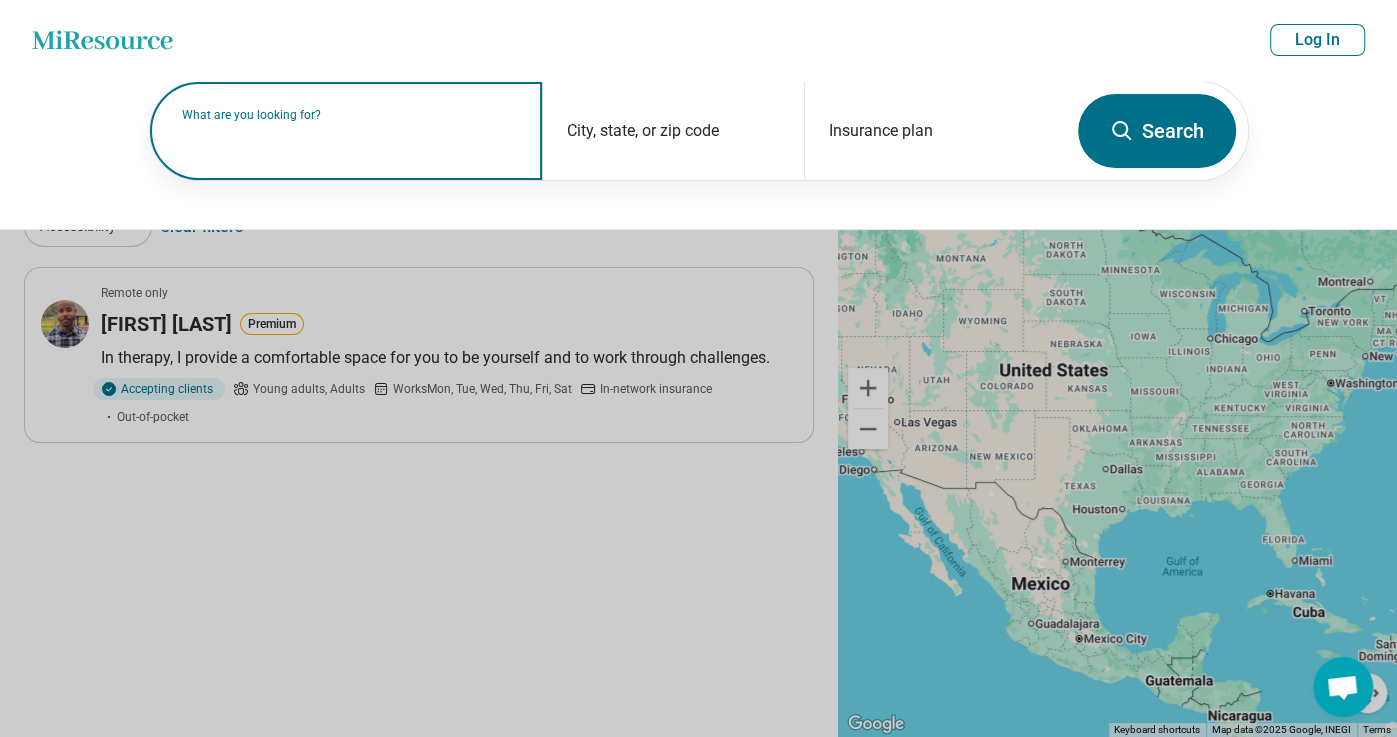click on "What are you looking for?" at bounding box center (350, 115) 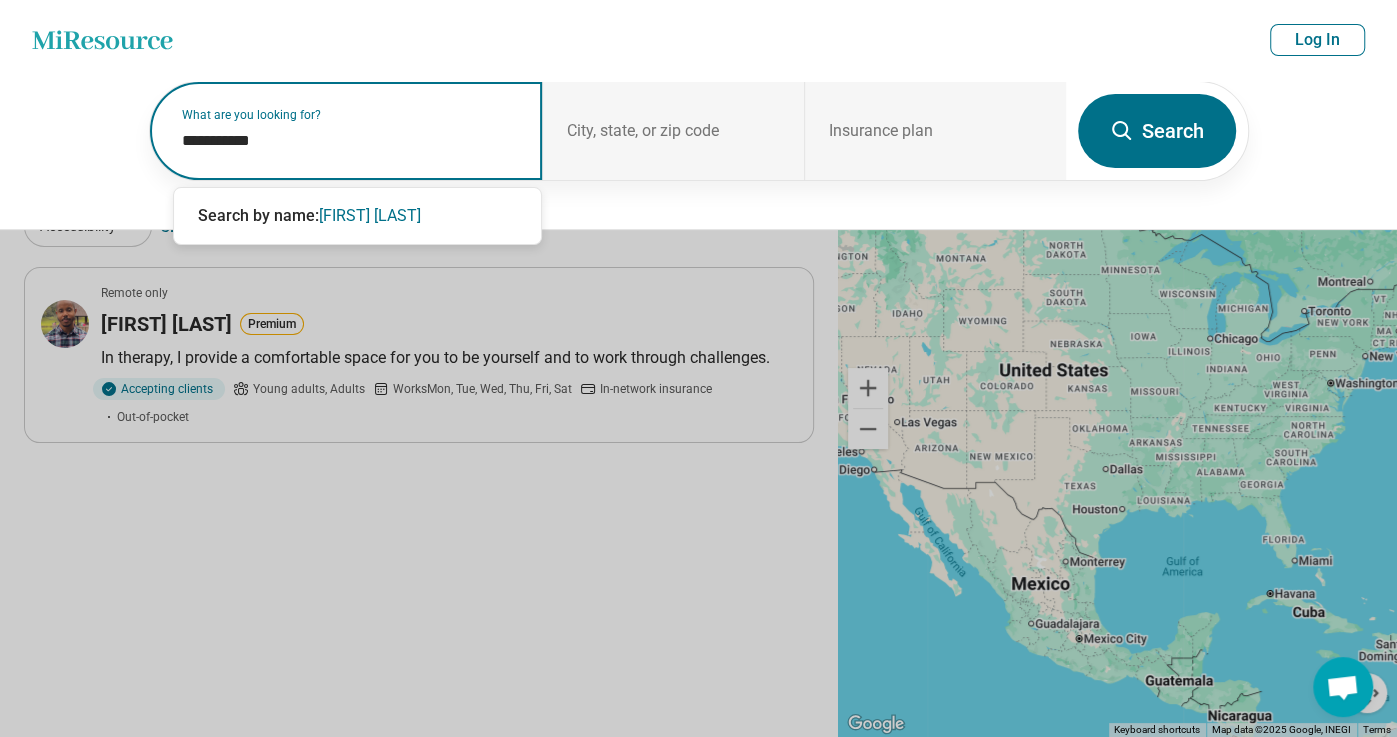 type on "**********" 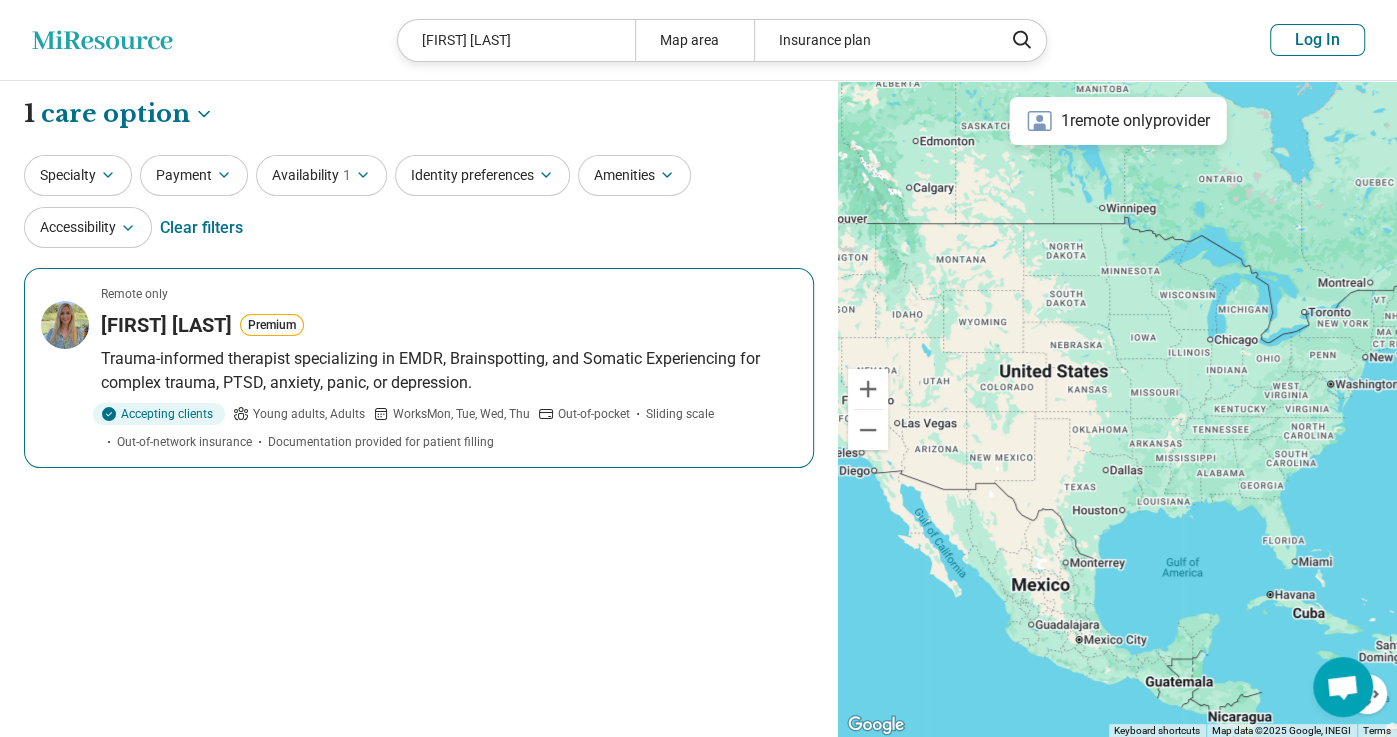 click on "Remote only Shayda Ewalt Premium Trauma-informed therapist specializing in EMDR, Brainspotting, and Somatic Experiencing for complex trauma, PTSD, anxiety, panic, or depression. Accepting clients Young adults, Adults Works  Mon, Tue, Wed, Thu Out-of-pocket Sliding scale Out-of-network insurance Documentation provided for patient filling" at bounding box center (419, 368) 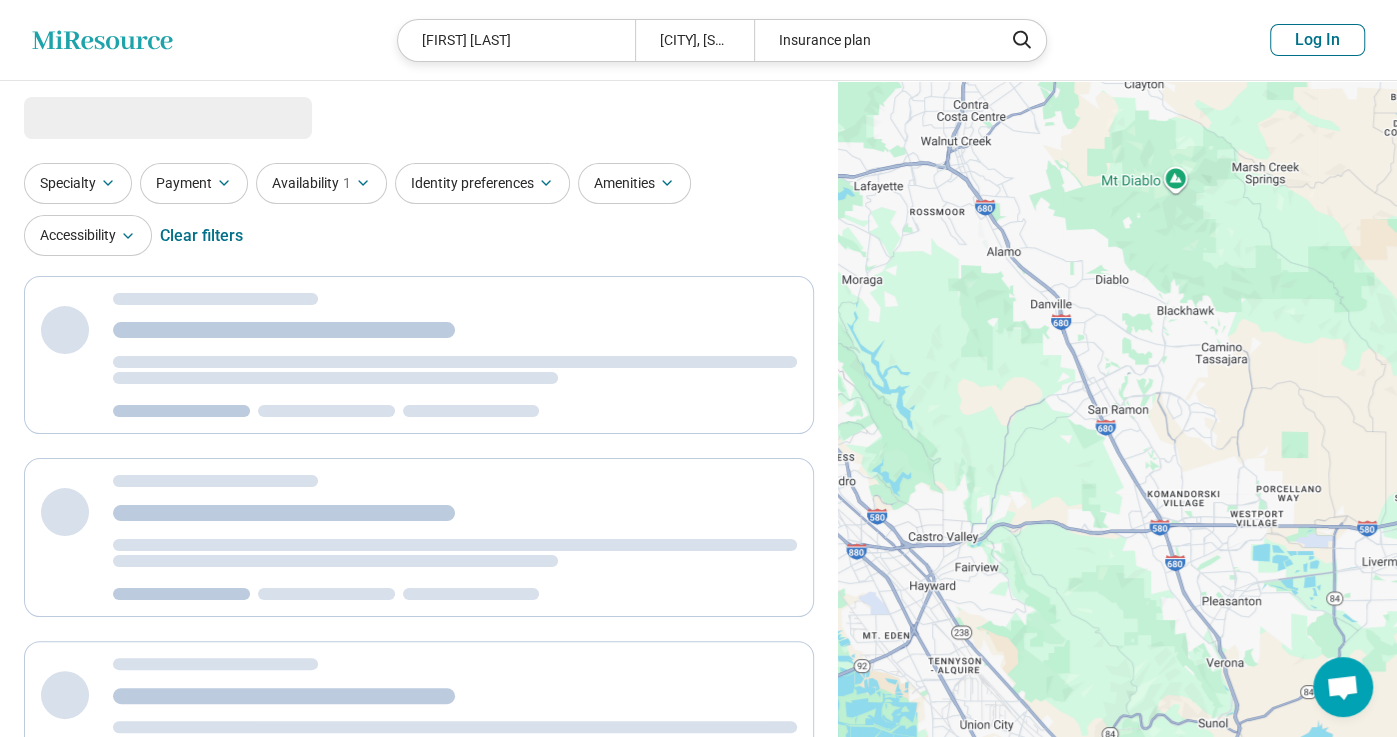 select on "***" 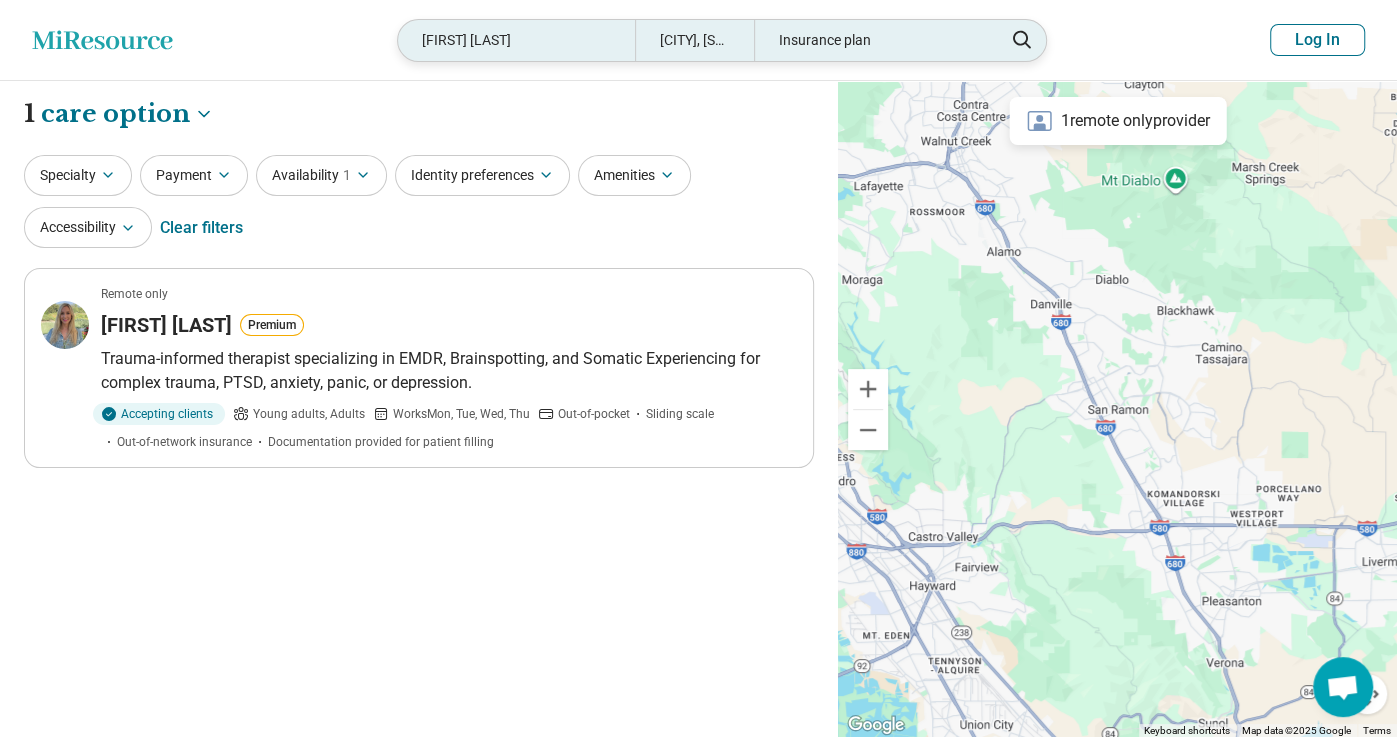 click on "shayda ewalt" at bounding box center [516, 40] 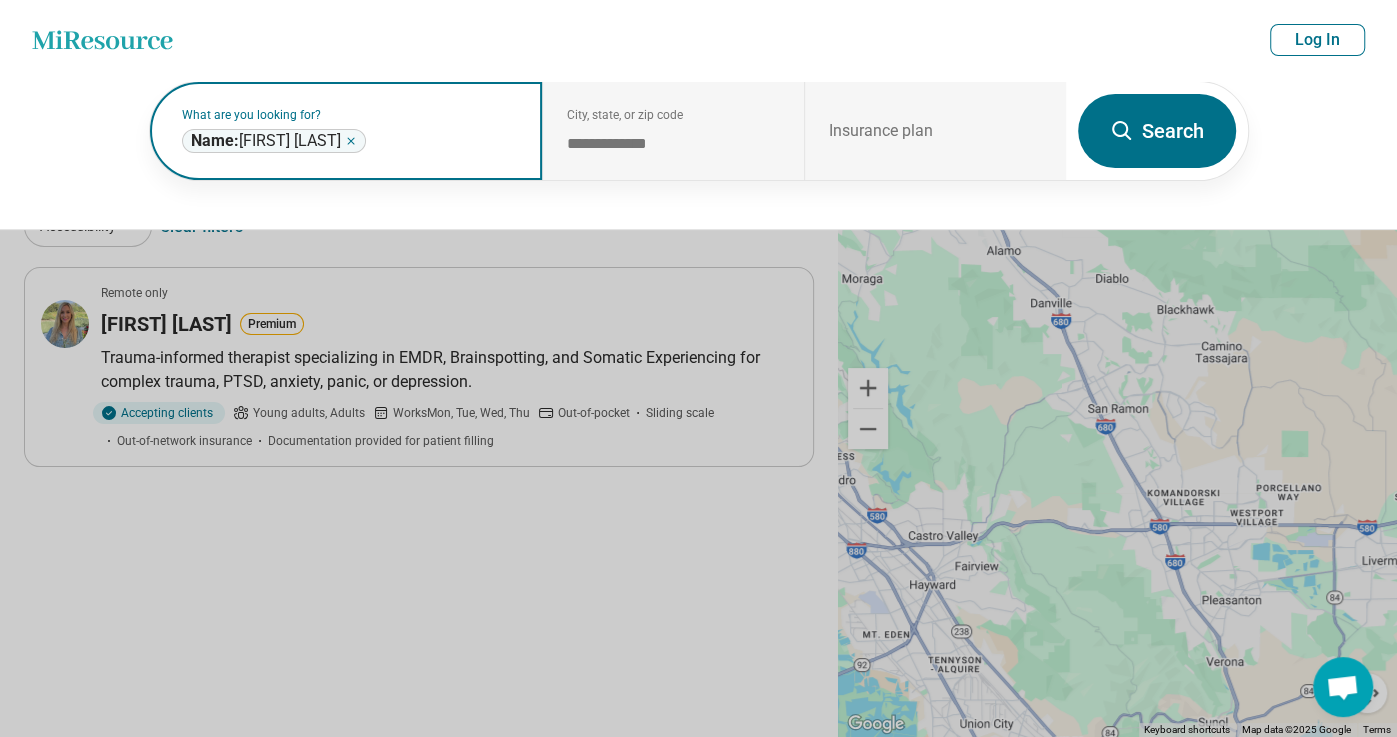 click 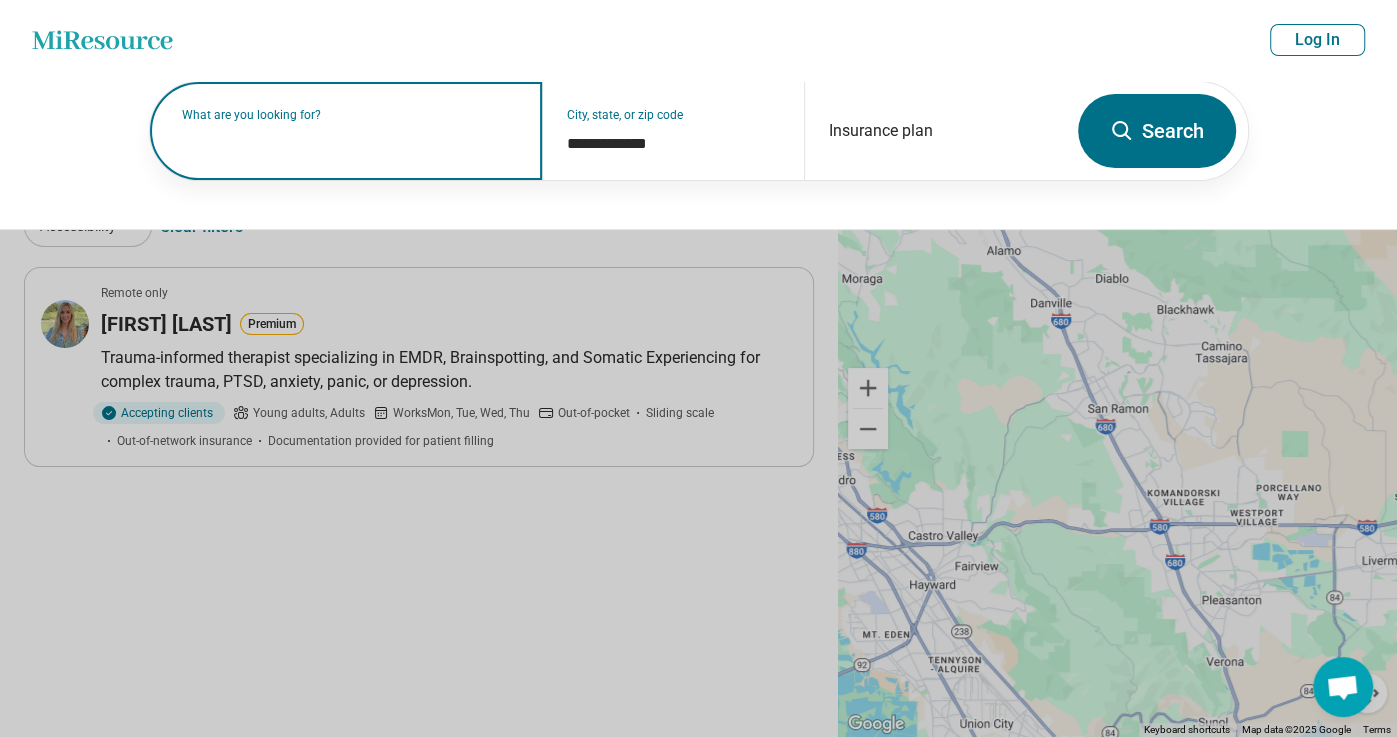 click at bounding box center [350, 141] 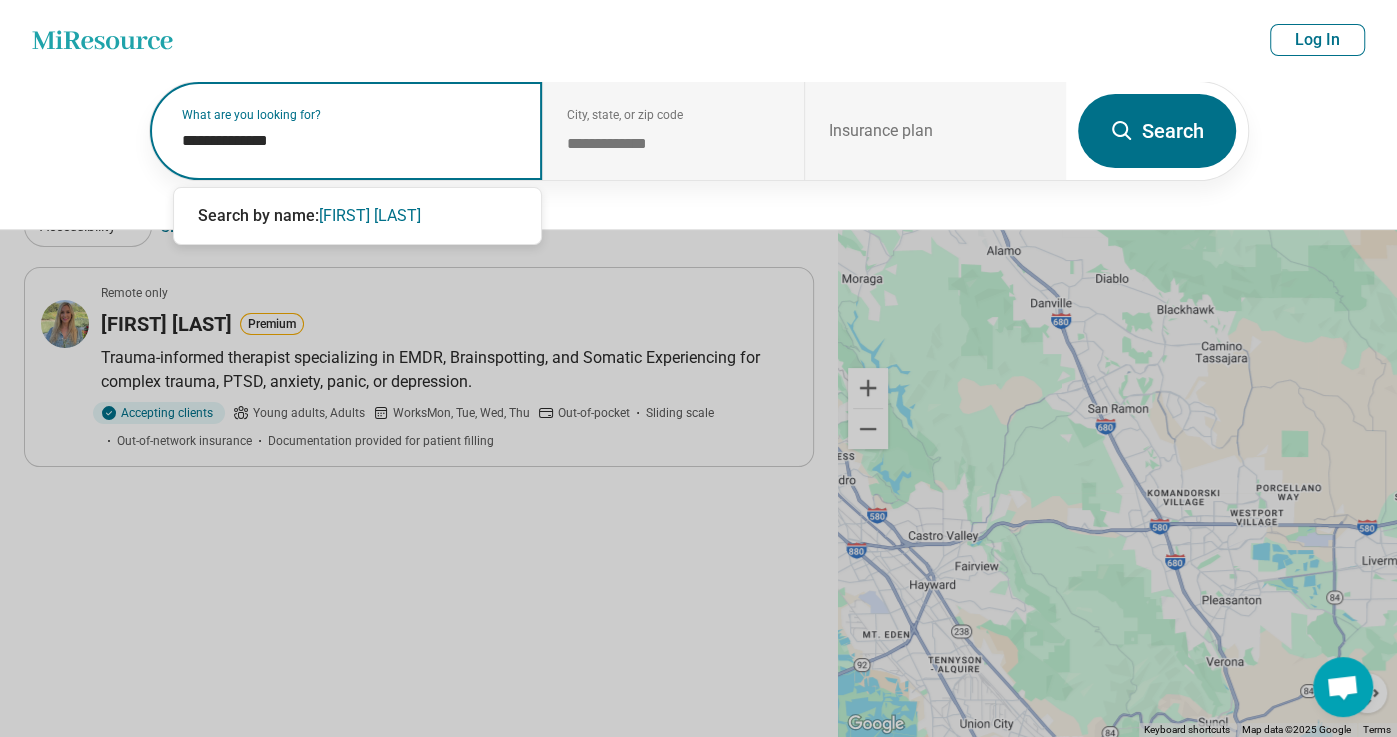 type on "**********" 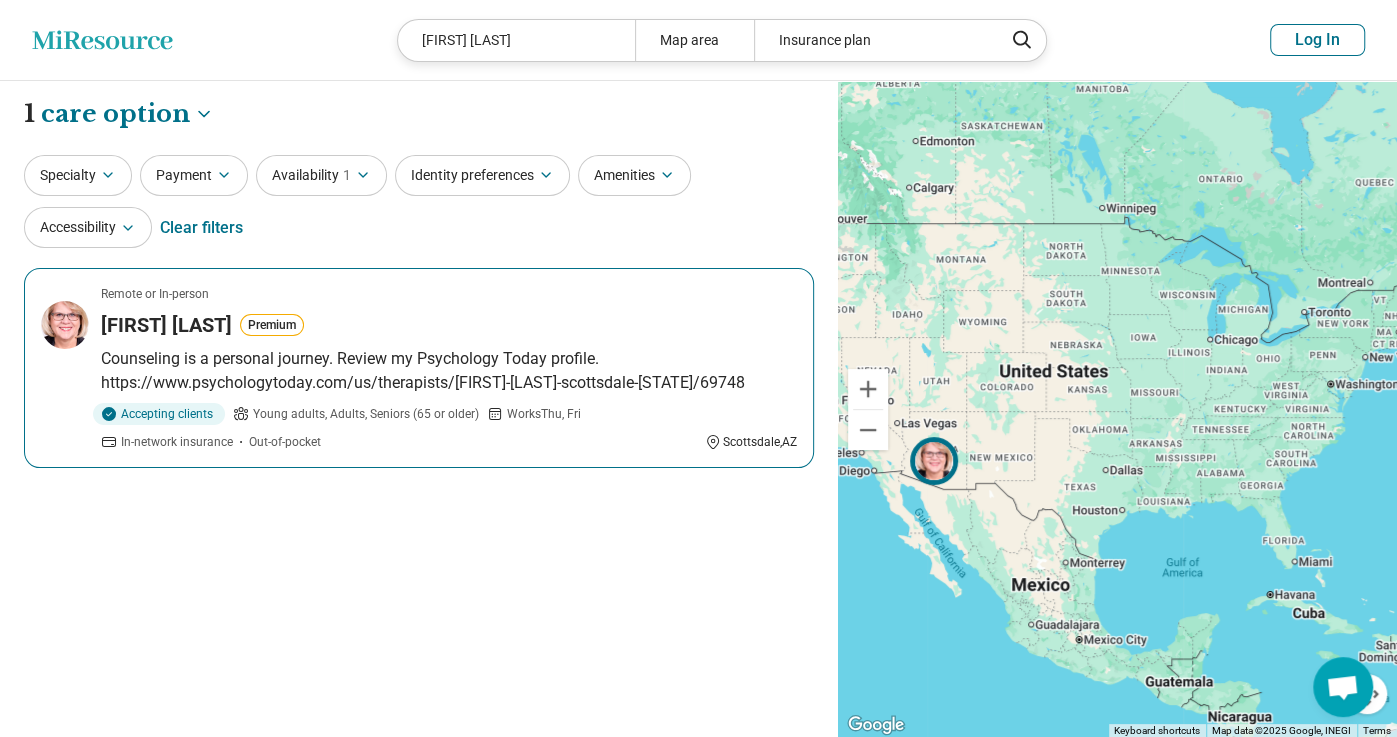 click on "Remote or In-person Sheila Weisbrod Premium Counseling is a personal journey. Review my Psychology Today profile.
https://www.psychologytoday.com/us/therapists/sheila-weisbrod-scottsdale-az/69748 Accepting clients Young adults, Adults, Seniors (65 or older) Works  Thu, Fri In-network insurance Out-of-pocket Scottsdale ,  AZ" at bounding box center (419, 368) 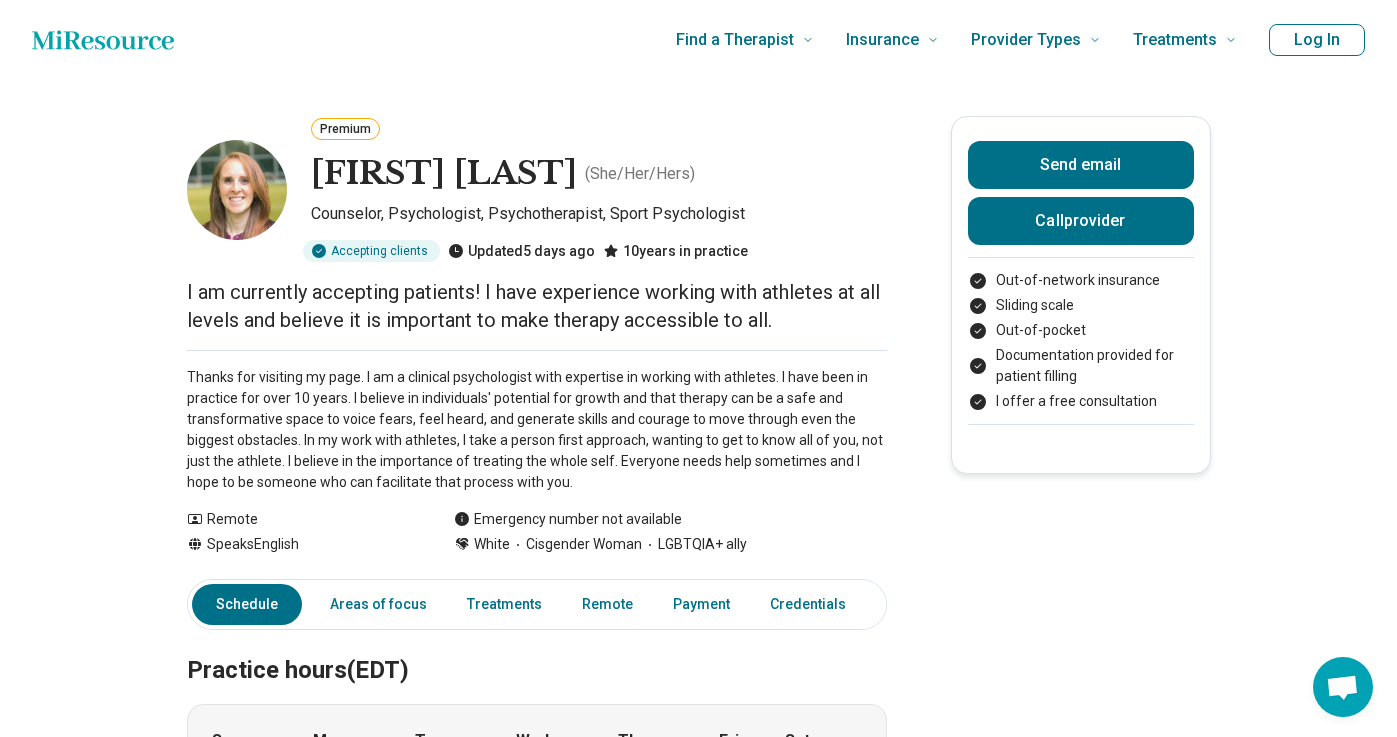 scroll, scrollTop: 0, scrollLeft: 0, axis: both 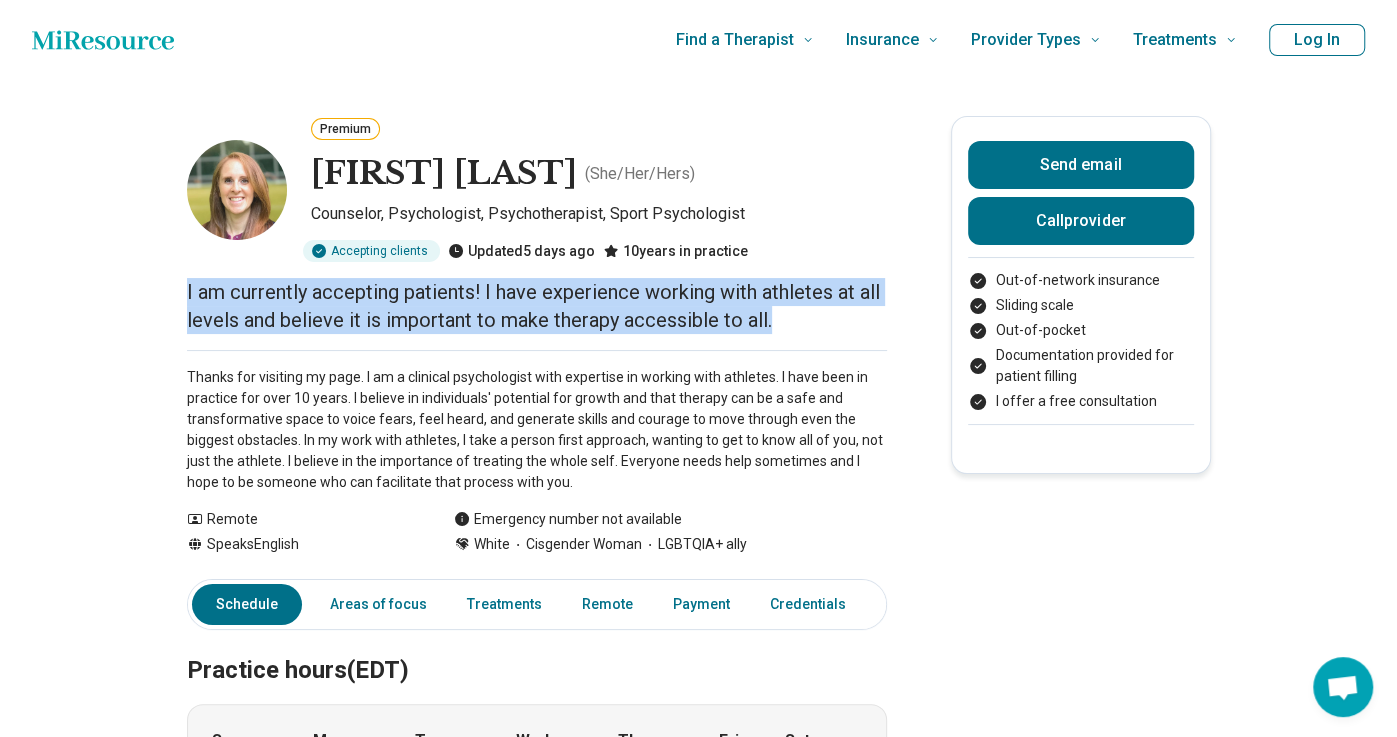 drag, startPoint x: 186, startPoint y: 295, endPoint x: 809, endPoint y: 308, distance: 623.1356 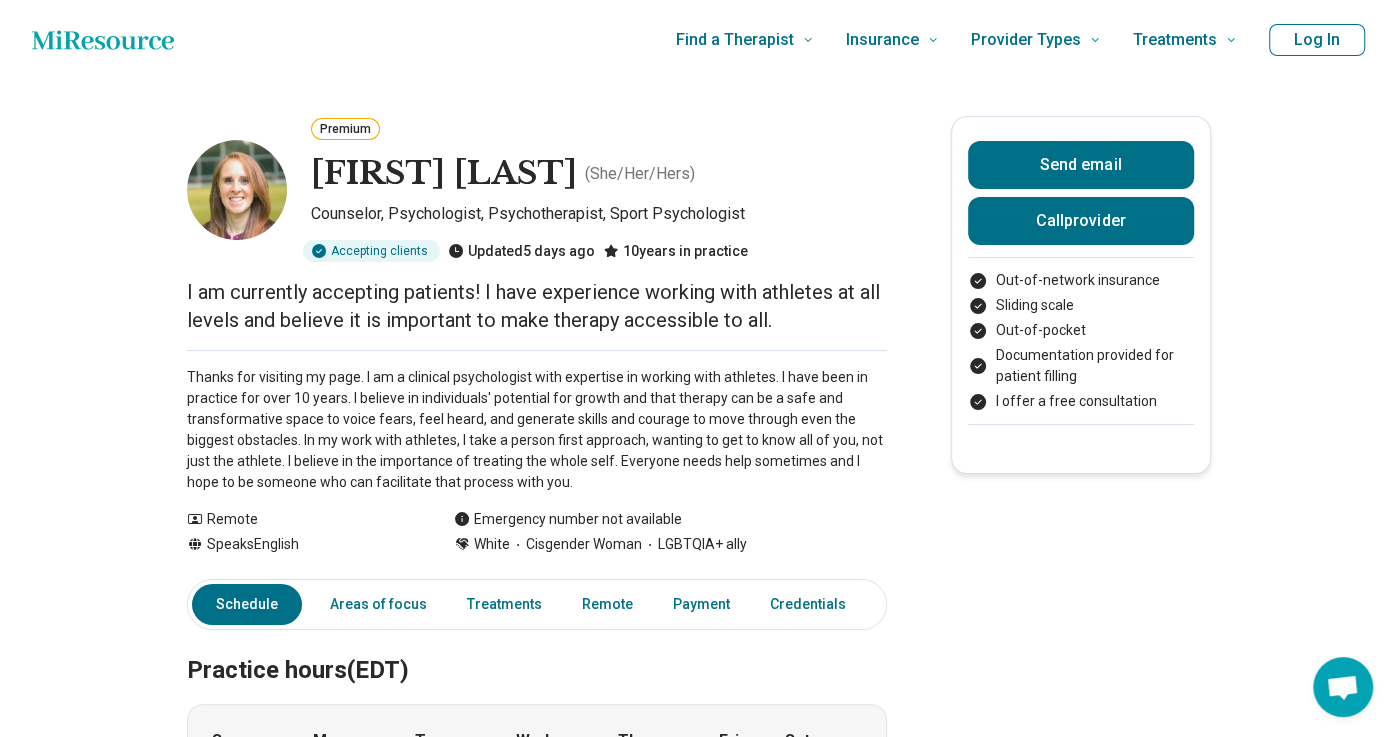 click on "Premium [FIRST] [LAST] ( She/Her/Hers ) Counselor, Psychologist, Psychotherapist, Sport Psychologist Accepting clients Updated  5 days ago 10  years in practice I am currently accepting patients! I have experience working with athletes at all levels and believe it is important to make therapy accessible to all. Thanks for visiting my page. I am a clinical psychologist with expertise in working with athletes.  I have been in practice for over 10 years. I believe in individuals' potential for growth and that therapy can be a safe and transformative space to voice fears, feel heard, and generate skills and courage to move through even the biggest obstacles. In my work with athletes, I take a person first approach, wanting to get to know all of you, not just the athlete. I believe in the importance of treating the whole self. Everyone needs help sometimes and I hope to be someone who can facilitate that process with you. Show all Remote Speaks  English Emergency number not available White Cisgender Woman" at bounding box center [698, 1271] 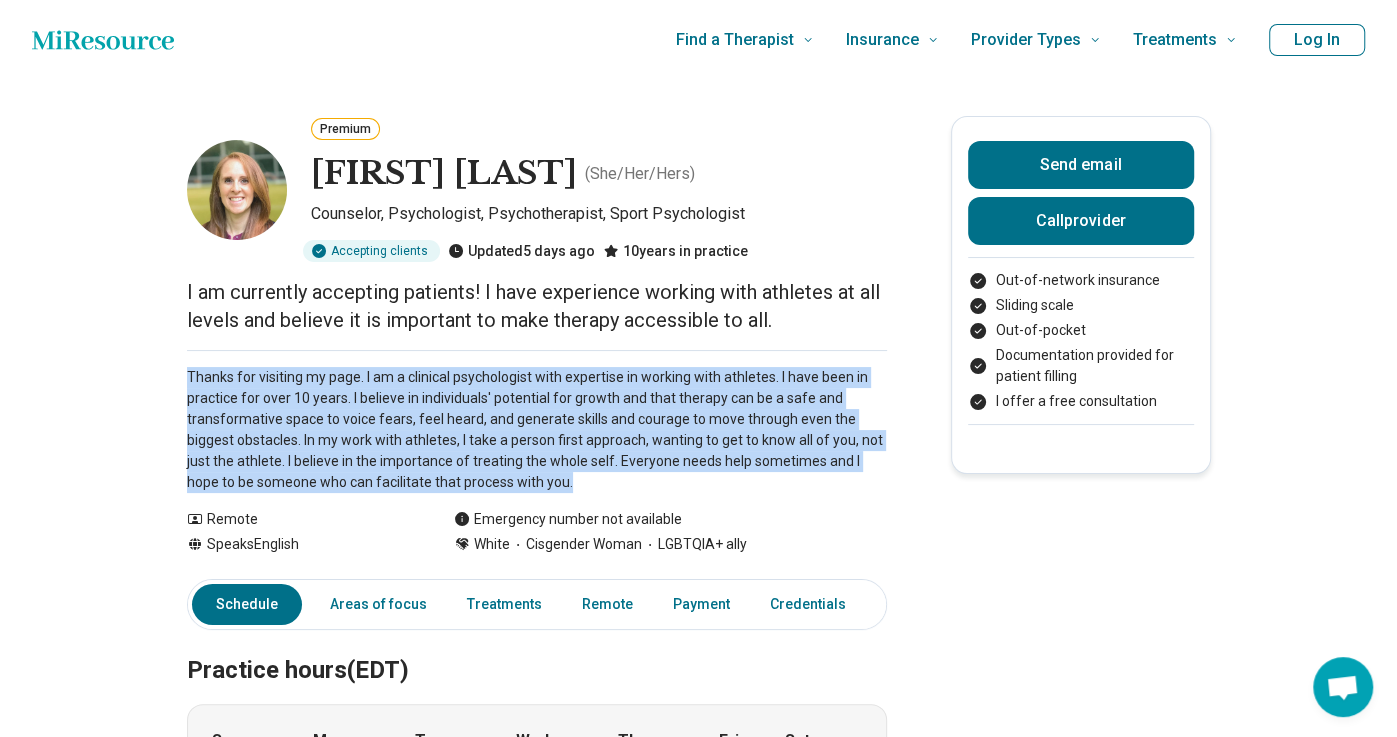drag, startPoint x: 187, startPoint y: 375, endPoint x: 533, endPoint y: 489, distance: 364.29657 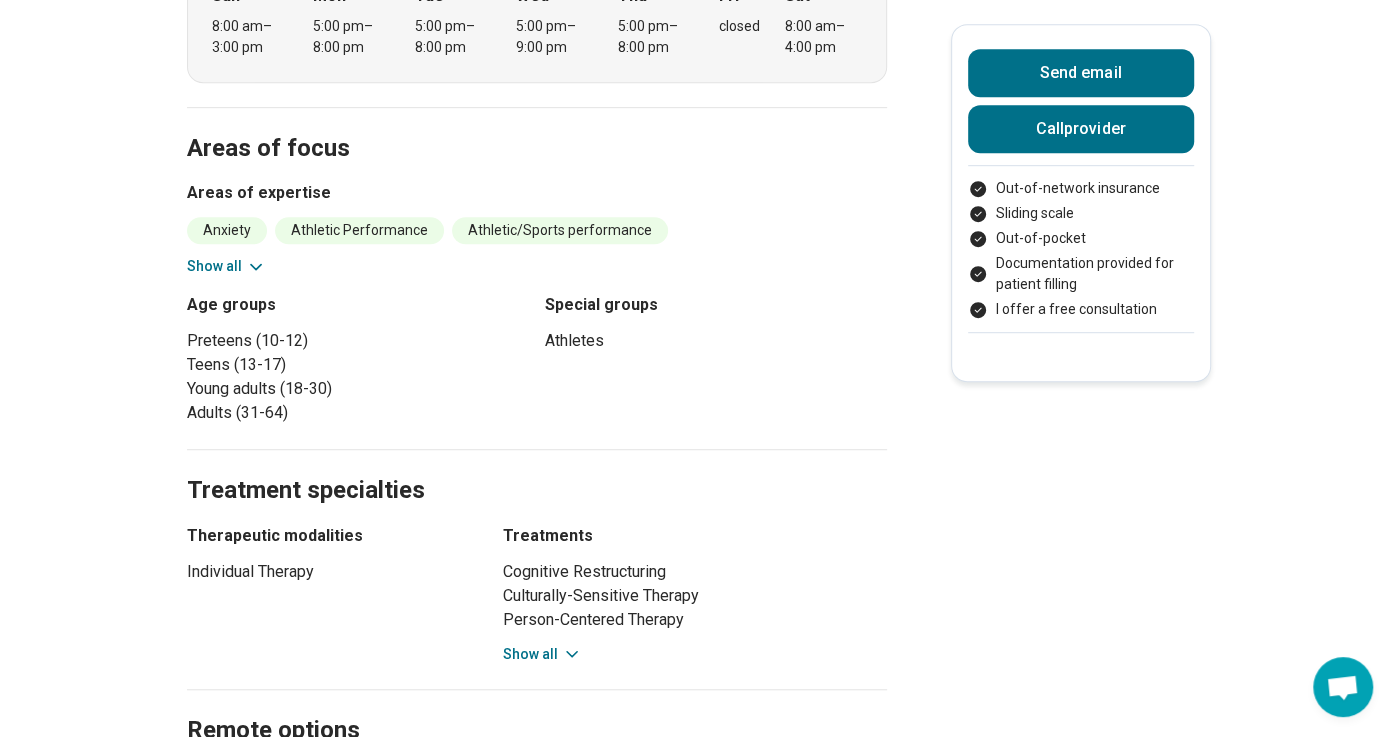 scroll, scrollTop: 743, scrollLeft: 0, axis: vertical 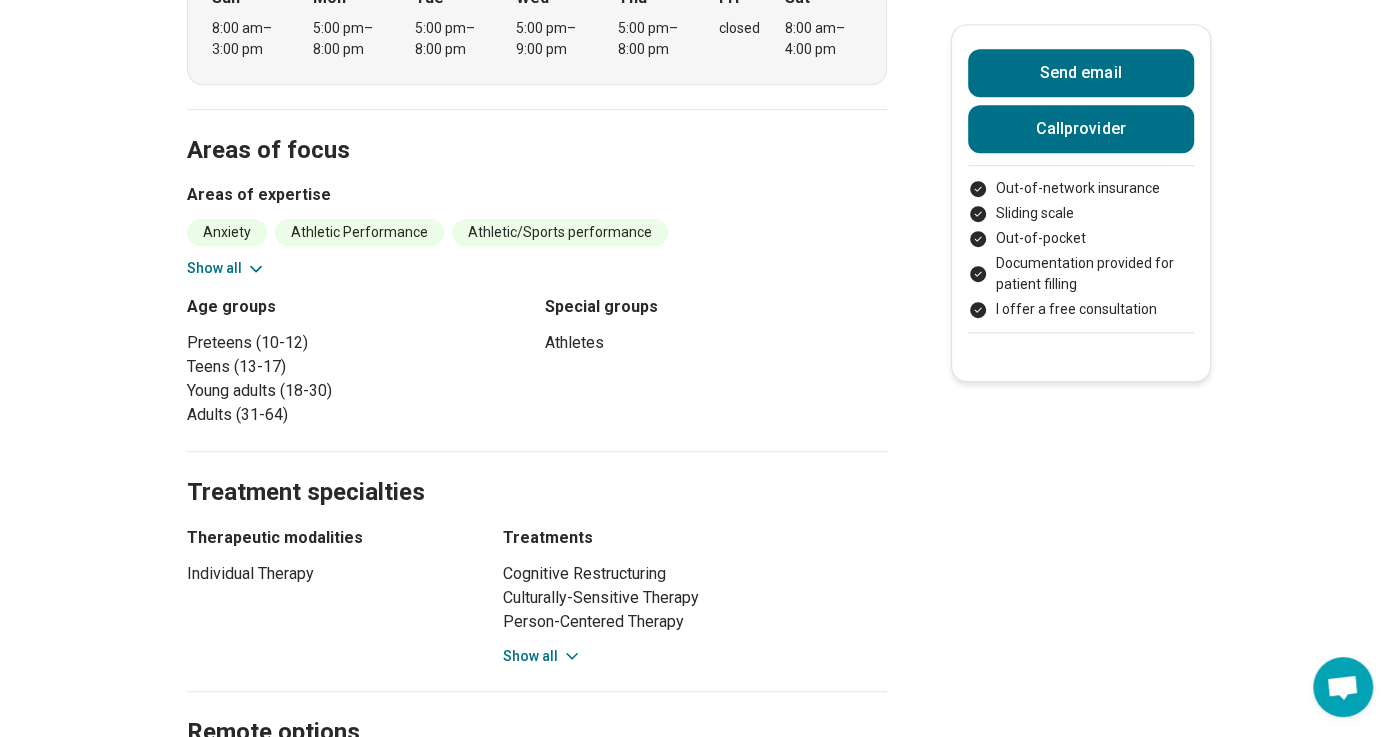 click 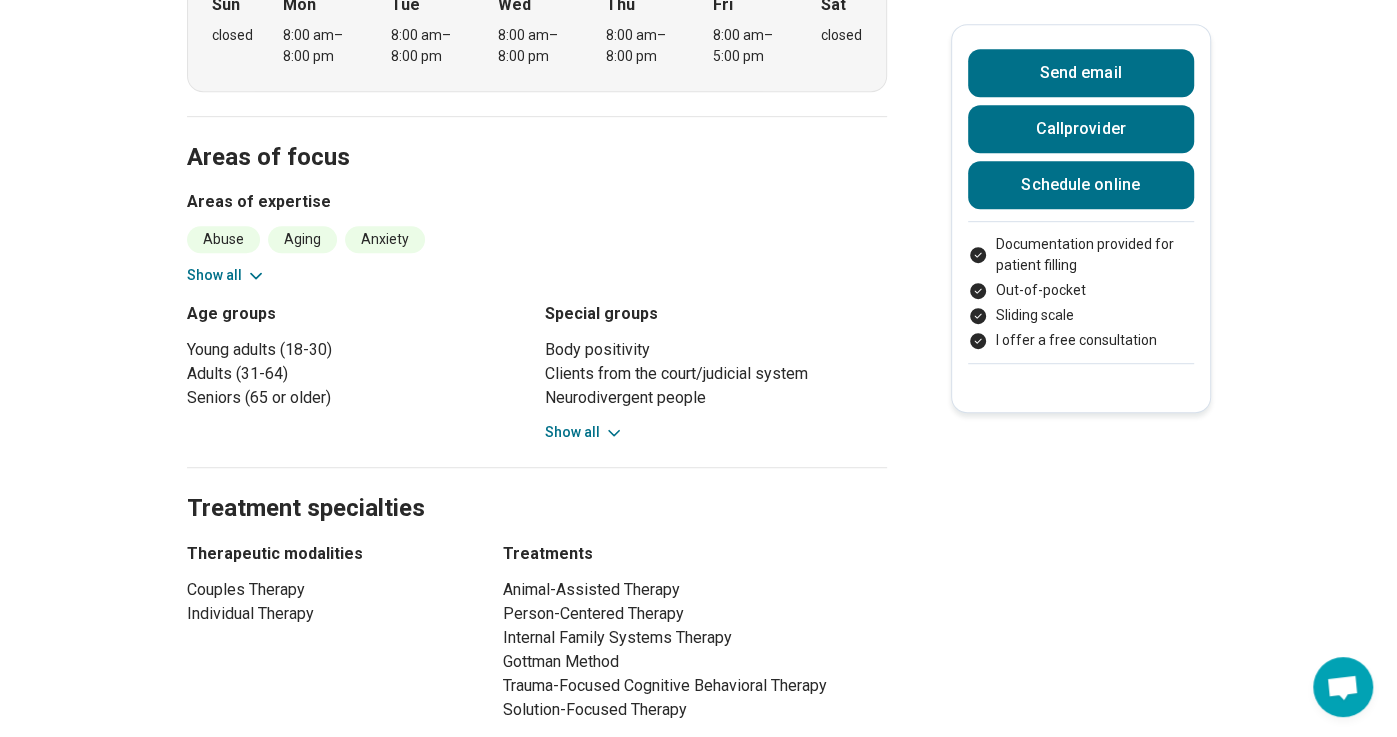 scroll, scrollTop: 719, scrollLeft: 0, axis: vertical 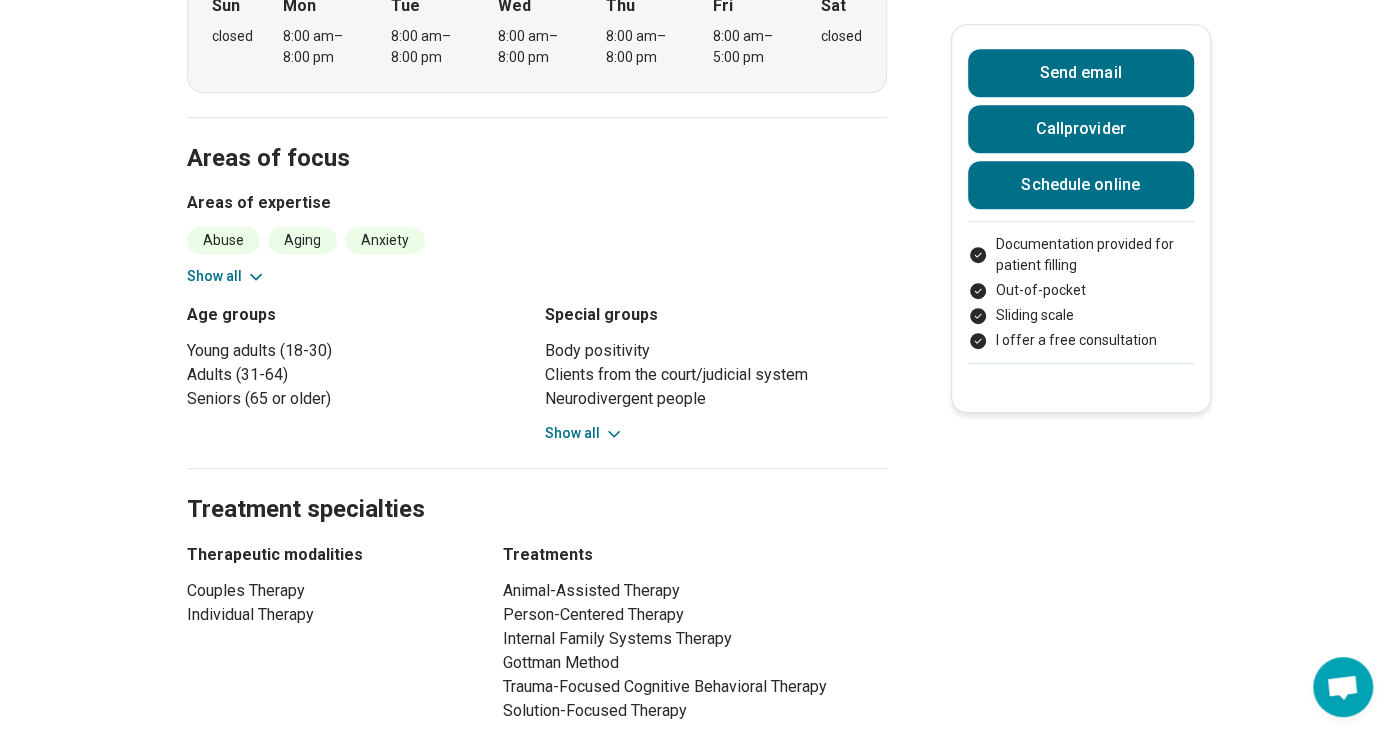 click 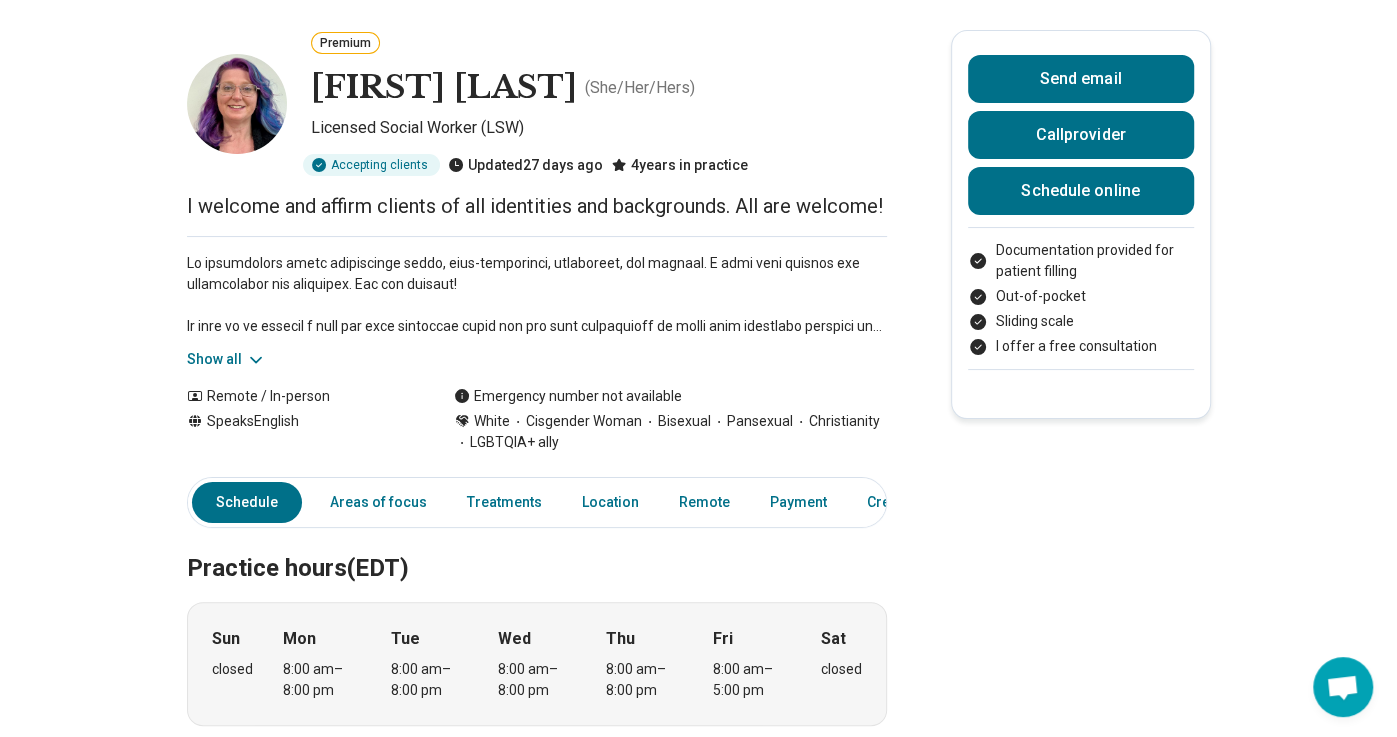 scroll, scrollTop: 0, scrollLeft: 0, axis: both 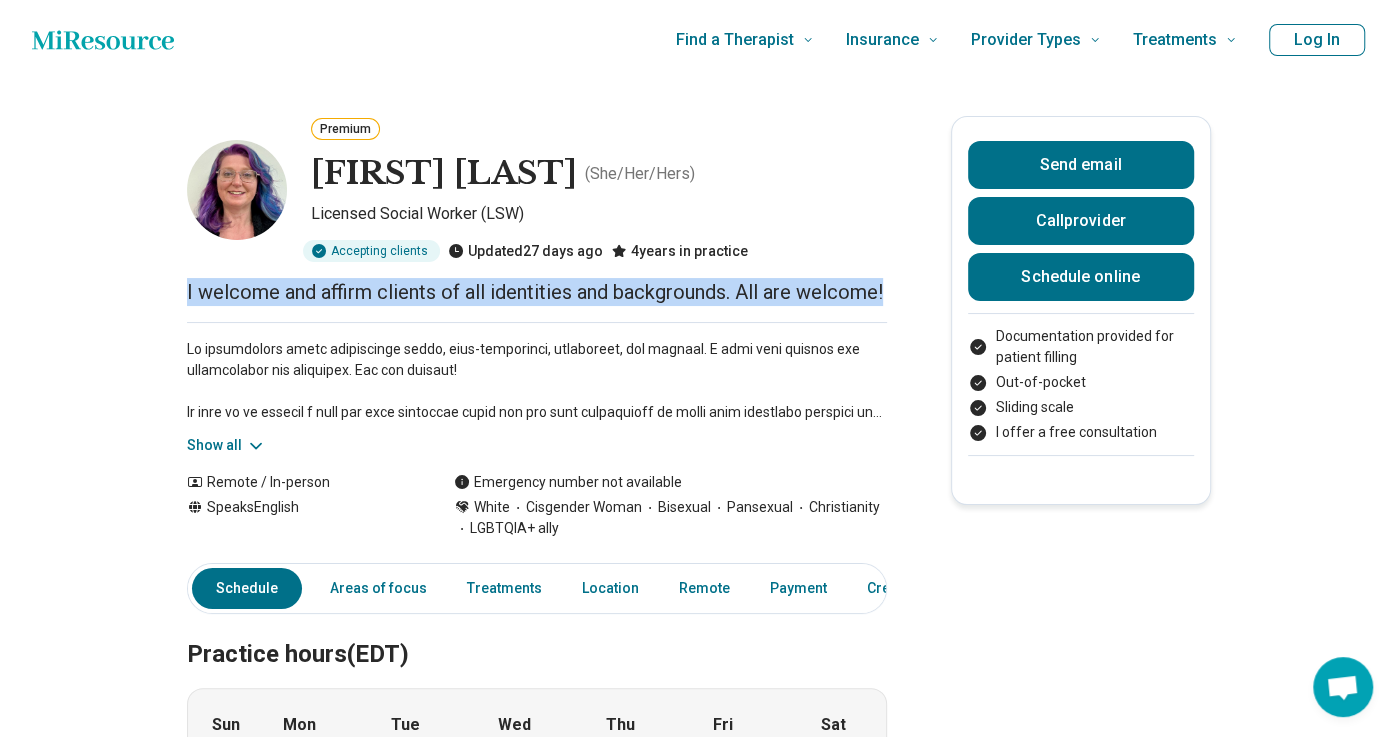 drag, startPoint x: 185, startPoint y: 289, endPoint x: 285, endPoint y: 326, distance: 106.62551 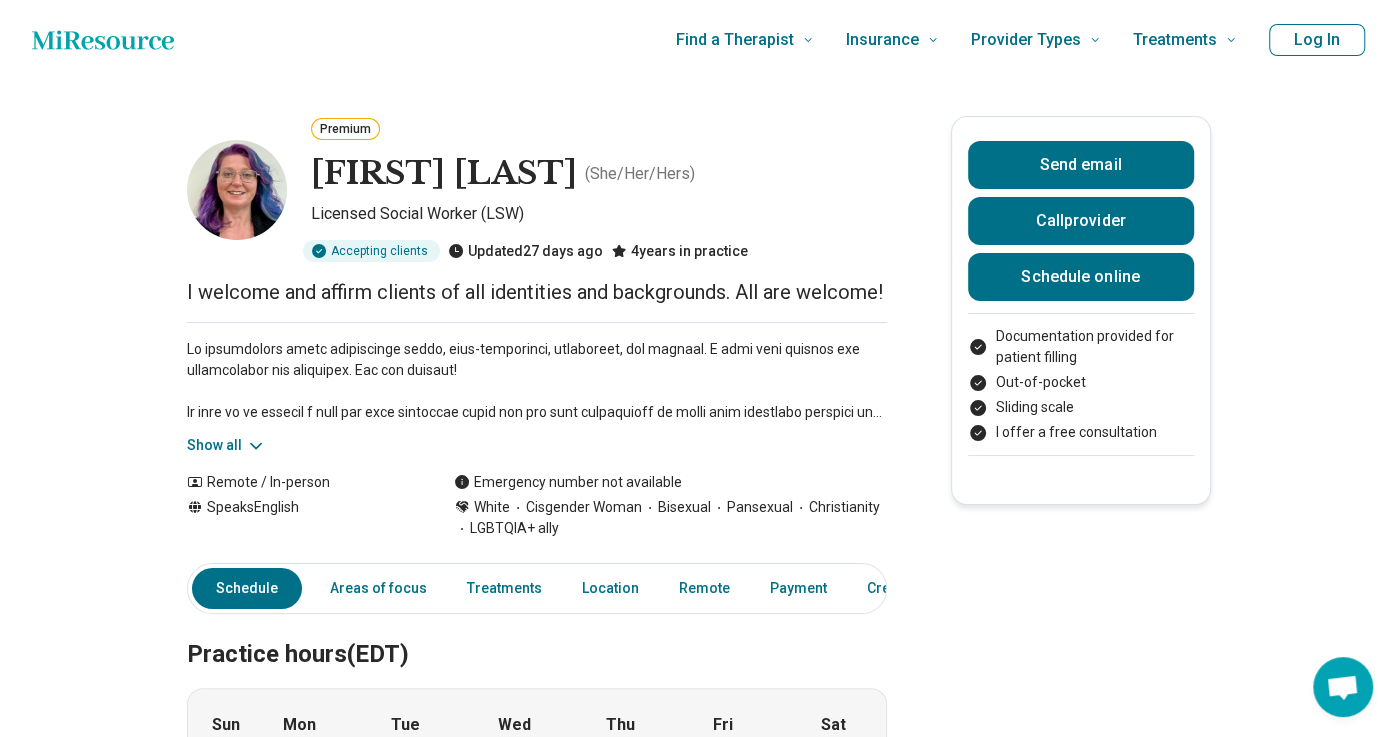 click on "Show all" at bounding box center (226, 445) 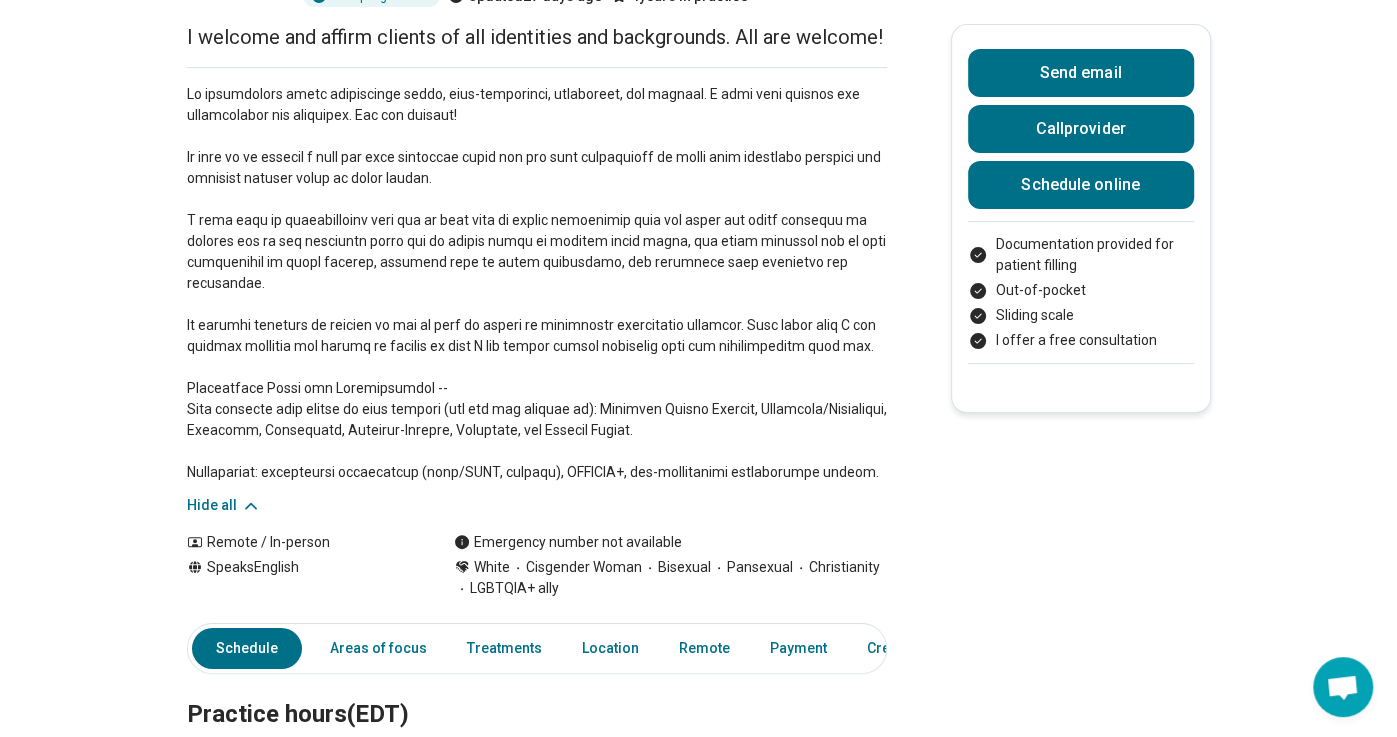 scroll, scrollTop: 209, scrollLeft: 0, axis: vertical 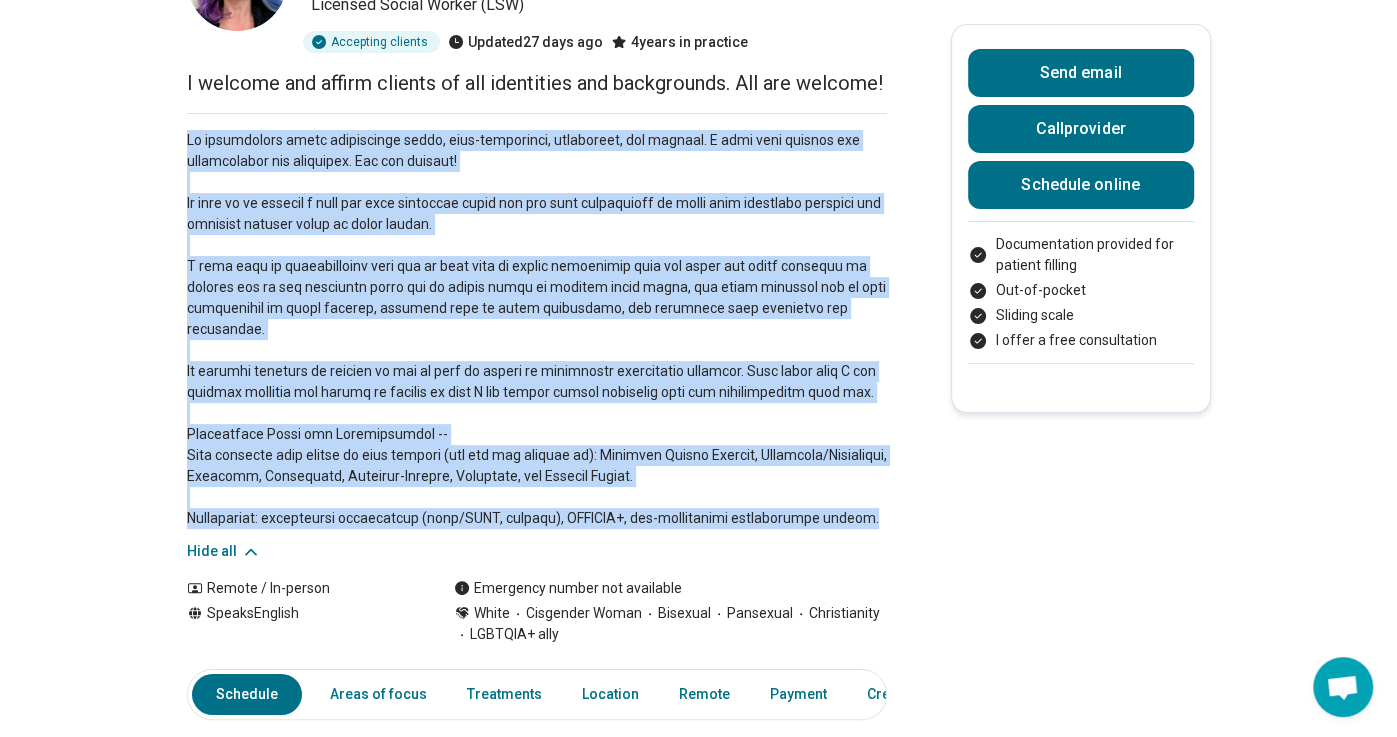 drag, startPoint x: 186, startPoint y: 162, endPoint x: 835, endPoint y: 545, distance: 753.5848 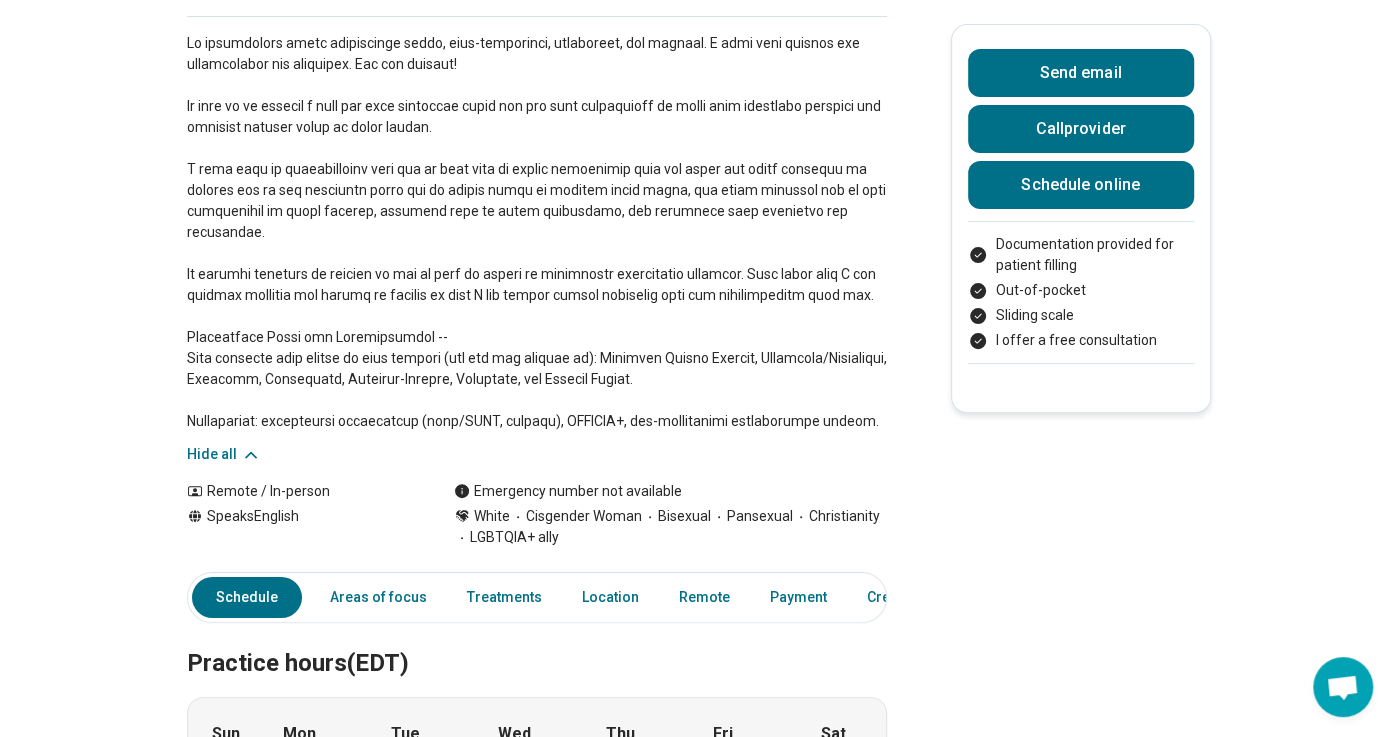 scroll, scrollTop: 305, scrollLeft: 0, axis: vertical 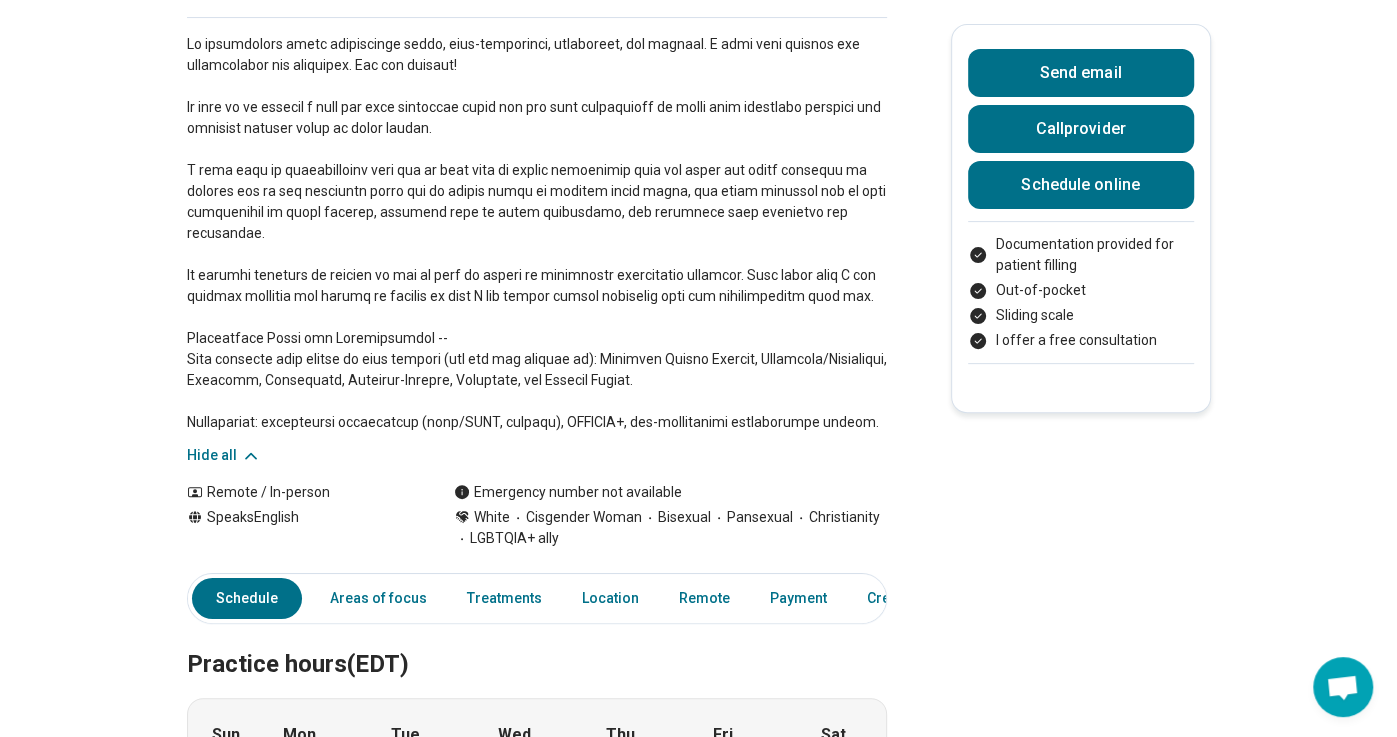 click at bounding box center [537, 233] 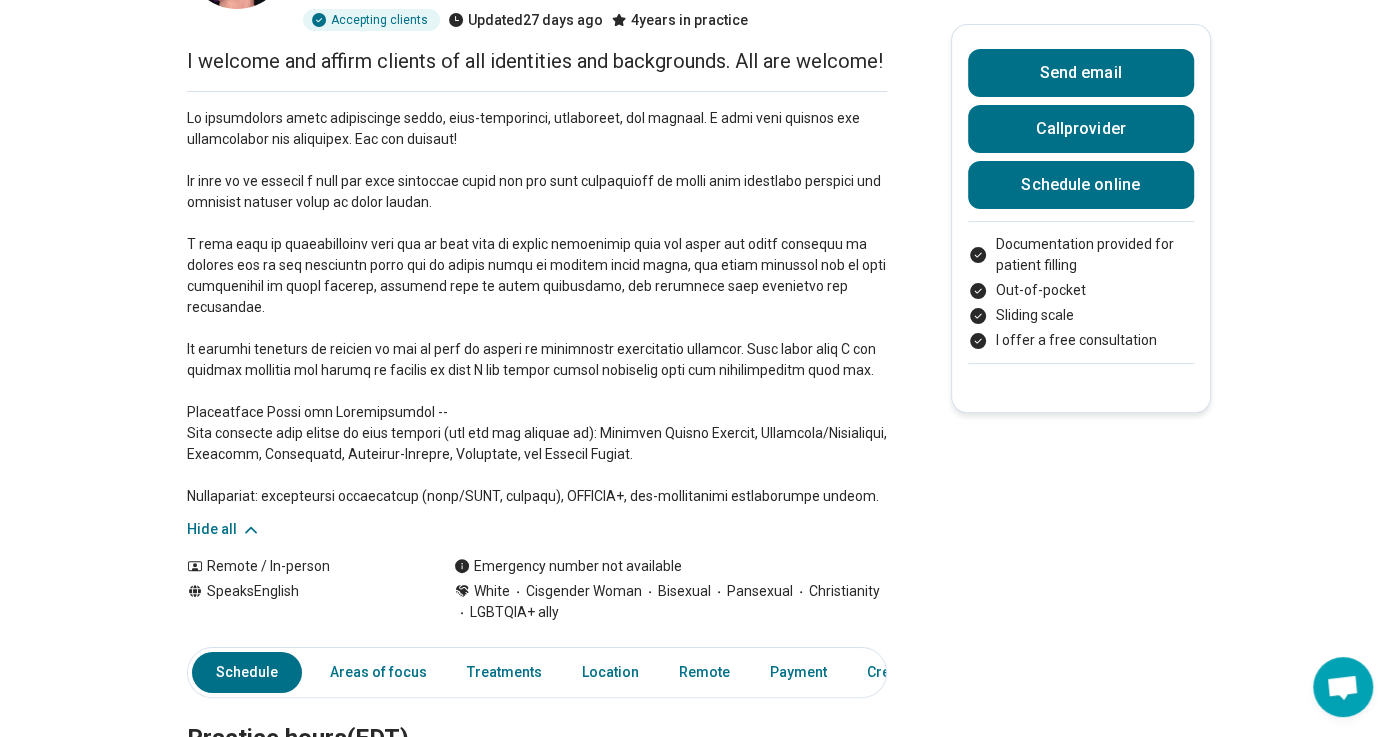 scroll, scrollTop: 237, scrollLeft: 0, axis: vertical 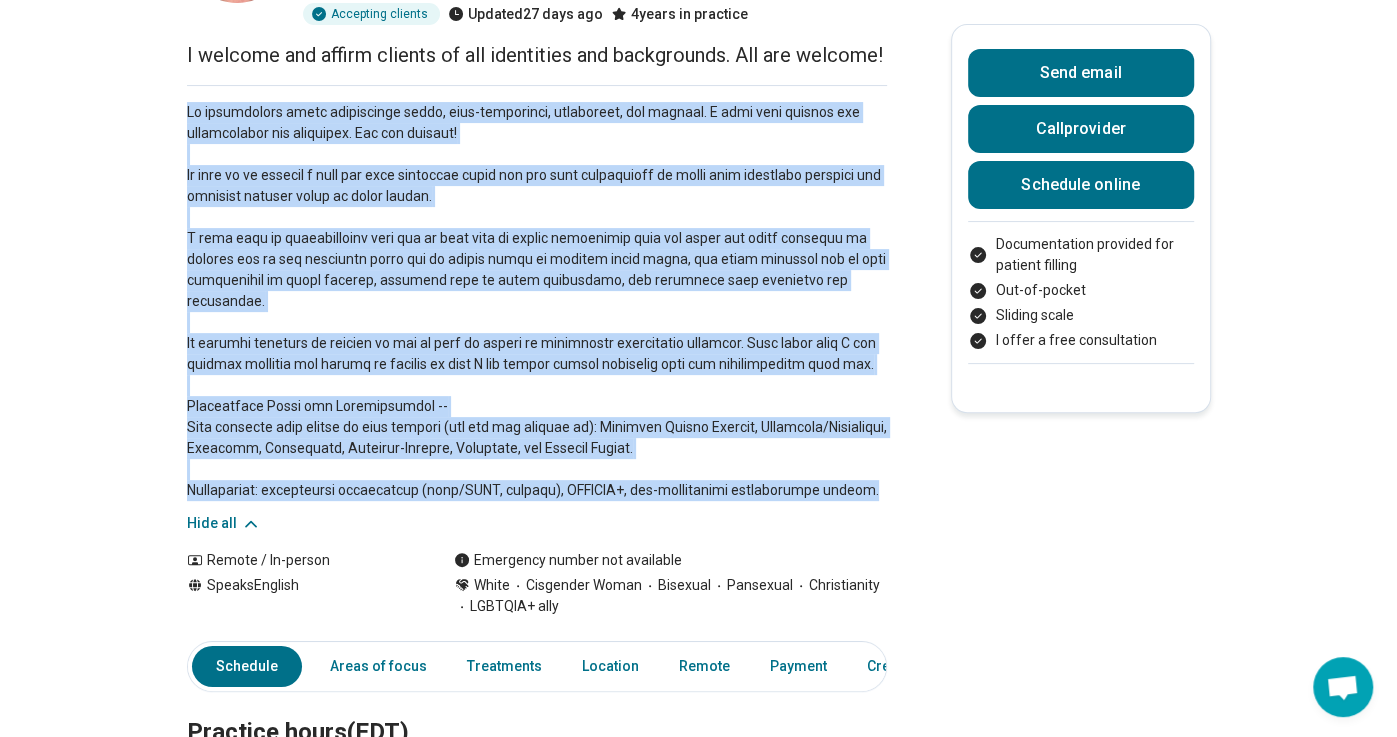 drag, startPoint x: 187, startPoint y: 139, endPoint x: 828, endPoint y: 519, distance: 745.1718 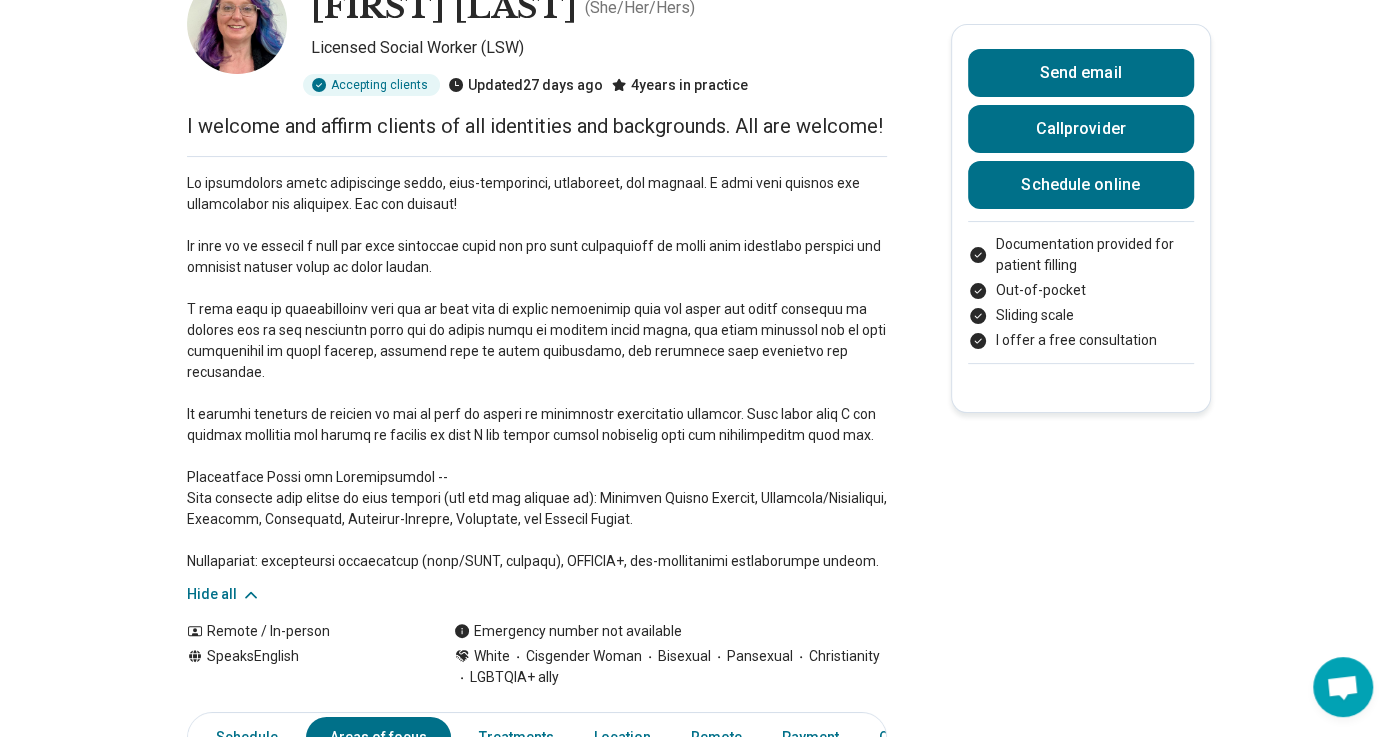 scroll, scrollTop: 163, scrollLeft: 0, axis: vertical 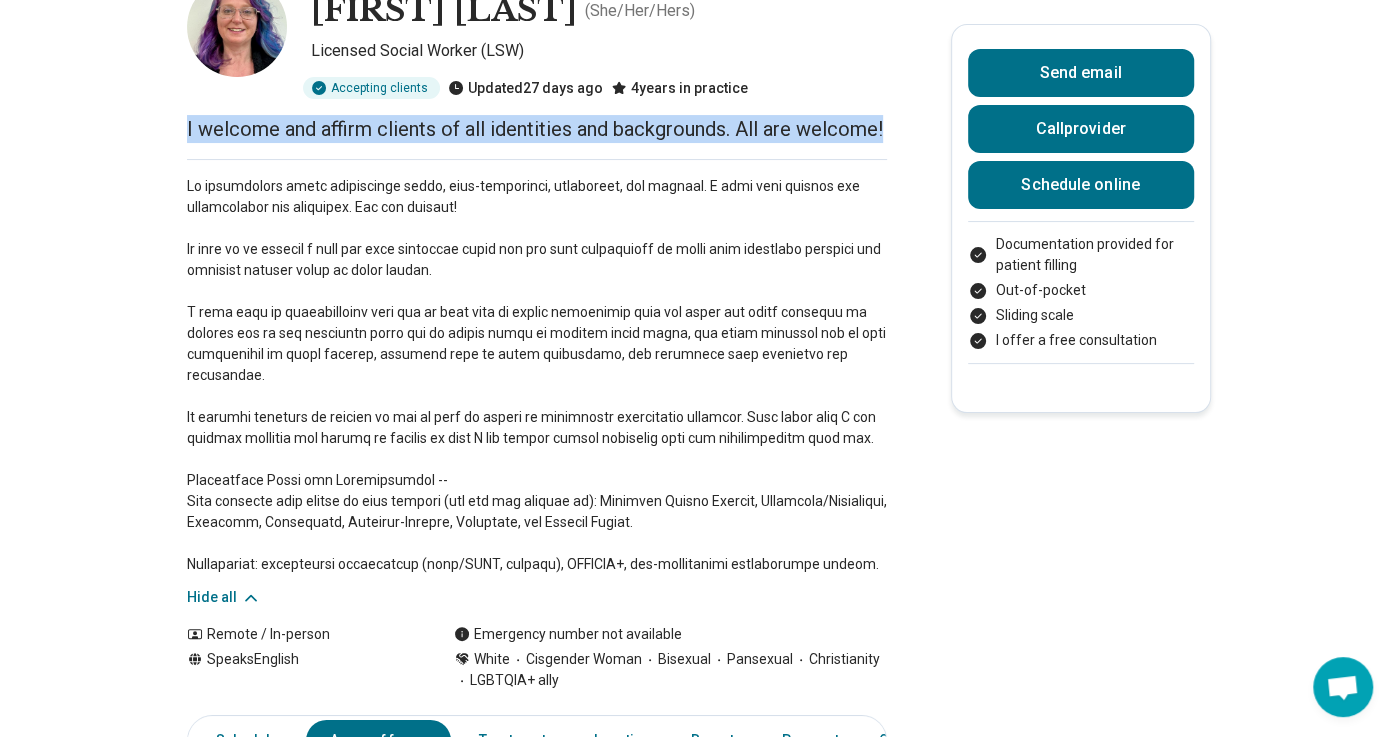 drag, startPoint x: 189, startPoint y: 128, endPoint x: 306, endPoint y: 165, distance: 122.711044 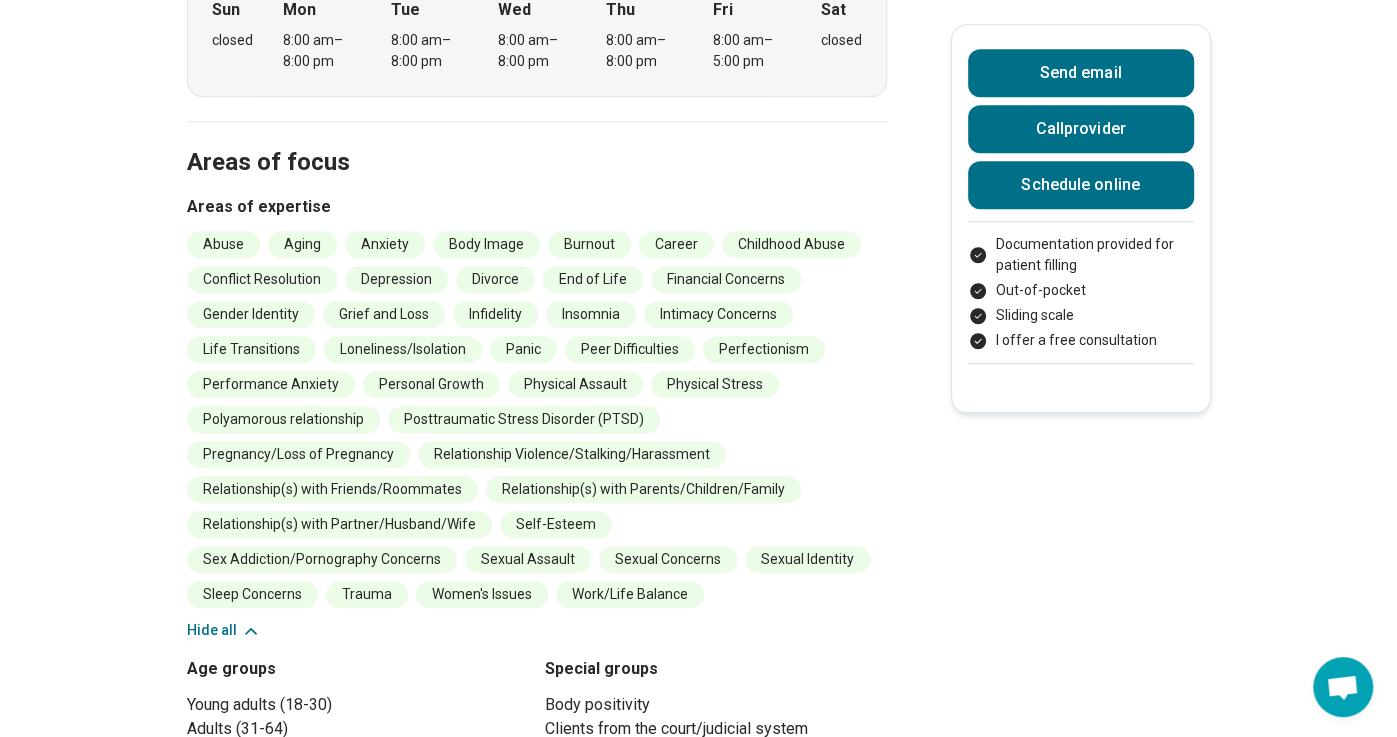 scroll, scrollTop: 1028, scrollLeft: 0, axis: vertical 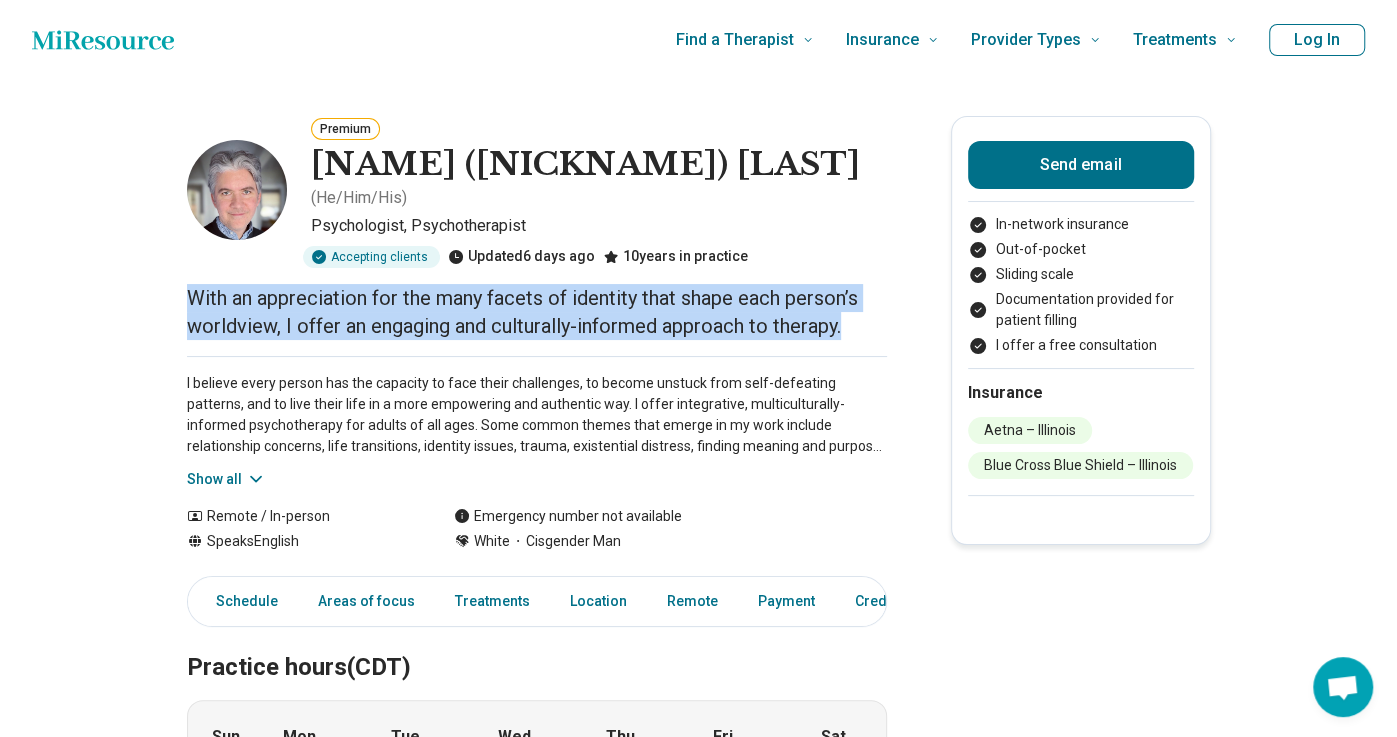 drag, startPoint x: 189, startPoint y: 293, endPoint x: 860, endPoint y: 321, distance: 671.5839 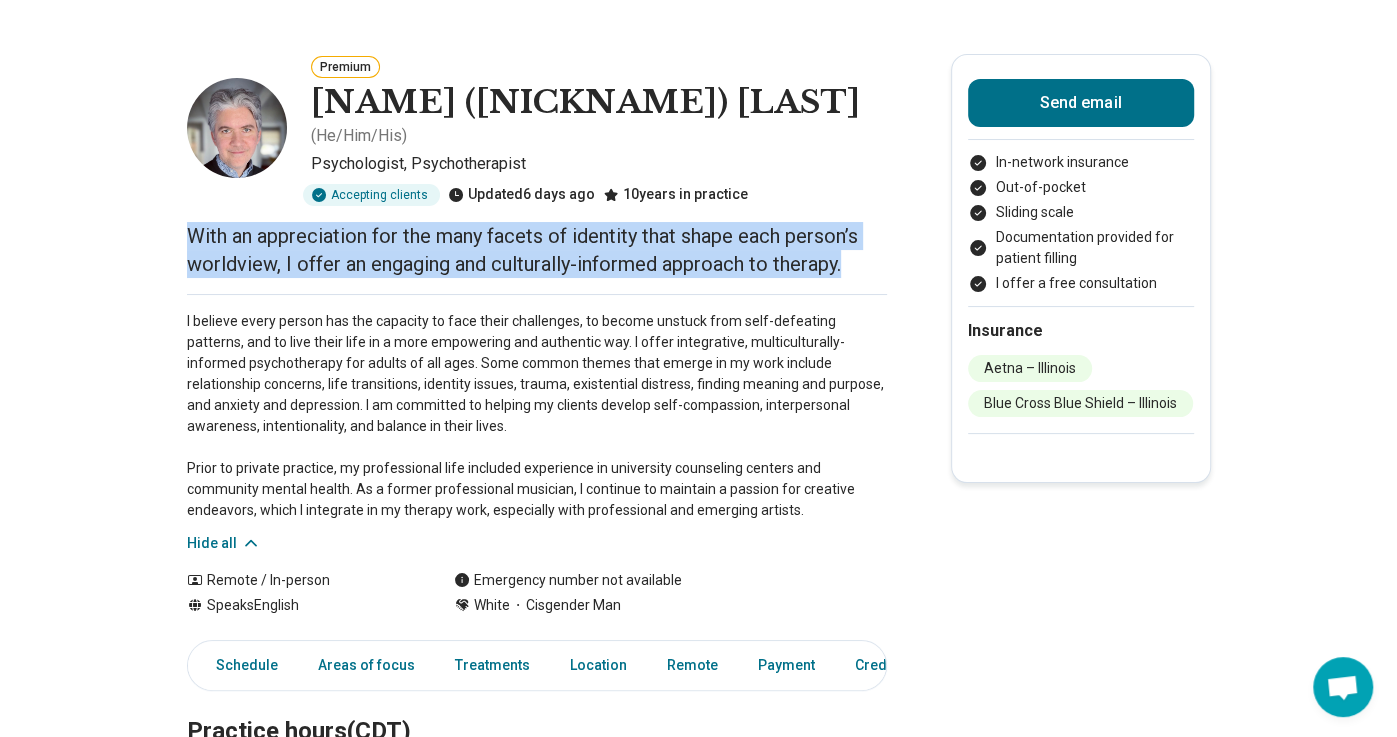 scroll, scrollTop: 76, scrollLeft: 0, axis: vertical 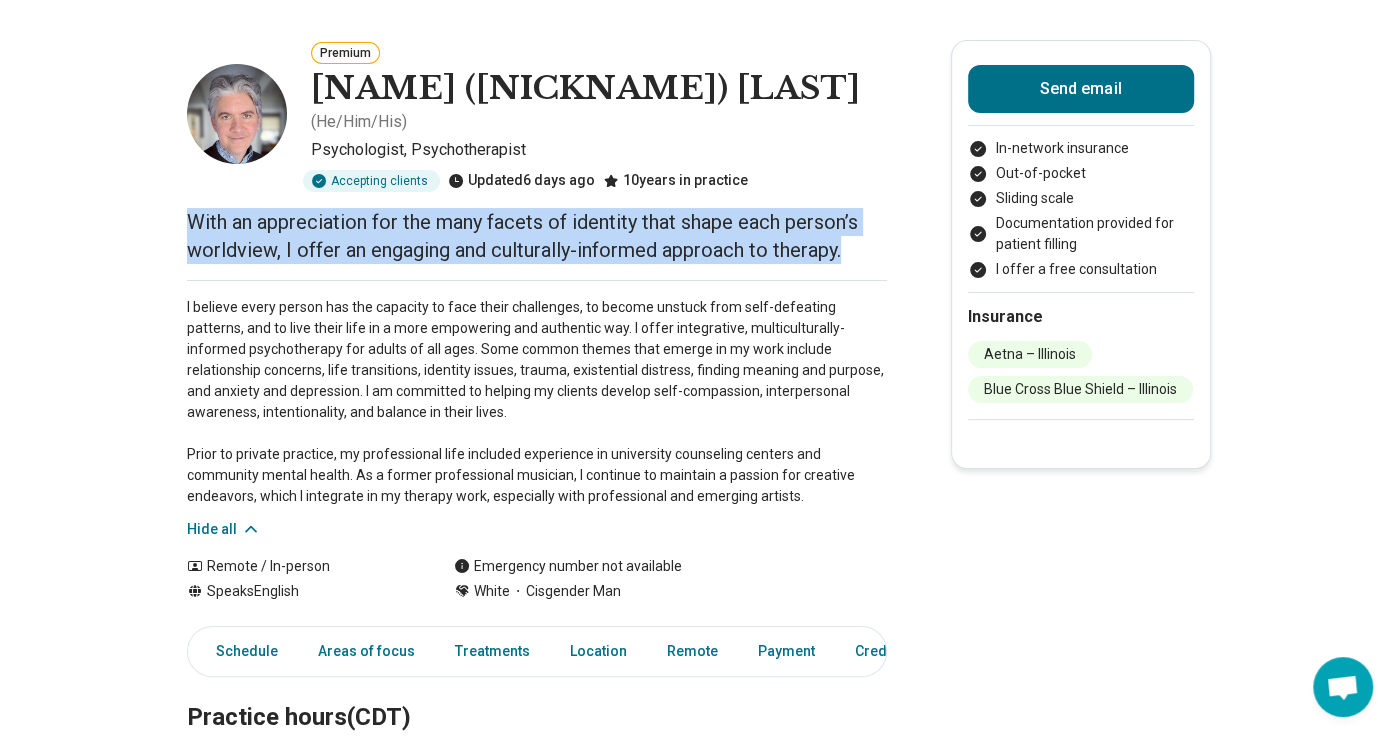 click on "Premium Samuel (Sam) Macy ( He/Him/His ) Psychologist, Psychotherapist Accepting clients Updated  6 days ago 10  years in practice With an appreciation for the many facets of identity that shape each person’s worldview, I offer an engaging and culturally-informed approach to therapy. Hide all Remote / In-person Speaks  English Emergency number not available White Cisgender Man Send email In-network insurance Out-of-pocket Sliding scale Documentation provided for patient filling I offer a free consultation Insurance Aetna – Illinois Blue Cross Blue Shield – Illinois Schedule Areas of focus Treatments Location Remote Payment Credentials Other Practice hours  (CDT) Sun closed Mon 9:00 am  –   6:00 pm Tue 9:00 am  –   6:00 pm Wed 9:00 am  –   6:00 pm Thu 9:00 am  –   6:00 pm Fri 9:00 am  –   6:00 pm Sat closed Areas of focus Areas of expertise Anxiety Depression Grief and Loss Infidelity Insomnia Intimacy Concerns Life Transitions Loneliness/Isolation Men's Issues Panic Parenting Concerns Trauma" at bounding box center [698, 1567] 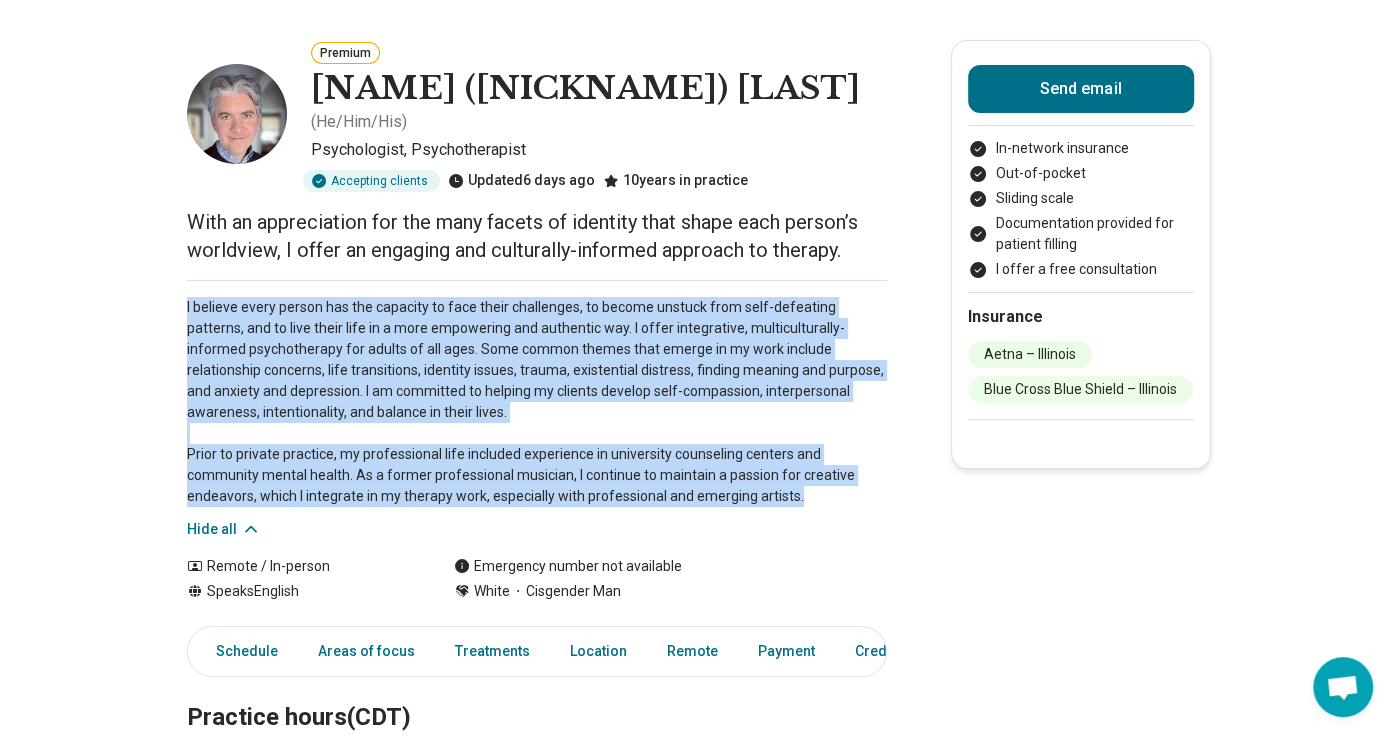 drag, startPoint x: 186, startPoint y: 299, endPoint x: 698, endPoint y: 484, distance: 544.3978 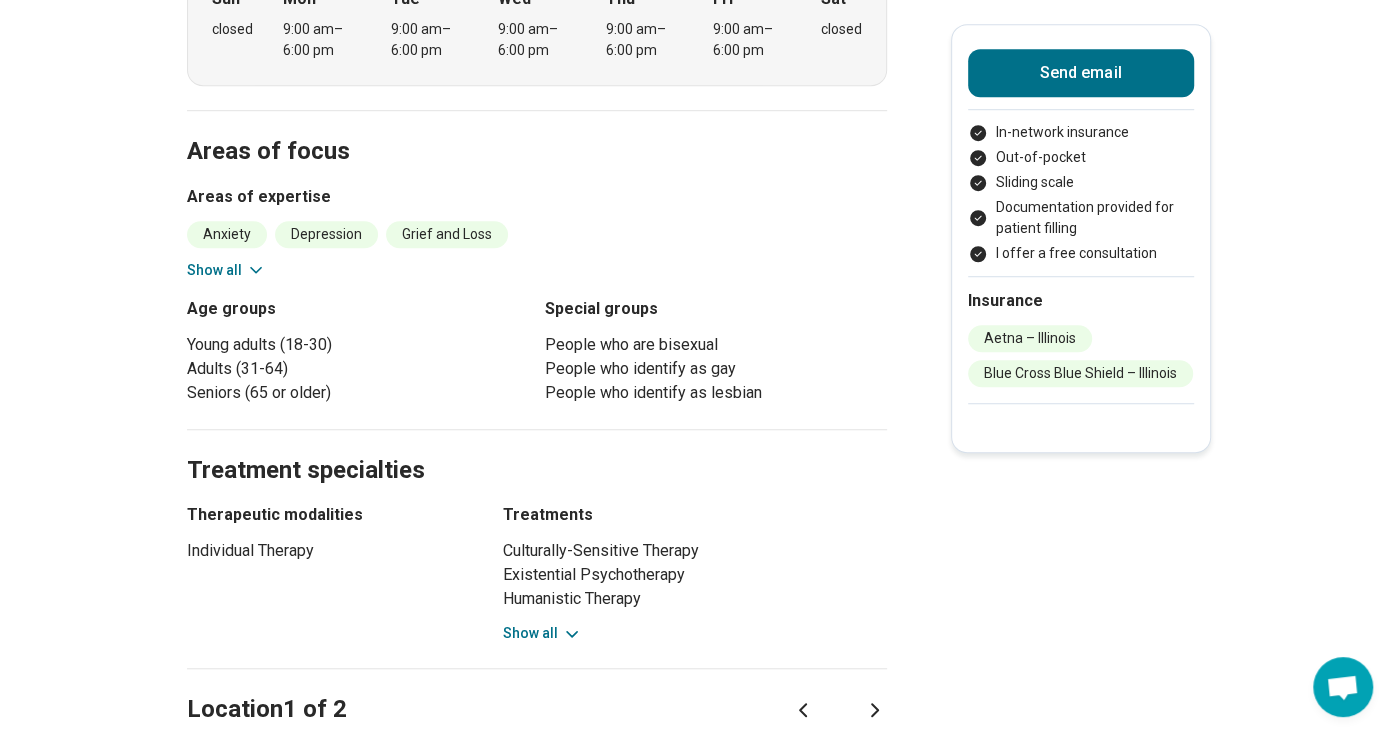 scroll, scrollTop: 863, scrollLeft: 0, axis: vertical 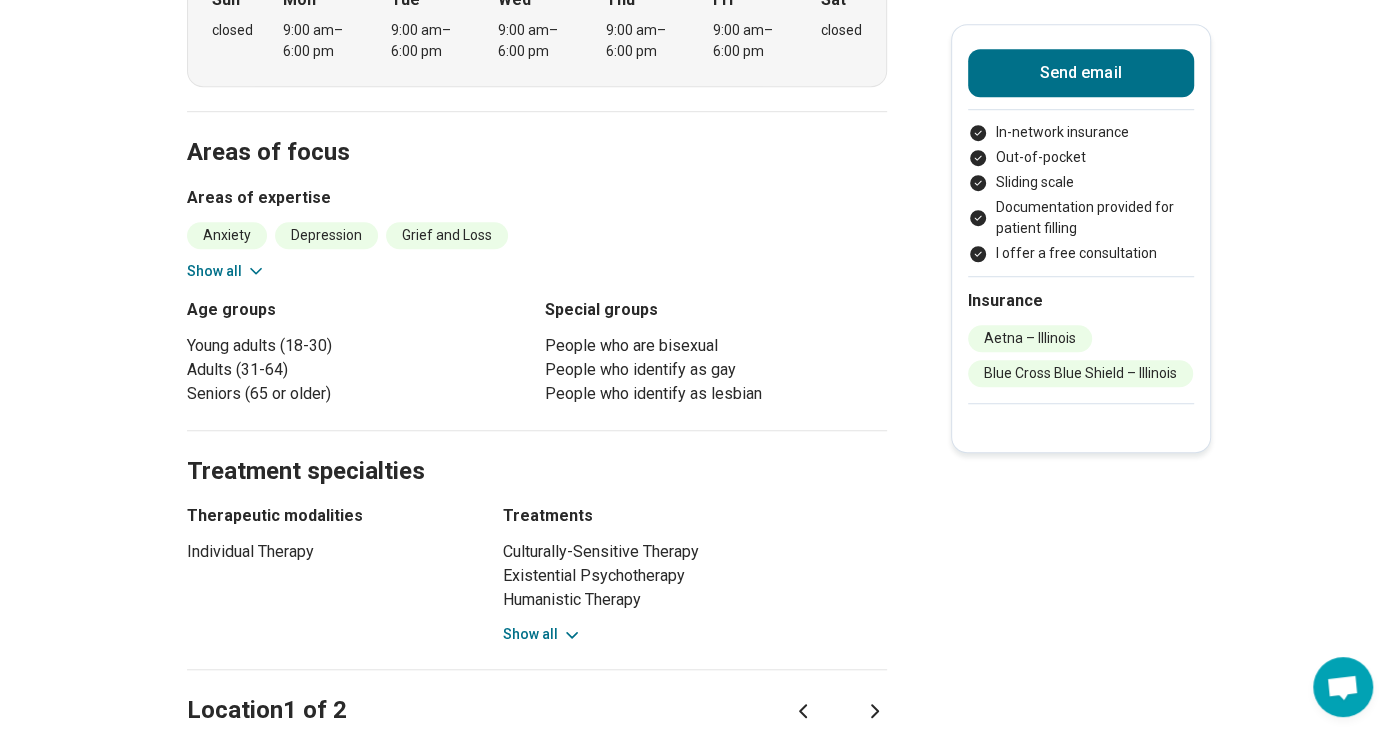 click on "Show all" at bounding box center [226, 271] 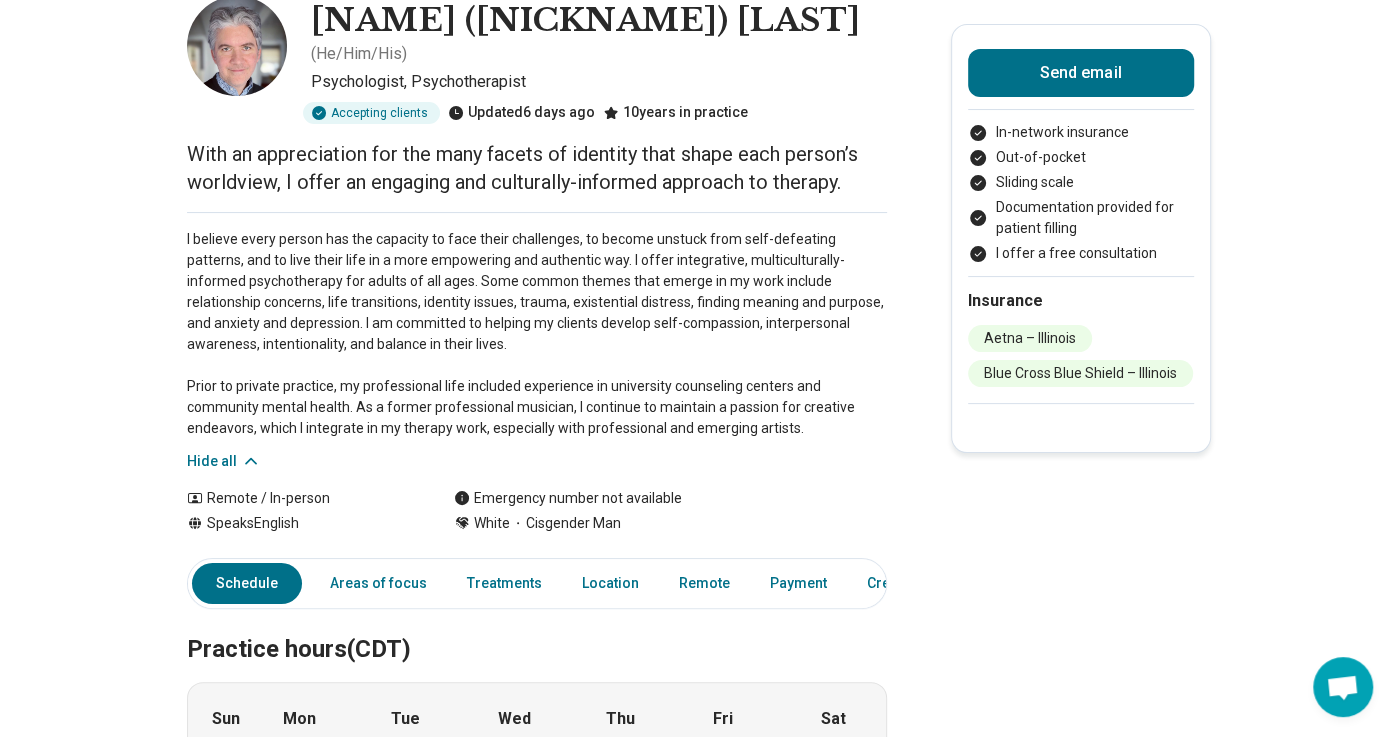 scroll, scrollTop: 0, scrollLeft: 0, axis: both 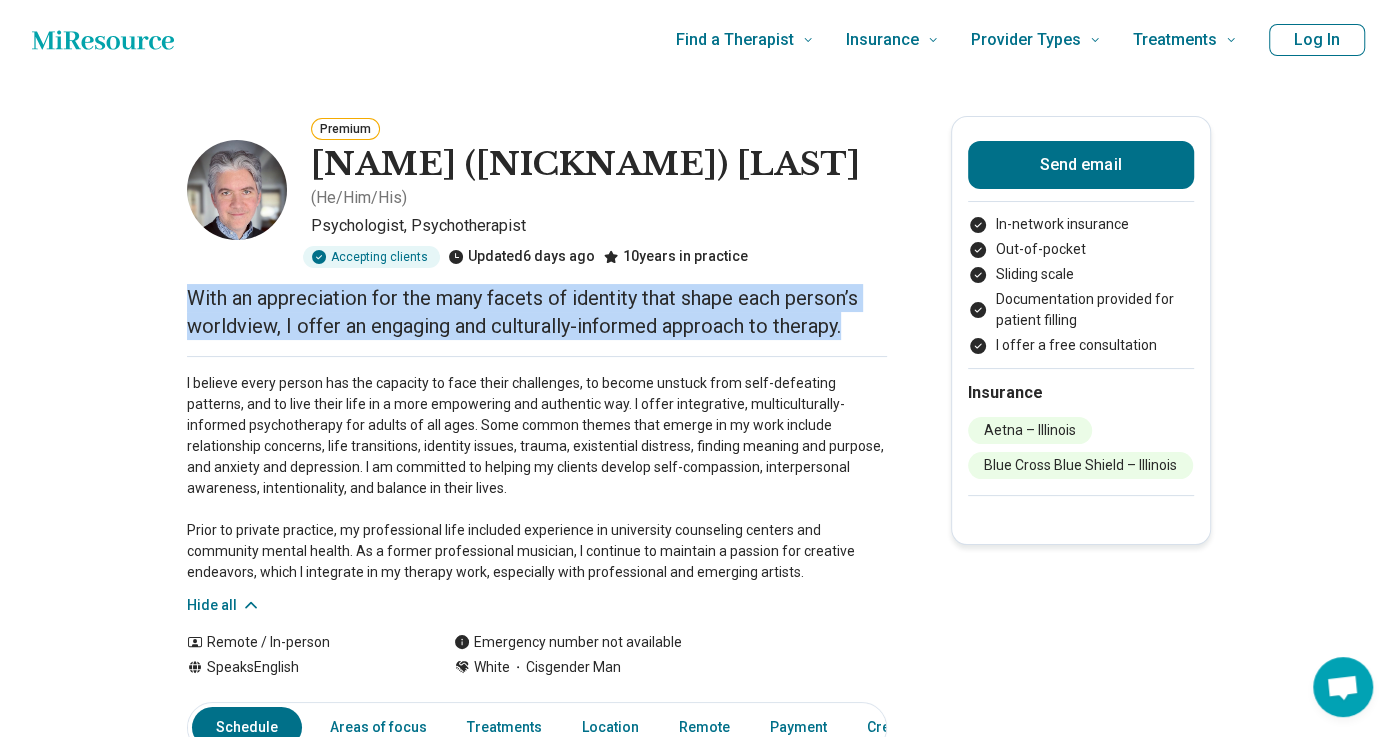 drag, startPoint x: 189, startPoint y: 293, endPoint x: 870, endPoint y: 315, distance: 681.3553 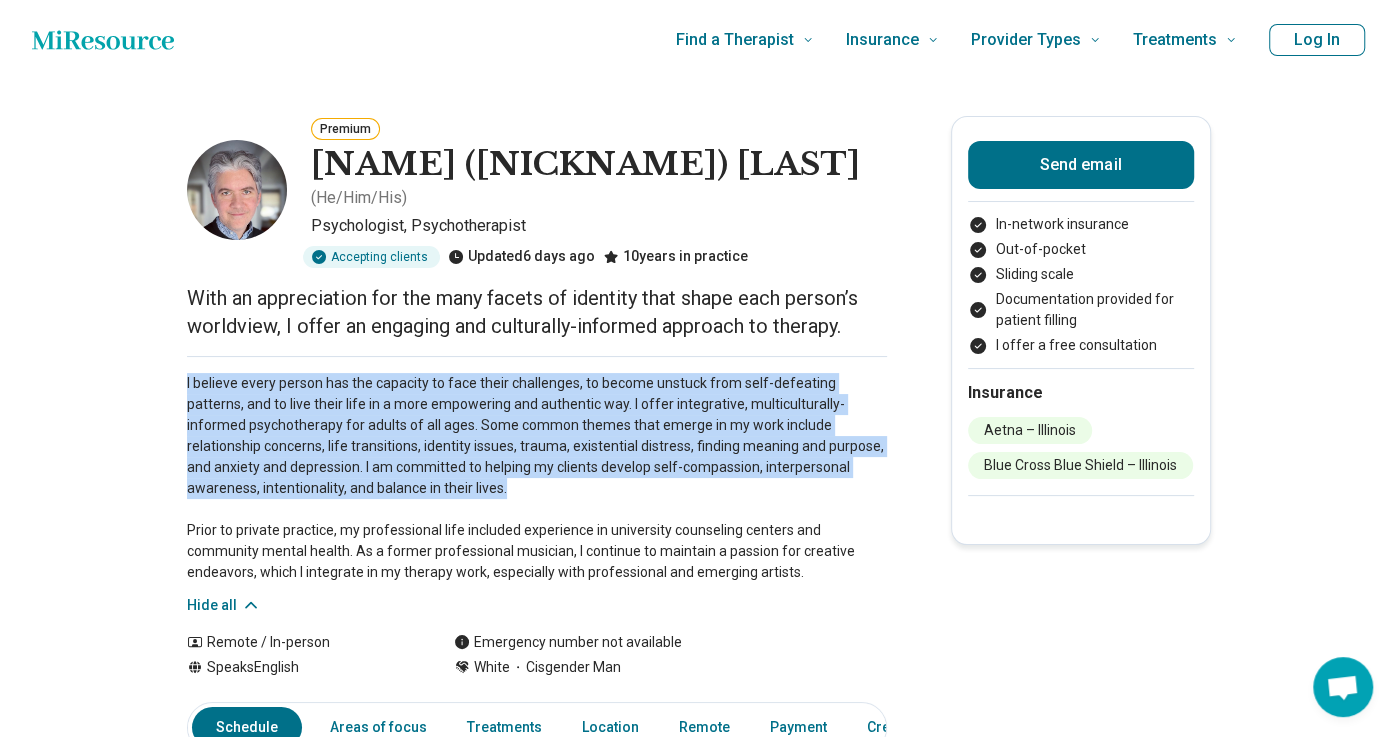 drag, startPoint x: 186, startPoint y: 380, endPoint x: 444, endPoint y: 474, distance: 274.5906 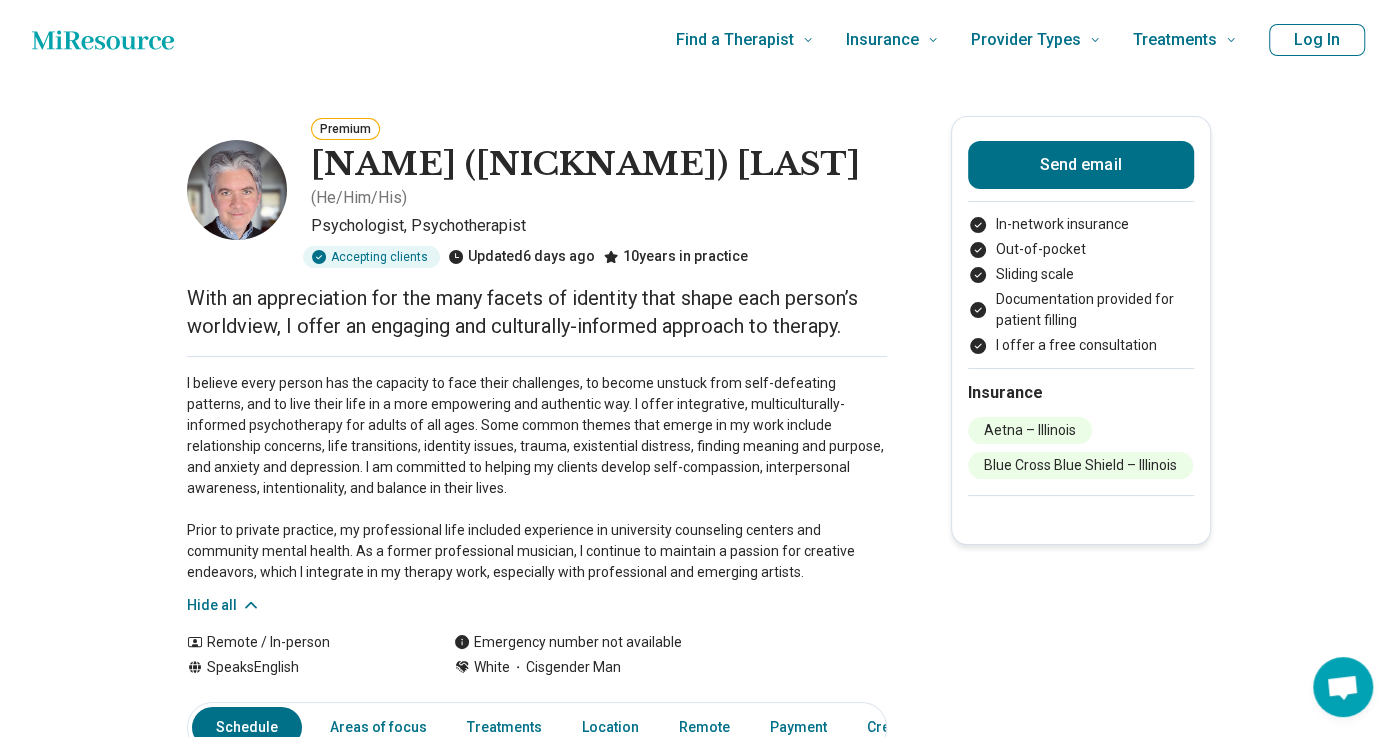 click on "I believe every person has the capacity to face their challenges, to become unstuck from self-defeating patterns, and to live their life in a more empowering and authentic way. I offer integrative, multiculturally-informed psychotherapy for adults of all ages. Some common themes that emerge in my work include relationship concerns, life transitions, identity issues, trauma, existential distress, finding meaning and purpose, and anxiety and depression. I am committed to helping my clients develop self-compassion, interpersonal awareness, intentionality, and balance in their lives.
Prior to private practice, my professional life included experience in university counseling centers and community mental health. As a former professional musician, I continue to maintain a passion for creative endeavors, which I integrate in my therapy work, especially with professional and emerging artists." at bounding box center [537, 478] 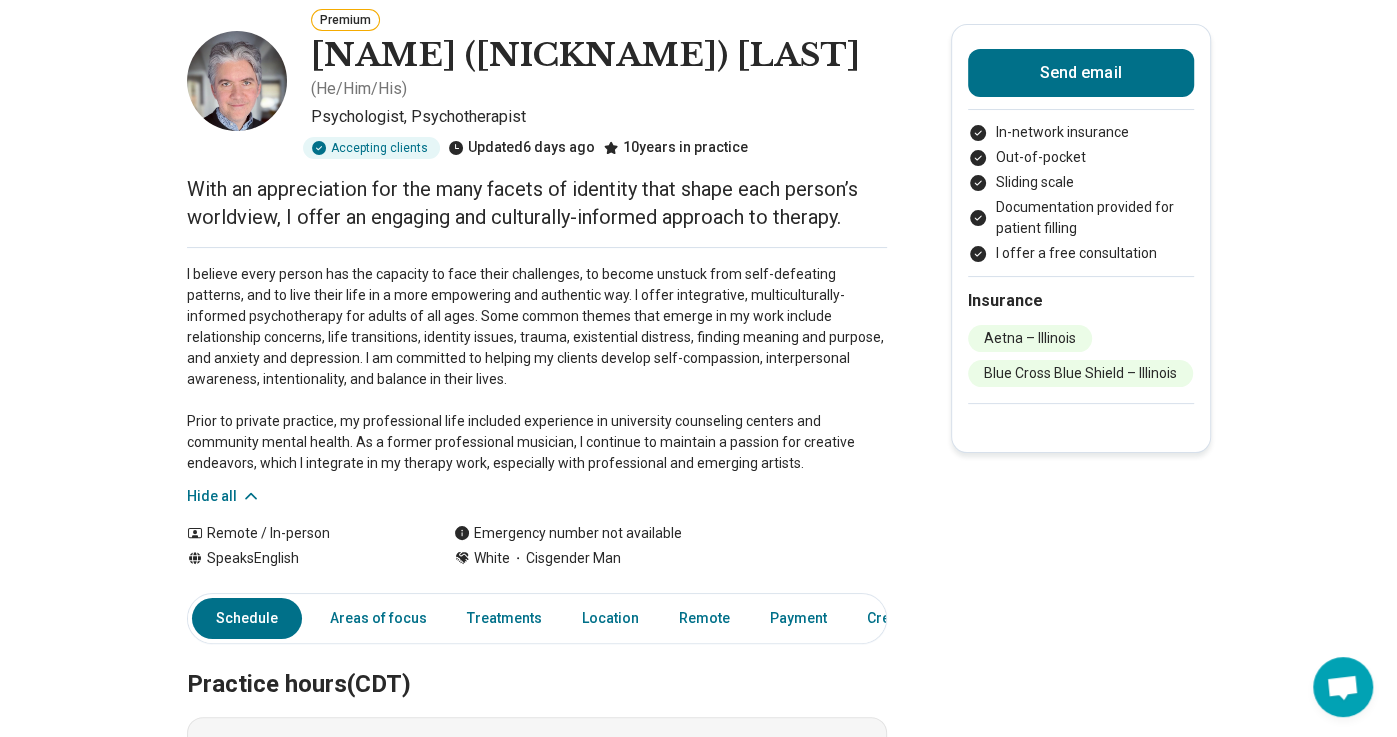 scroll, scrollTop: 108, scrollLeft: 0, axis: vertical 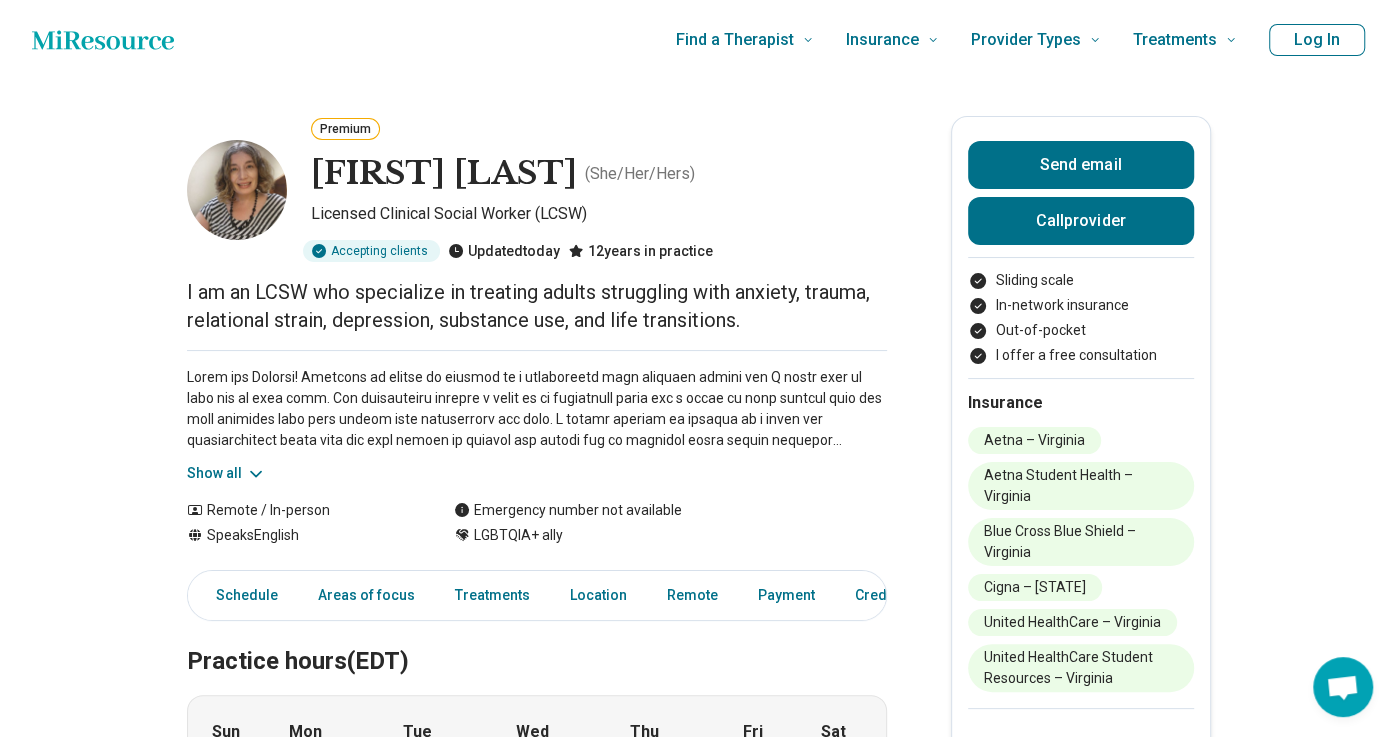 click 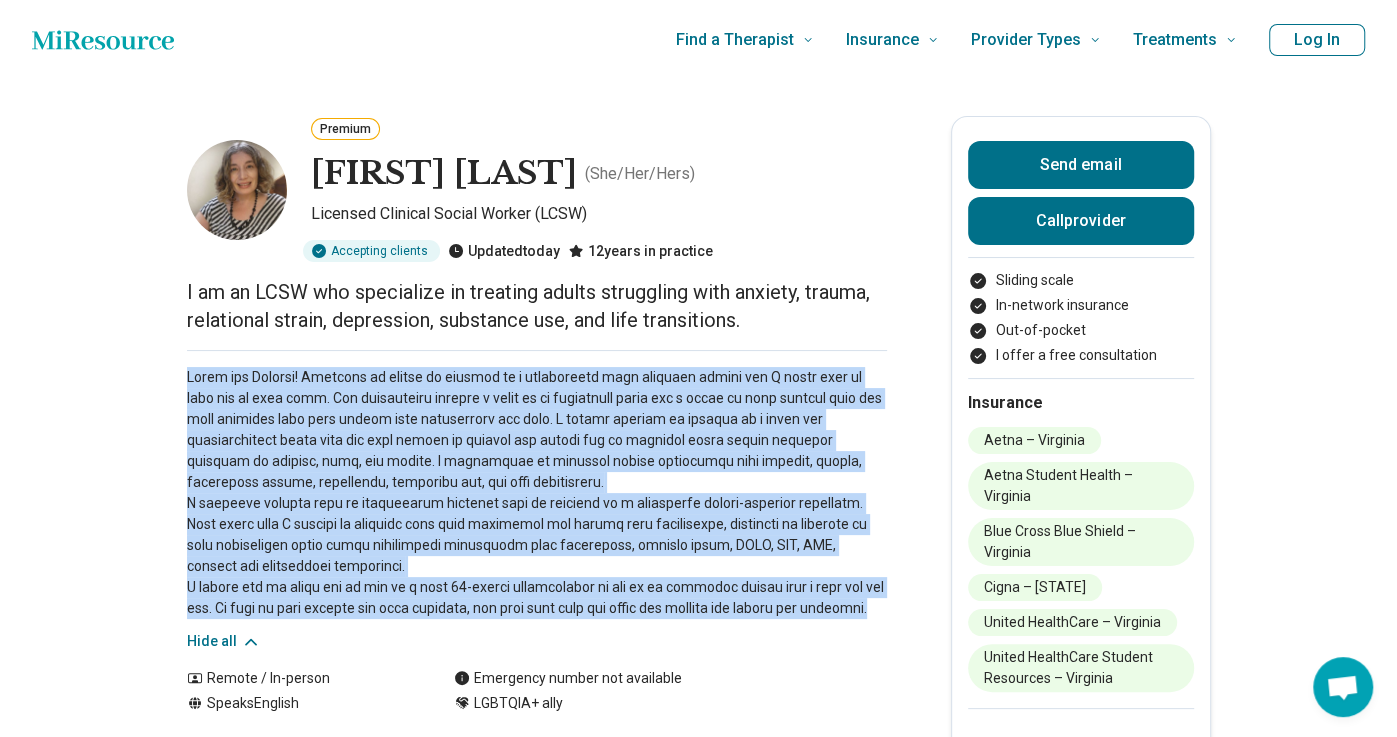 drag, startPoint x: 187, startPoint y: 381, endPoint x: 890, endPoint y: 607, distance: 738.43414 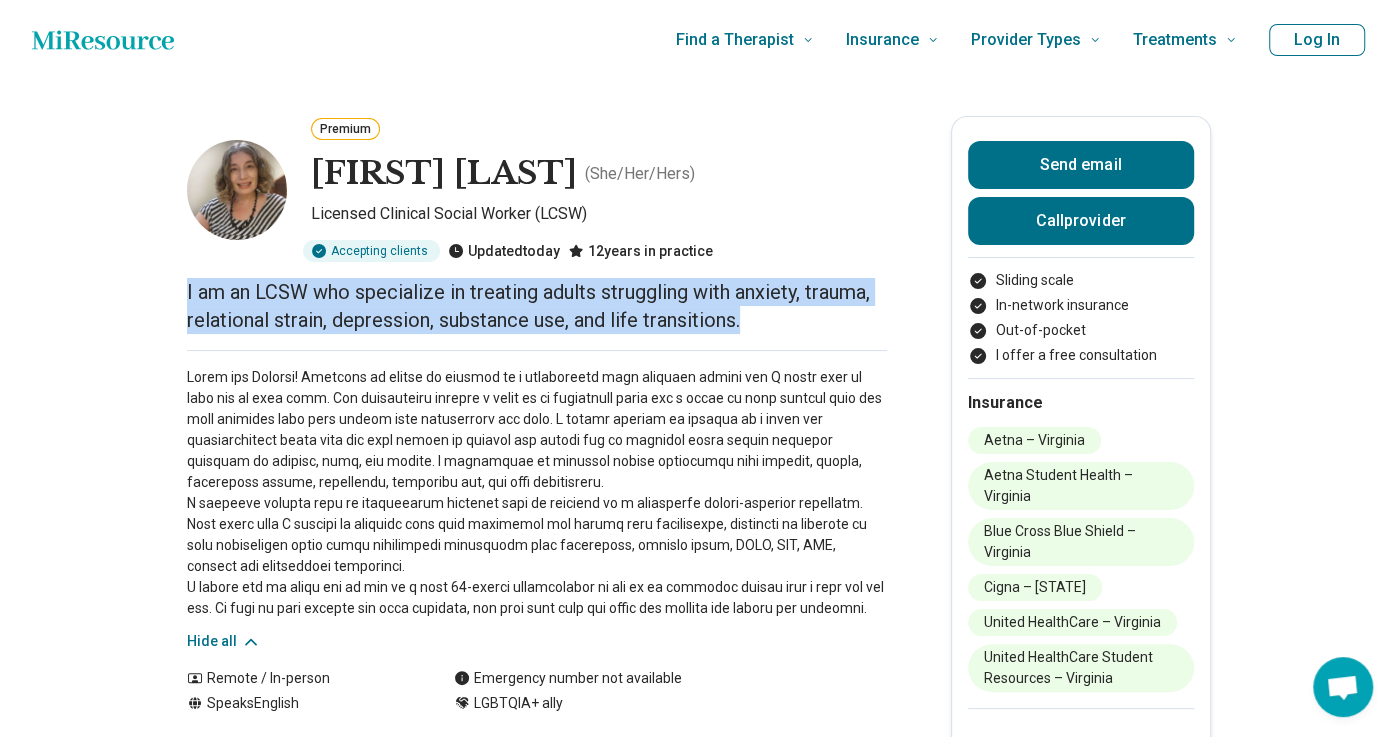 drag, startPoint x: 188, startPoint y: 288, endPoint x: 747, endPoint y: 309, distance: 559.3943 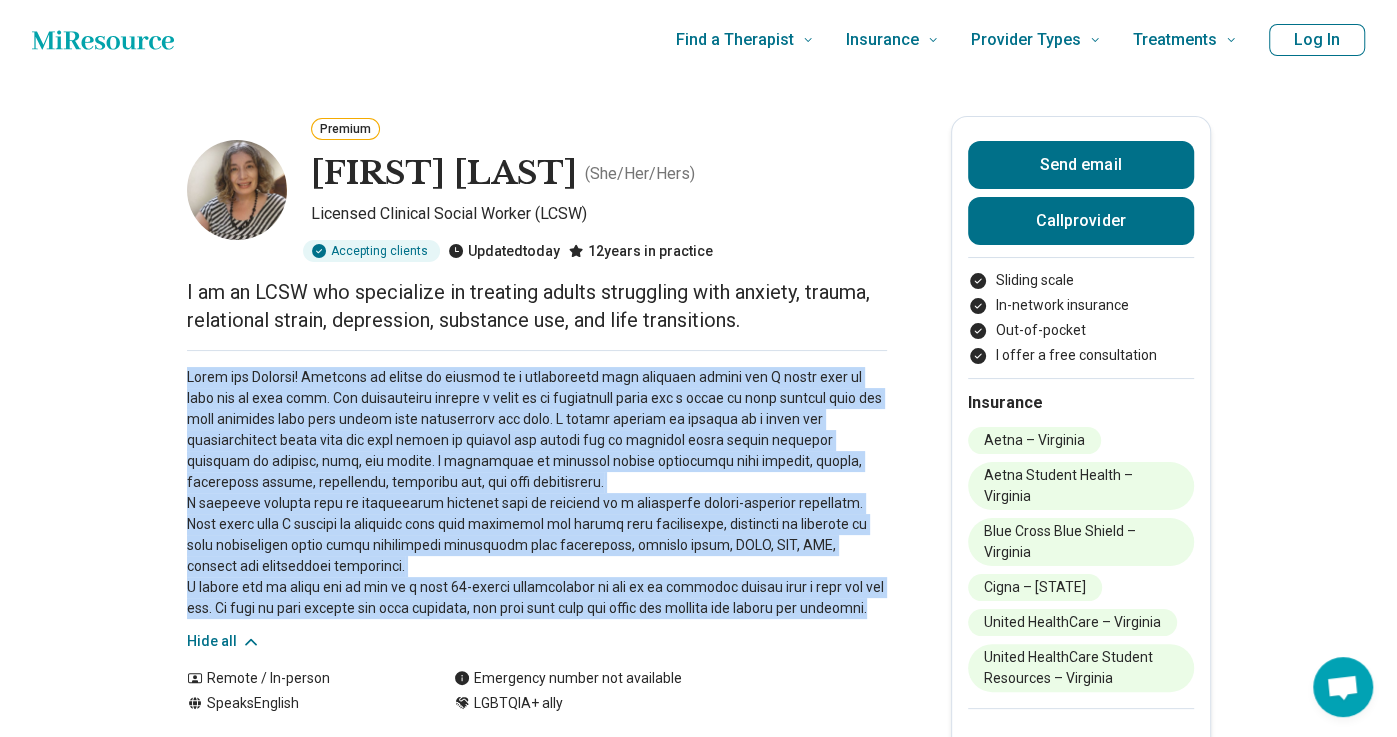 drag, startPoint x: 186, startPoint y: 374, endPoint x: 910, endPoint y: 606, distance: 760.2631 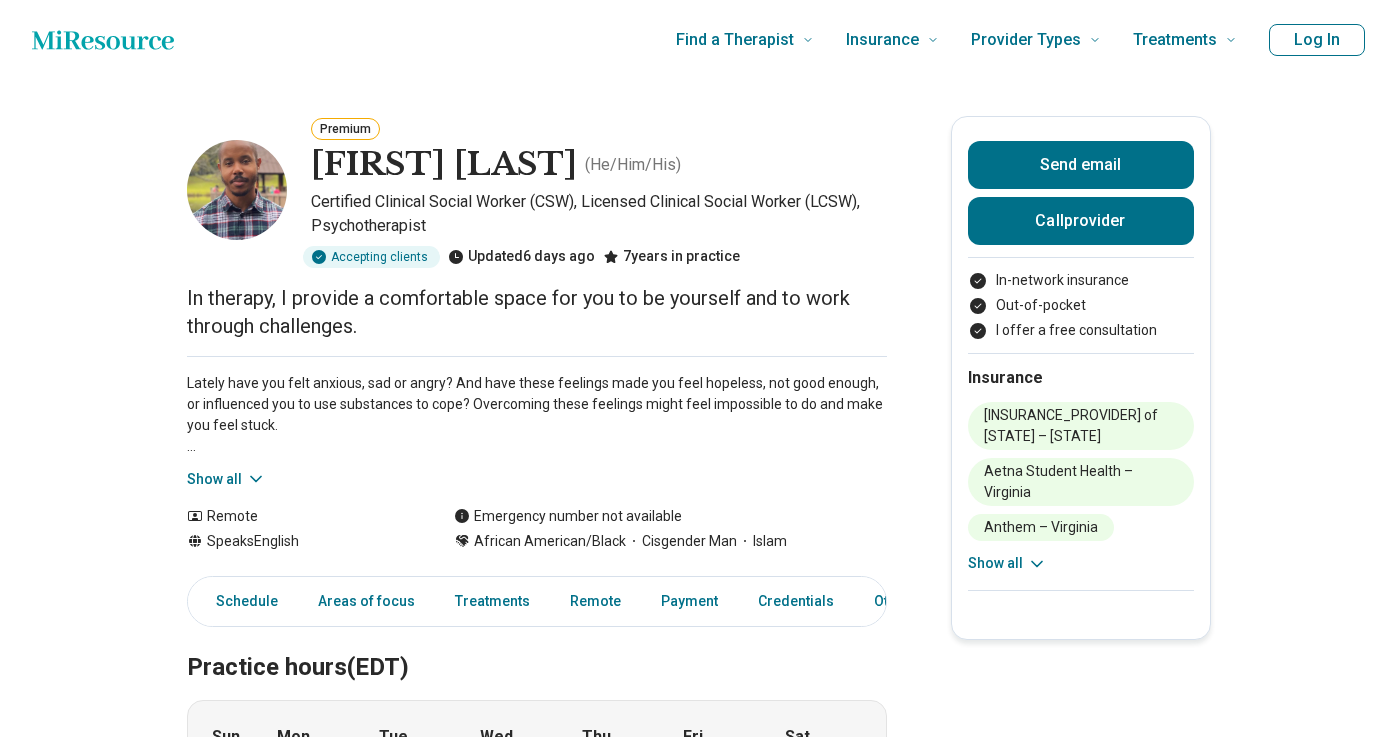 scroll, scrollTop: 0, scrollLeft: 0, axis: both 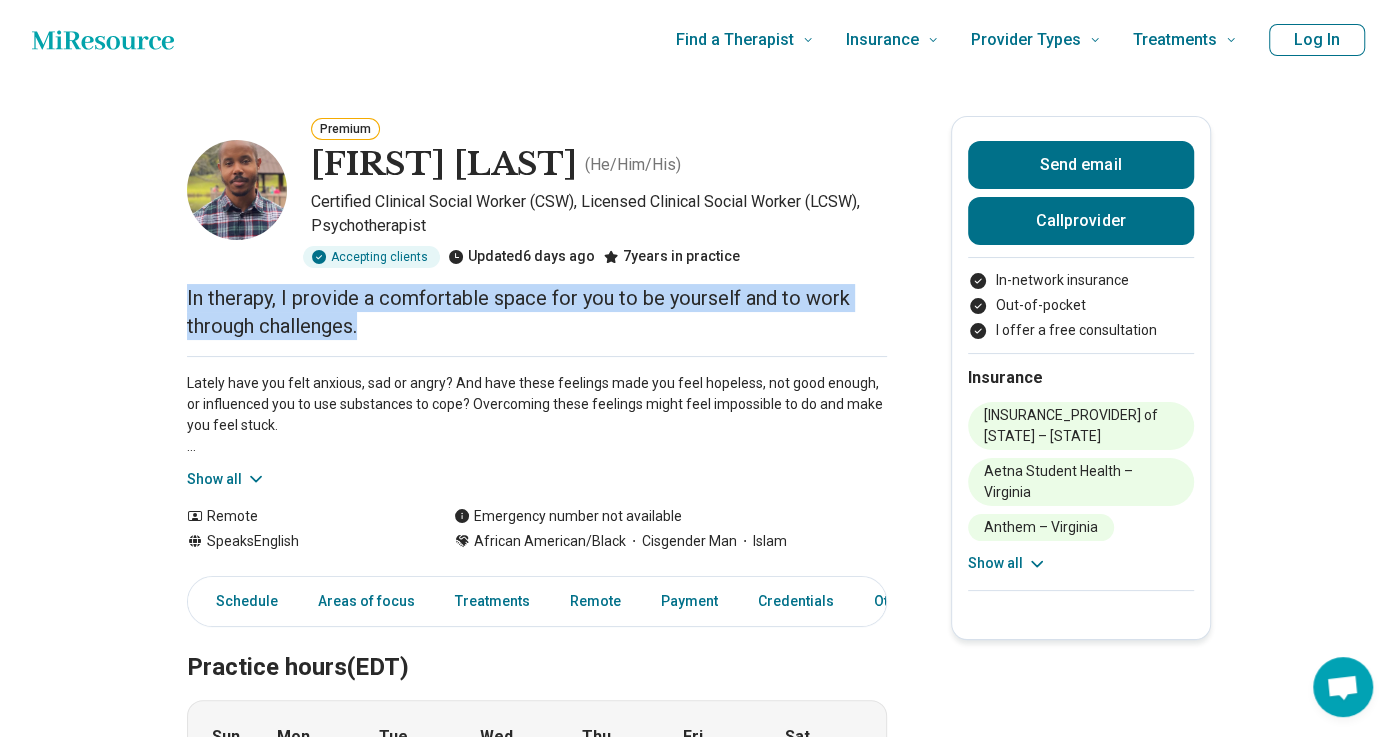 drag, startPoint x: 188, startPoint y: 295, endPoint x: 381, endPoint y: 322, distance: 194.87946 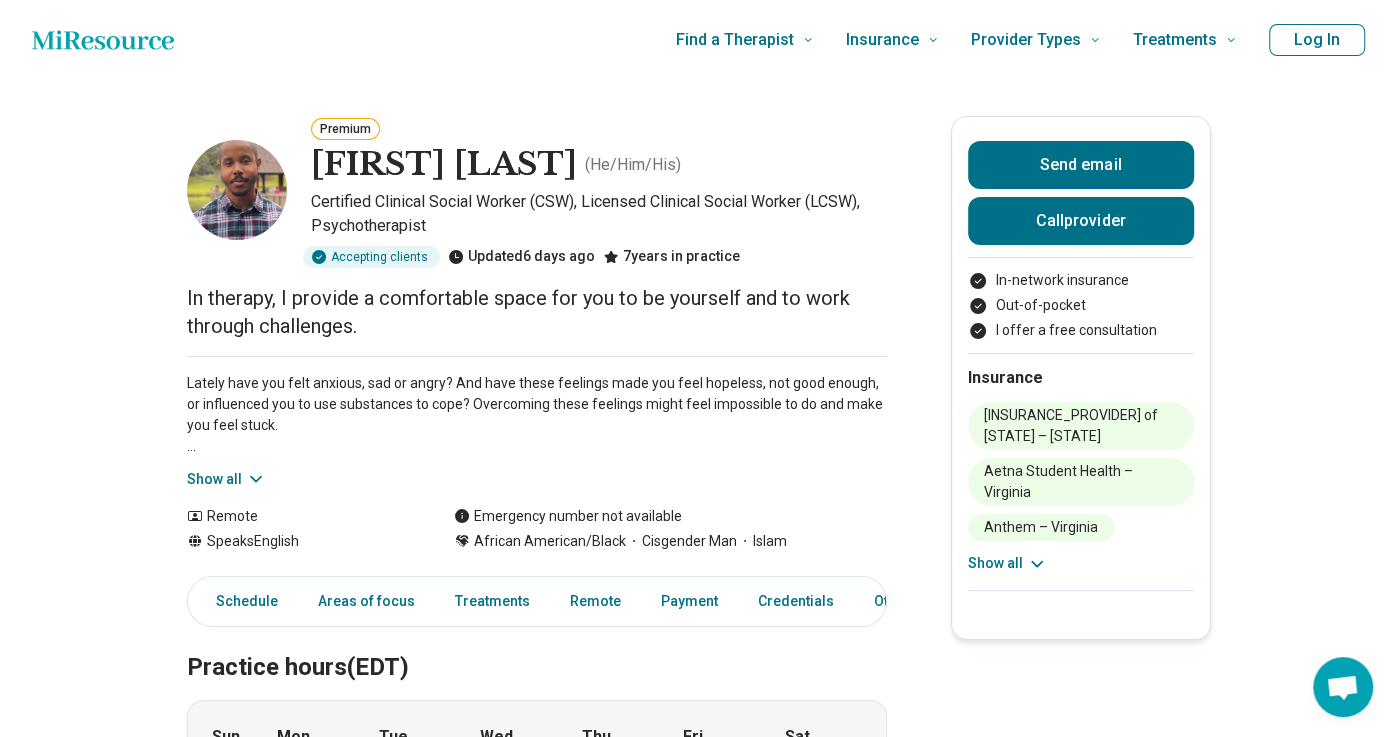 click on "Show all" at bounding box center [226, 479] 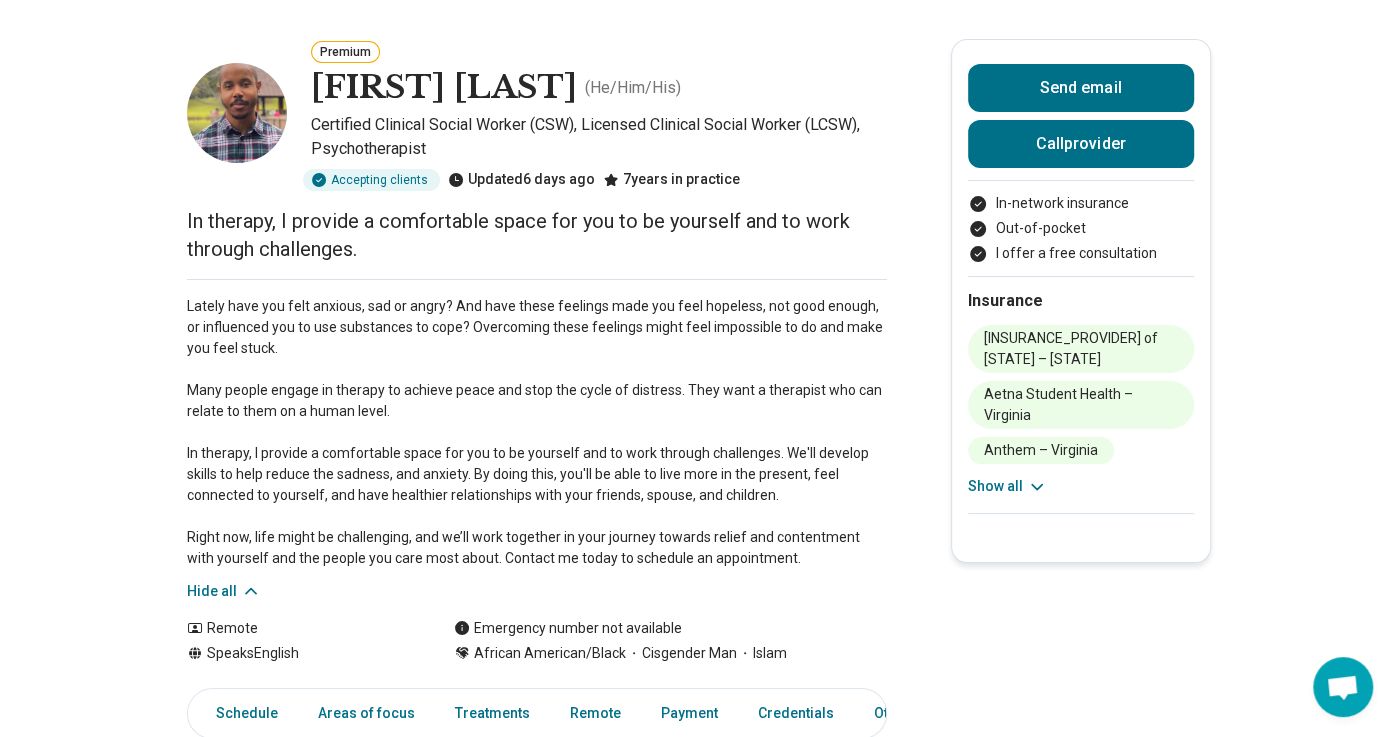 scroll, scrollTop: 125, scrollLeft: 0, axis: vertical 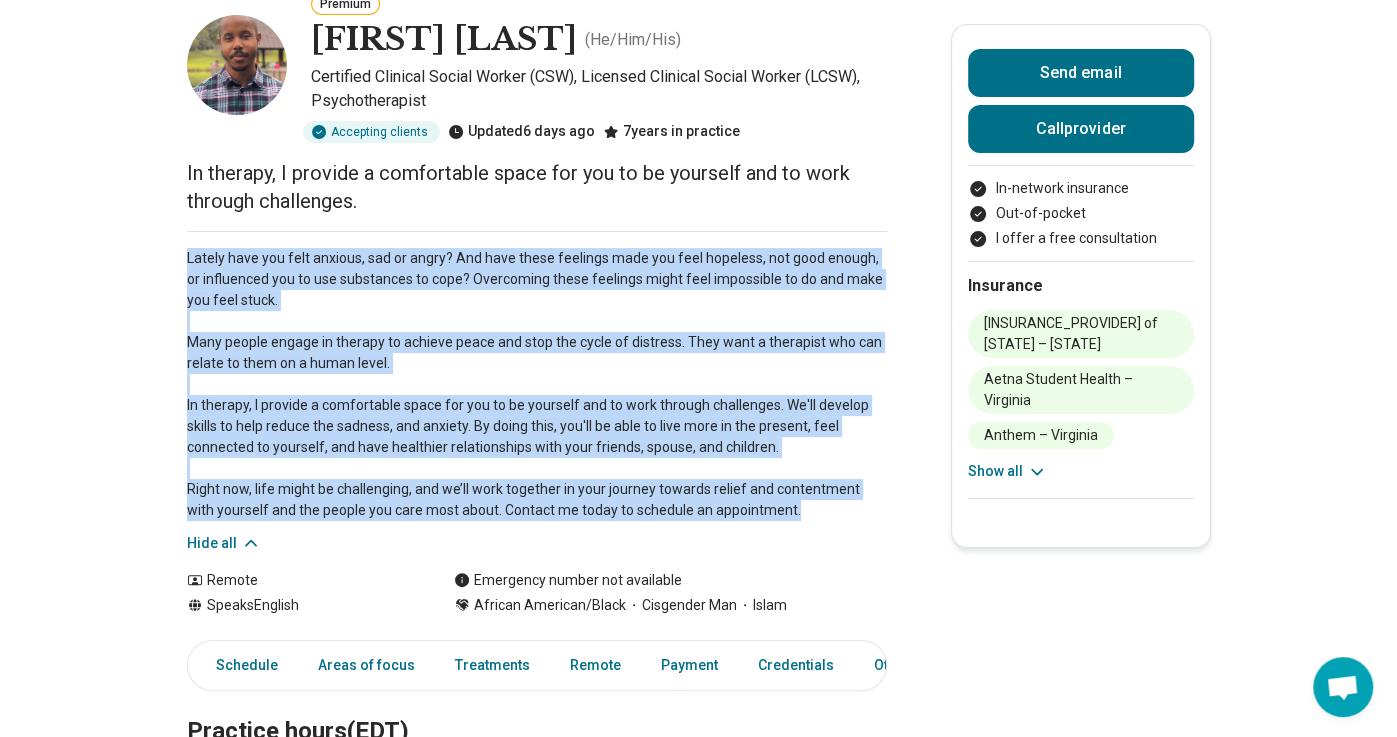 drag, startPoint x: 186, startPoint y: 259, endPoint x: 859, endPoint y: 511, distance: 718.63275 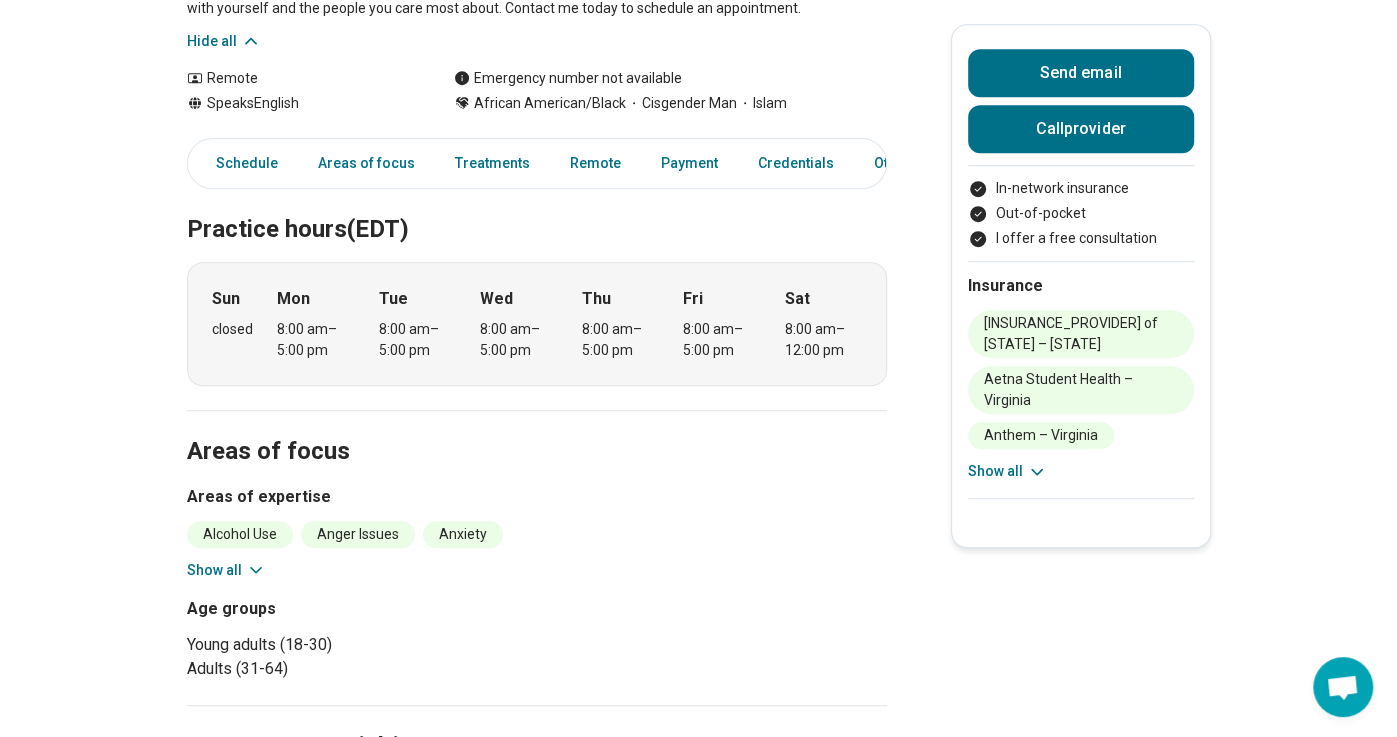scroll, scrollTop: 0, scrollLeft: 0, axis: both 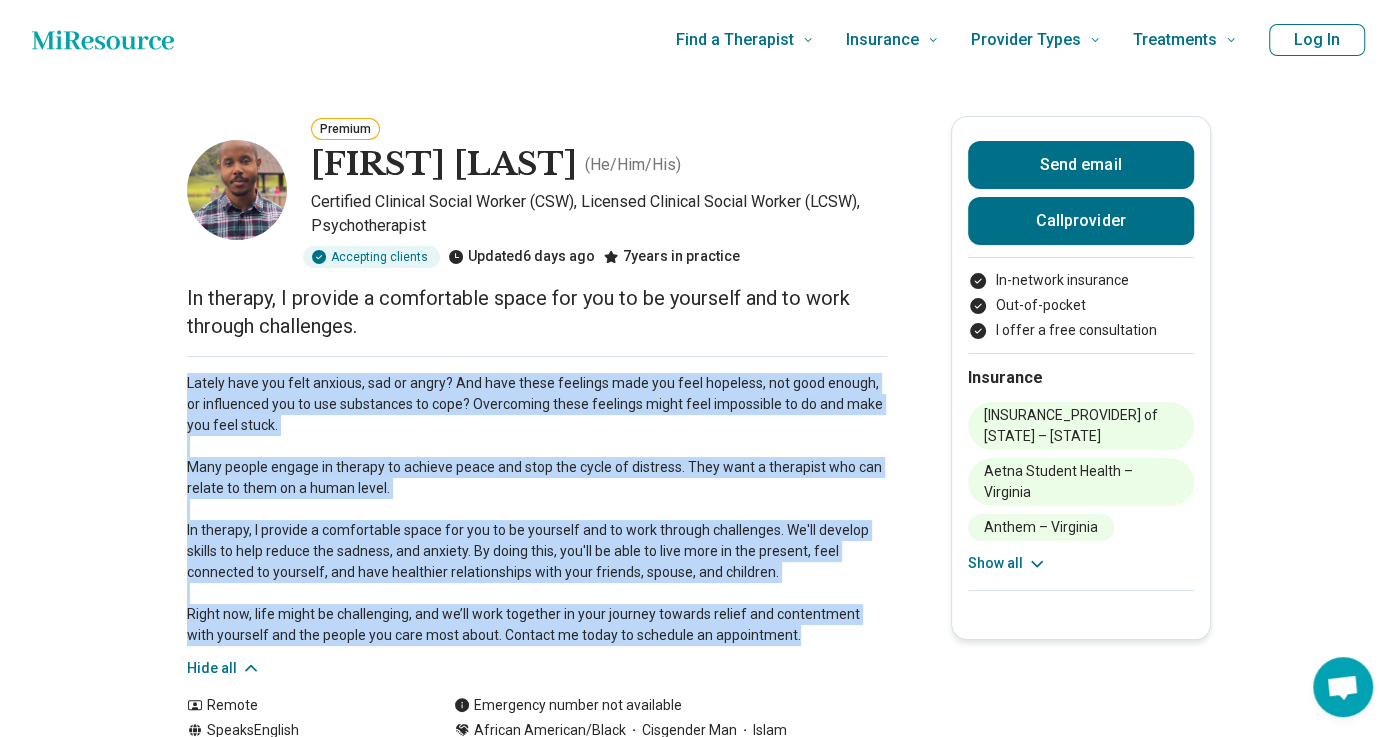 drag, startPoint x: 186, startPoint y: 381, endPoint x: 852, endPoint y: 631, distance: 711.37616 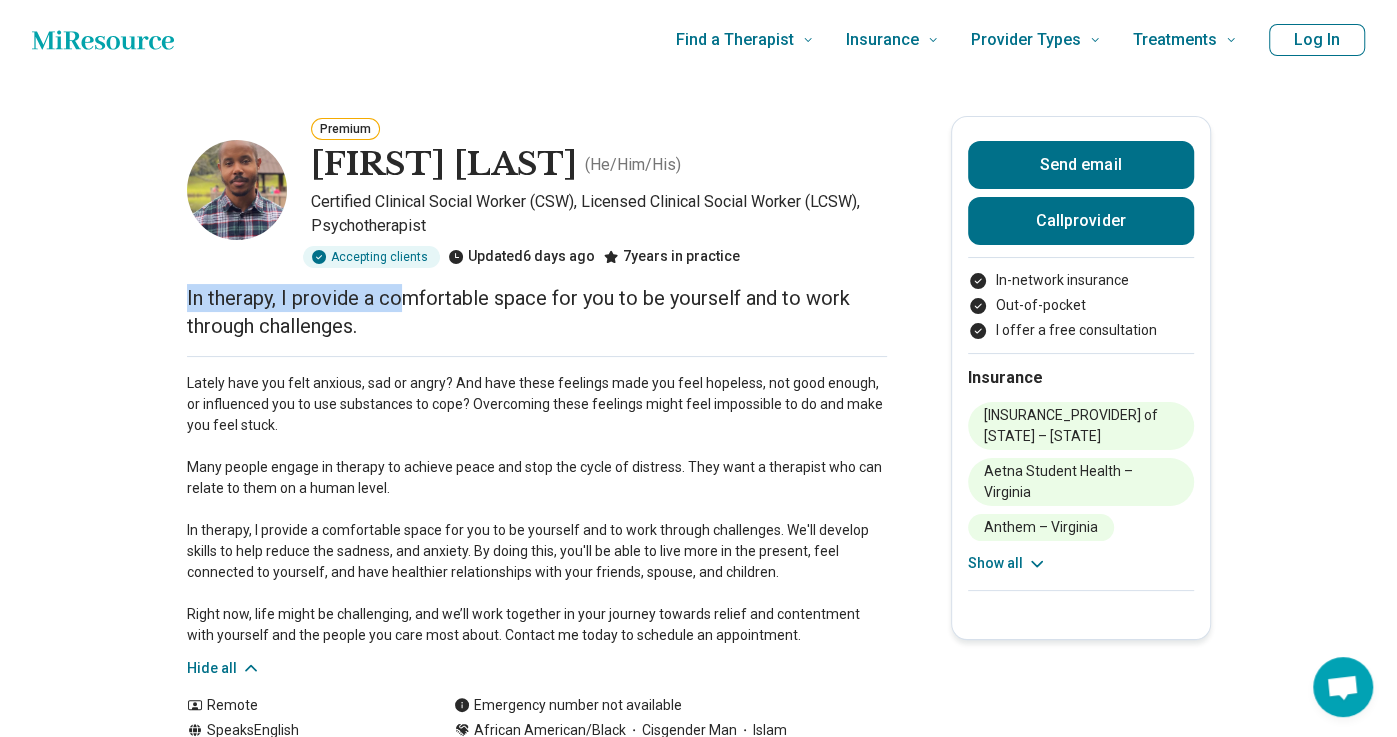 drag, startPoint x: 186, startPoint y: 296, endPoint x: 400, endPoint y: 312, distance: 214.59729 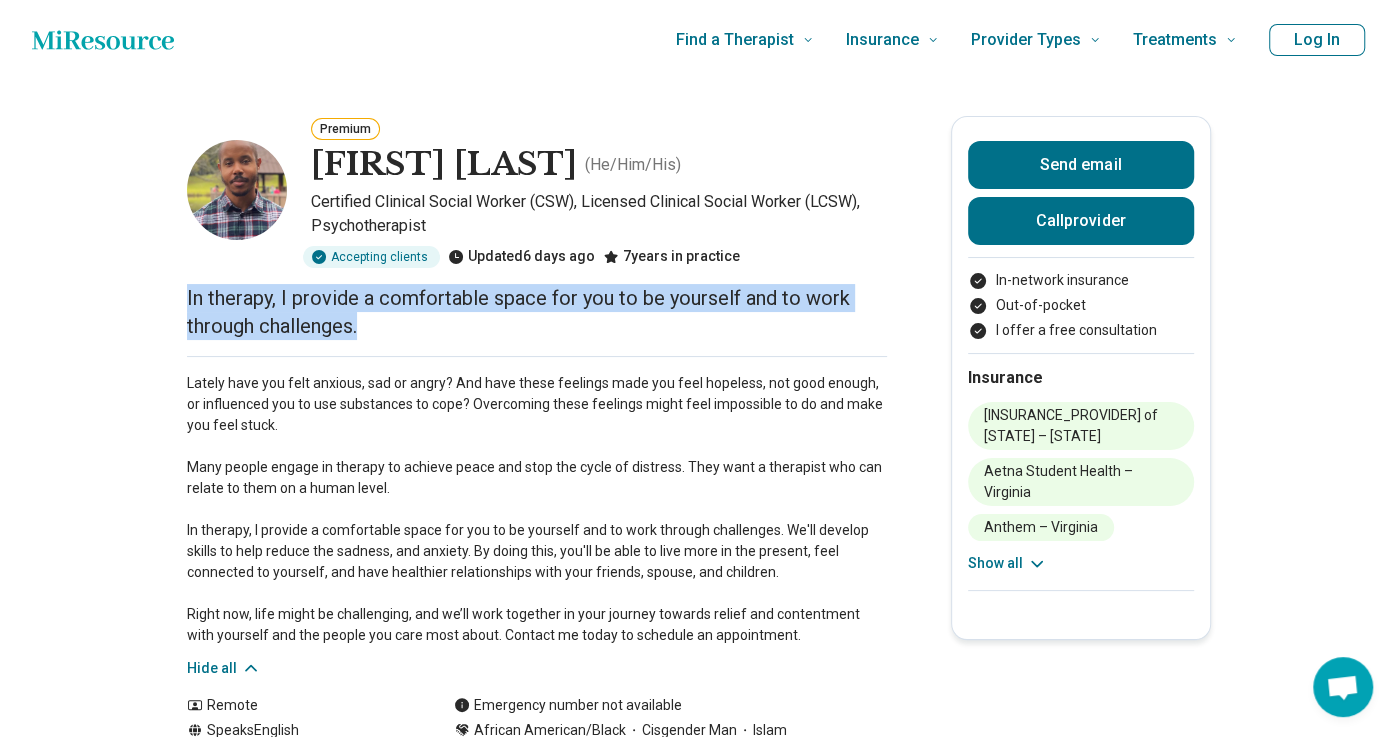 copy on "In therapy, I provide a comfortable space for you to be yourself and to work through challenges." 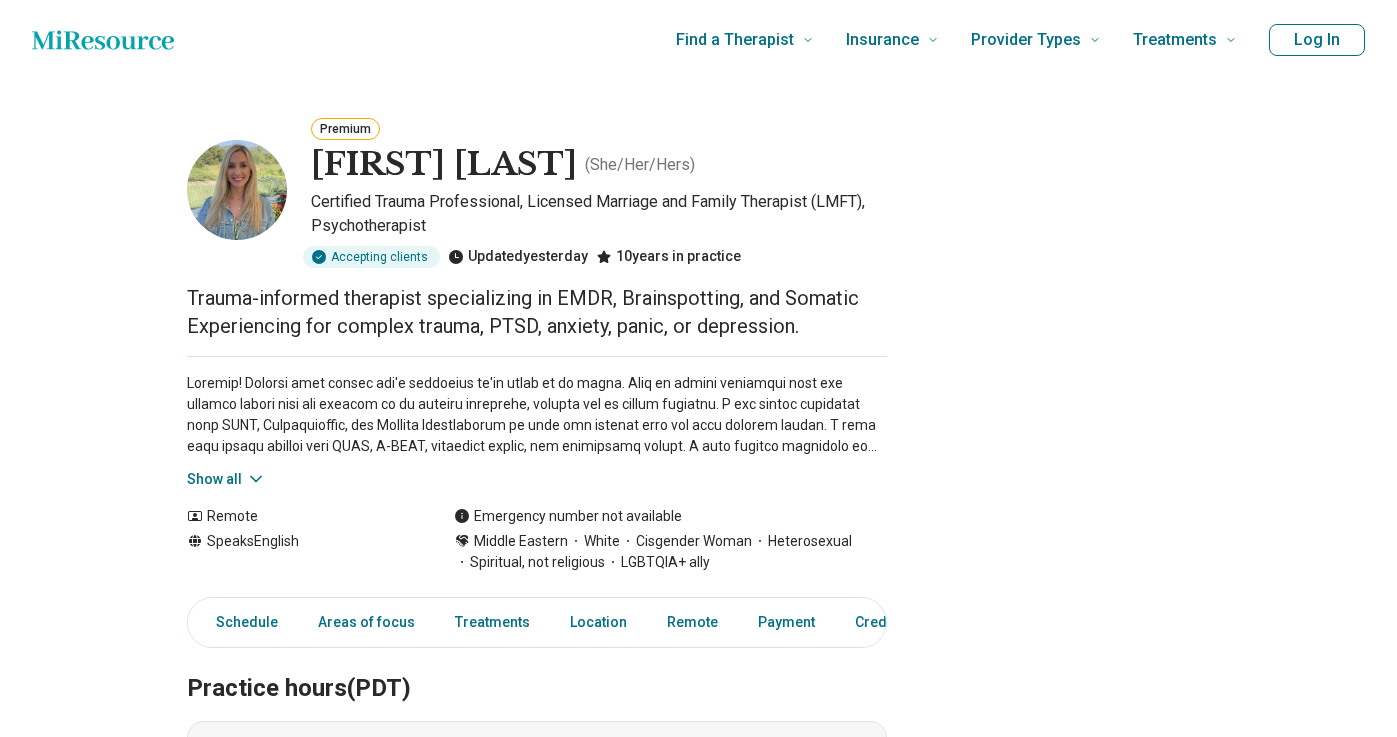 scroll, scrollTop: 0, scrollLeft: 0, axis: both 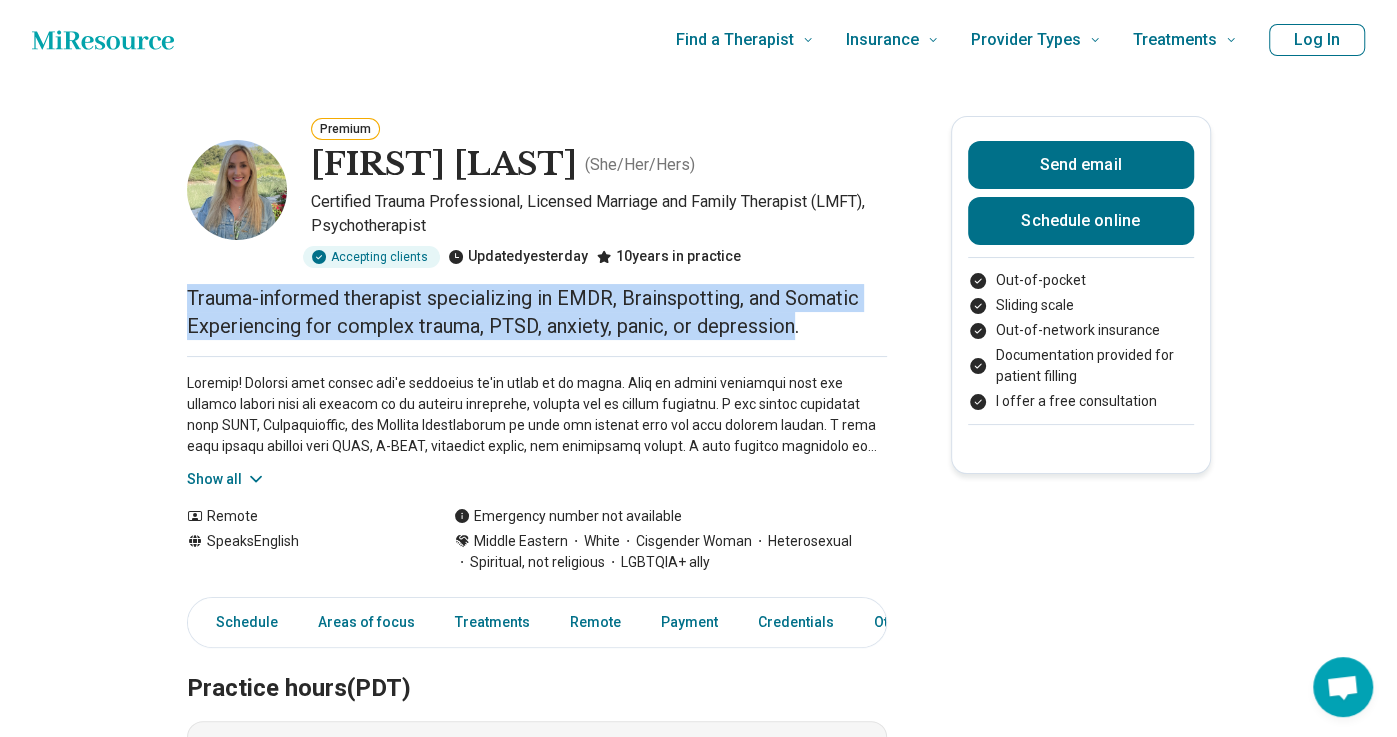 drag, startPoint x: 188, startPoint y: 294, endPoint x: 798, endPoint y: 312, distance: 610.2655 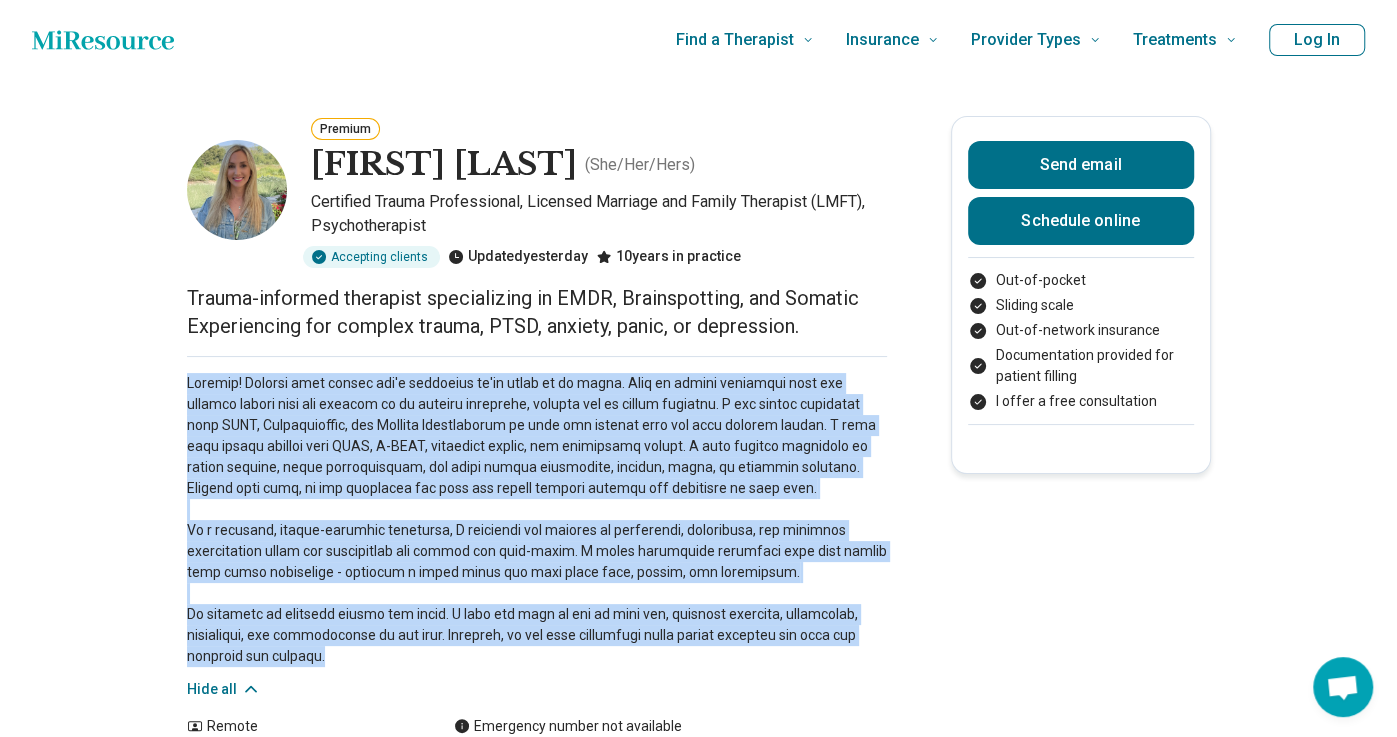 drag, startPoint x: 188, startPoint y: 386, endPoint x: 323, endPoint y: 660, distance: 305.45212 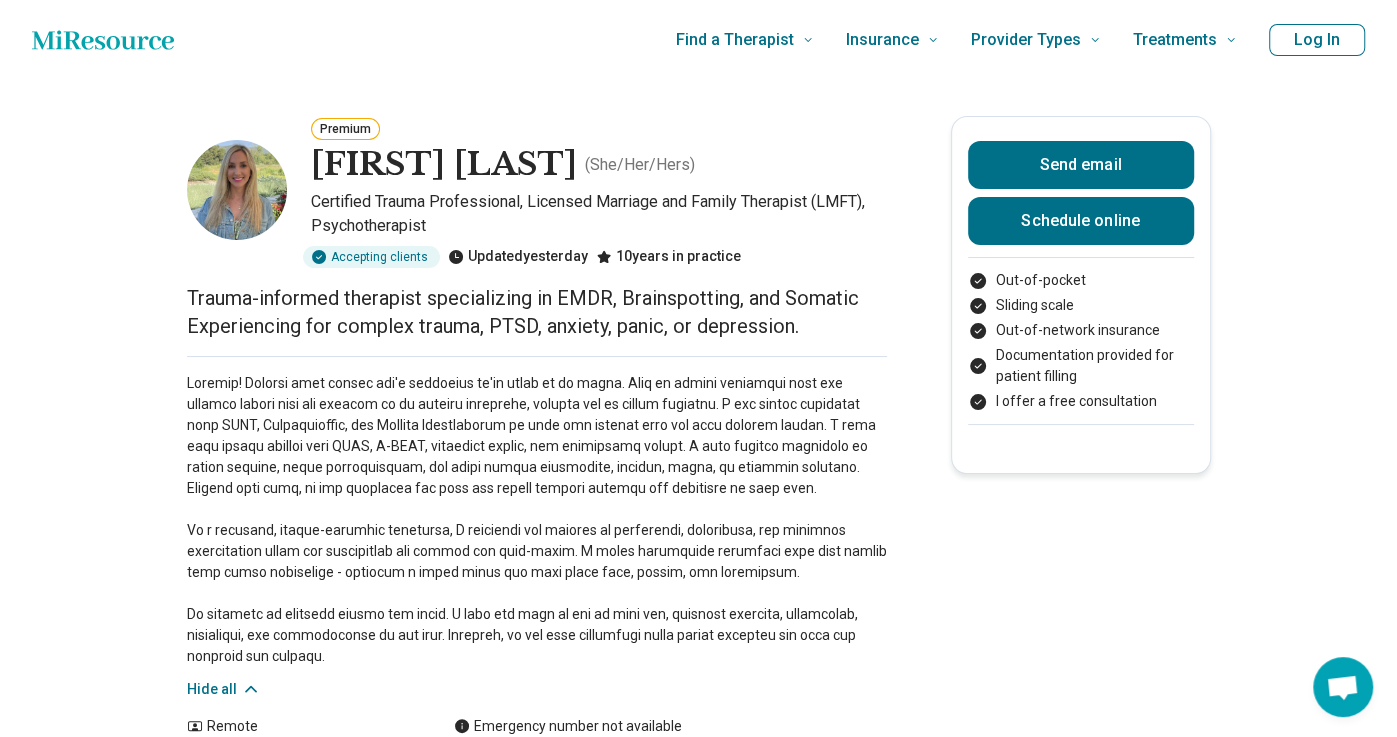 click at bounding box center (537, 520) 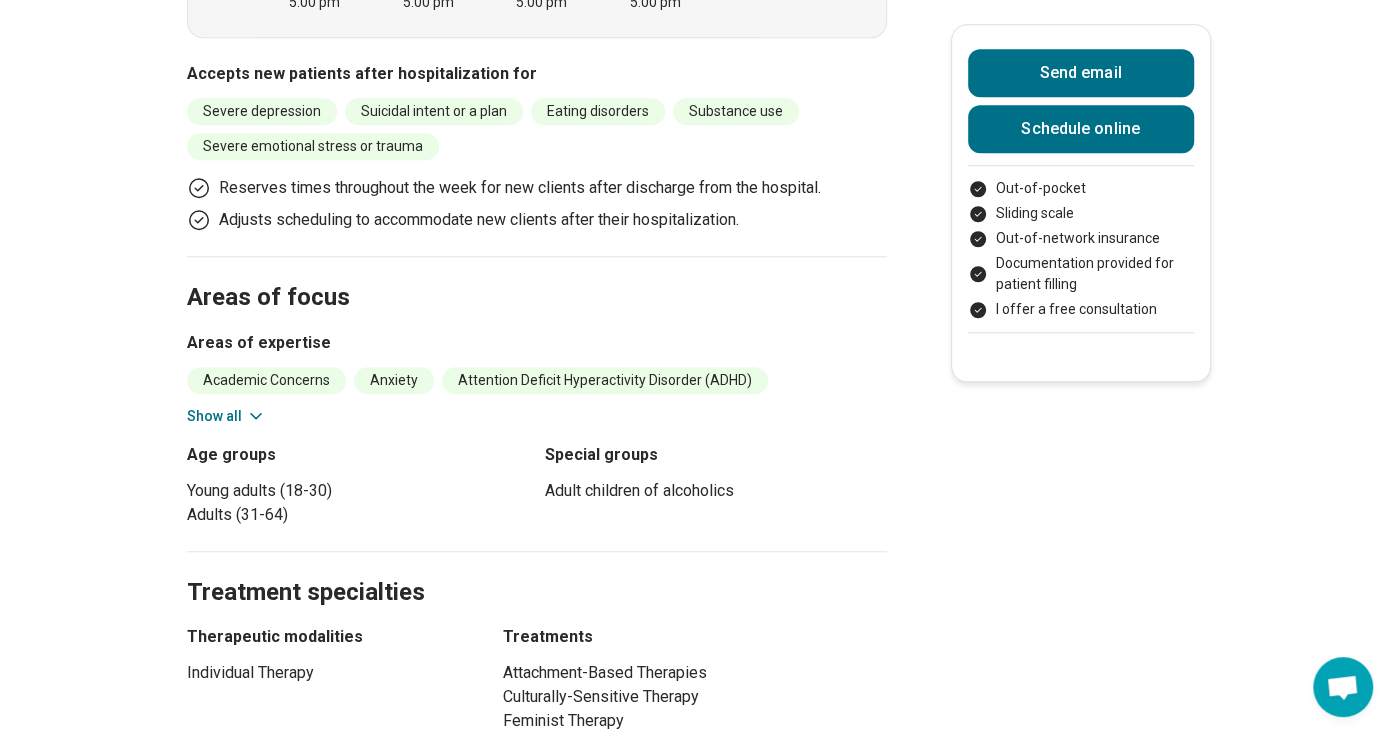 scroll, scrollTop: 1023, scrollLeft: 0, axis: vertical 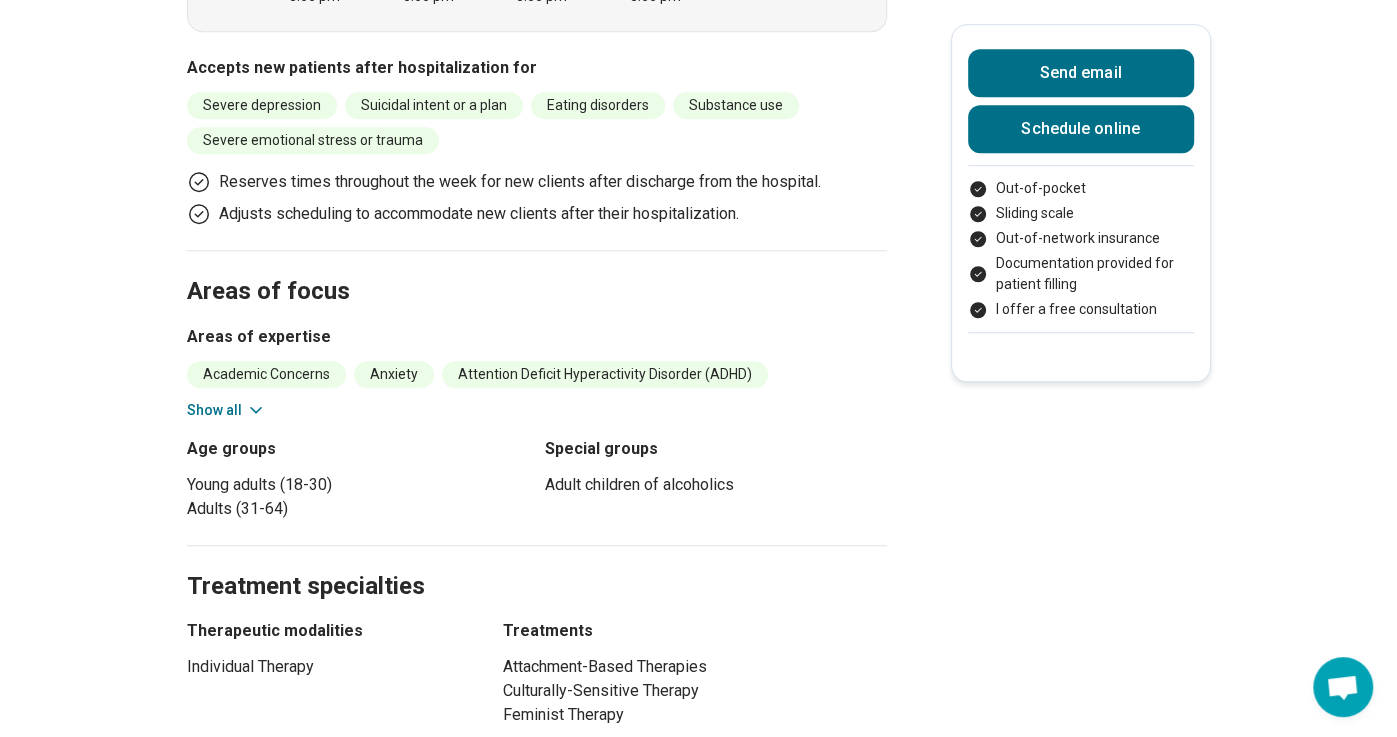 click on "Show all" at bounding box center [226, 410] 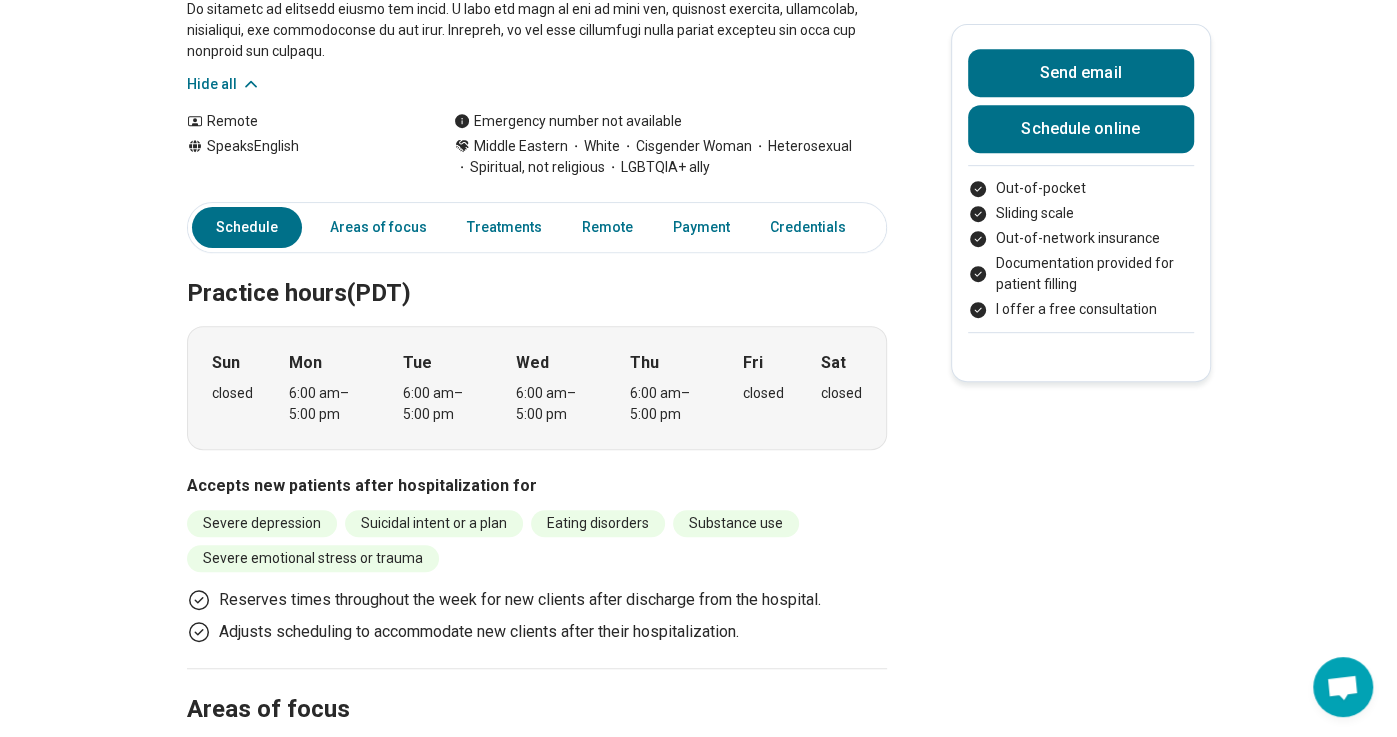scroll, scrollTop: 609, scrollLeft: 0, axis: vertical 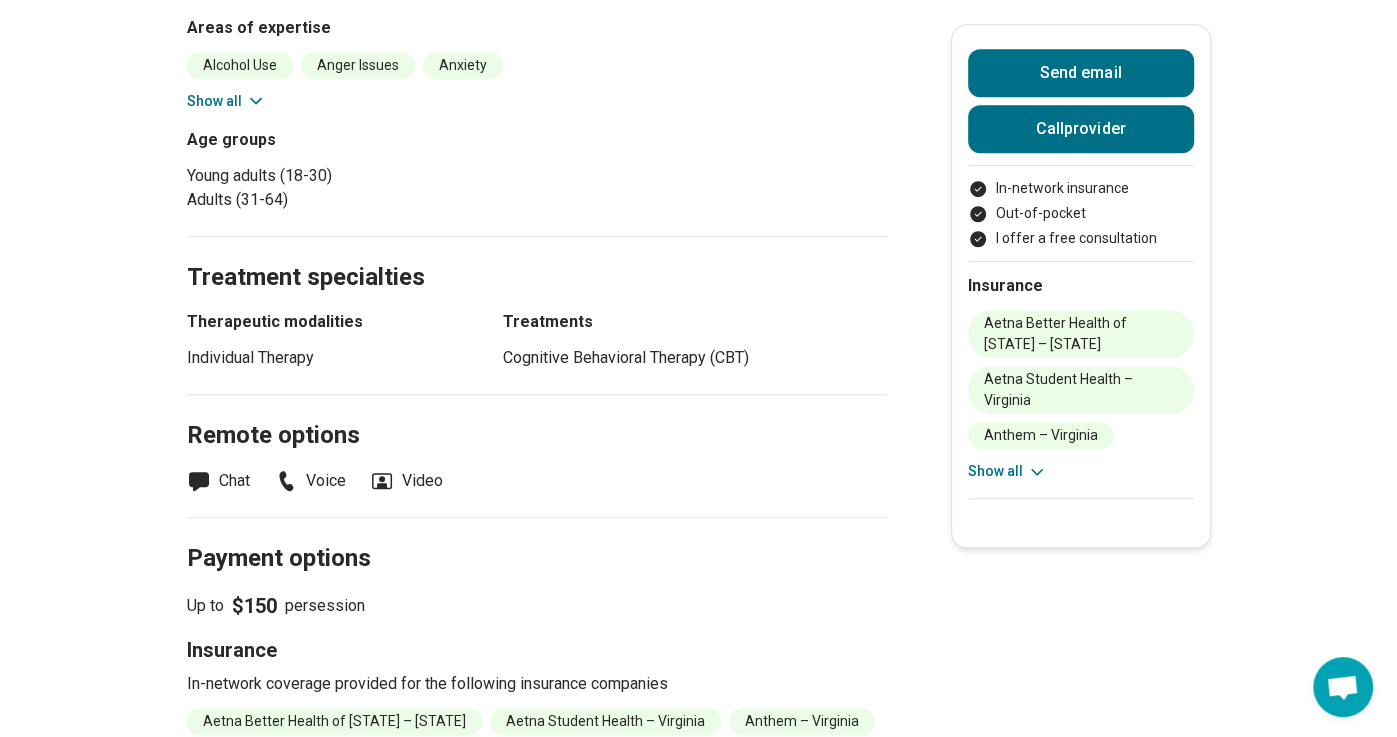 click 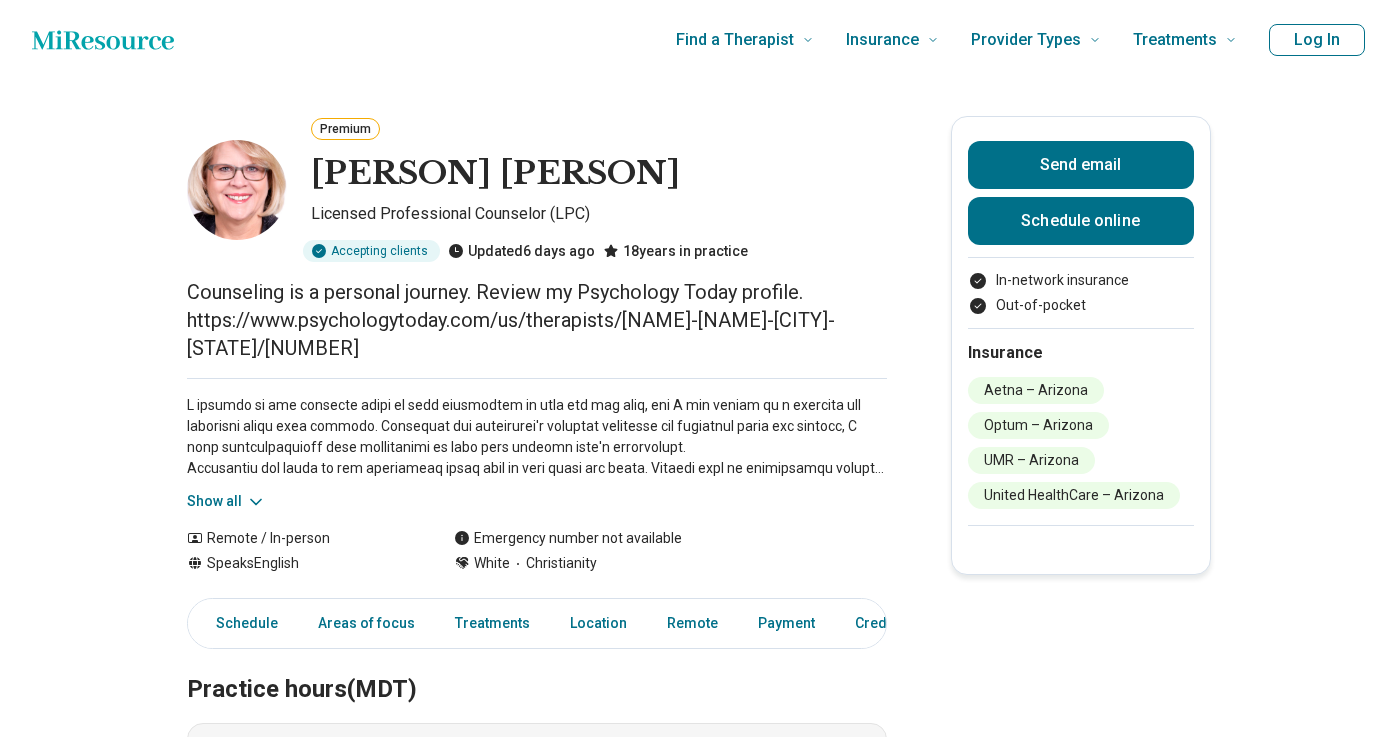scroll, scrollTop: 0, scrollLeft: 0, axis: both 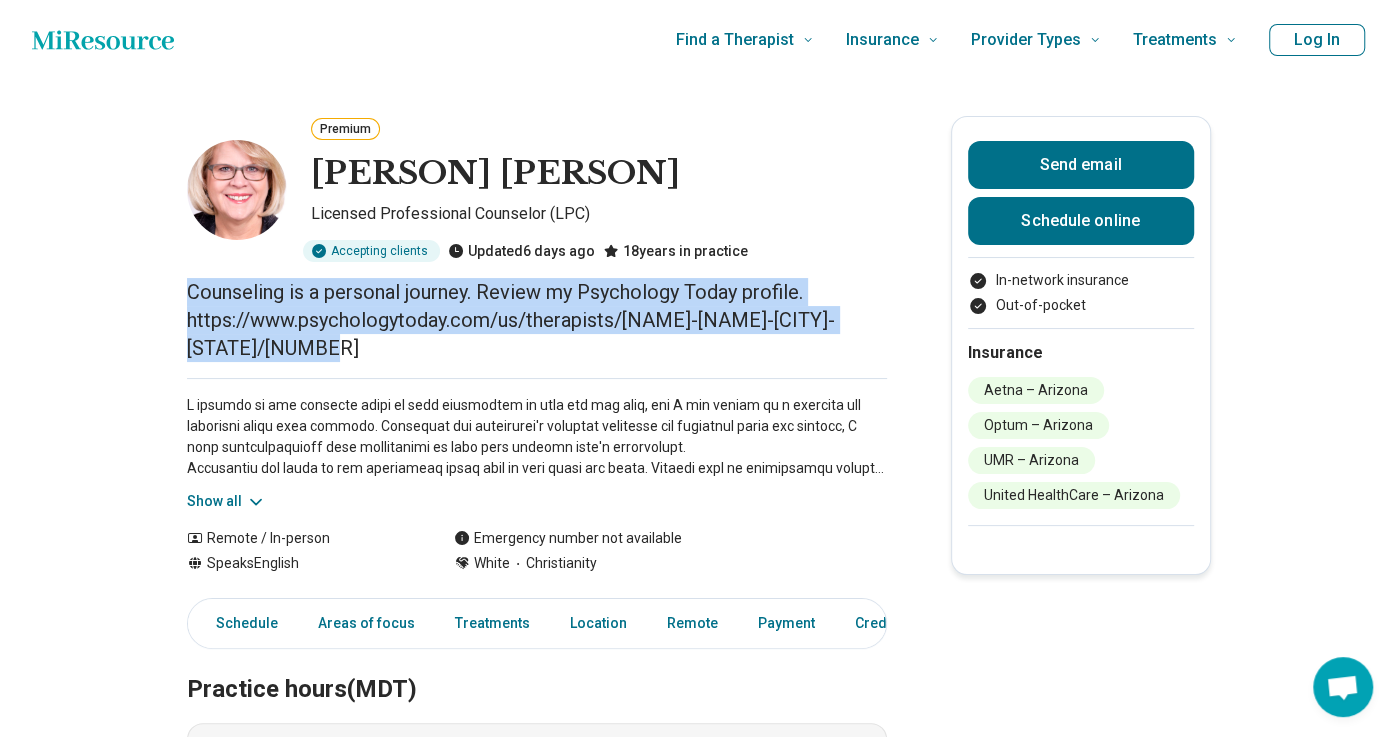 drag, startPoint x: 186, startPoint y: 291, endPoint x: 310, endPoint y: 343, distance: 134.46188 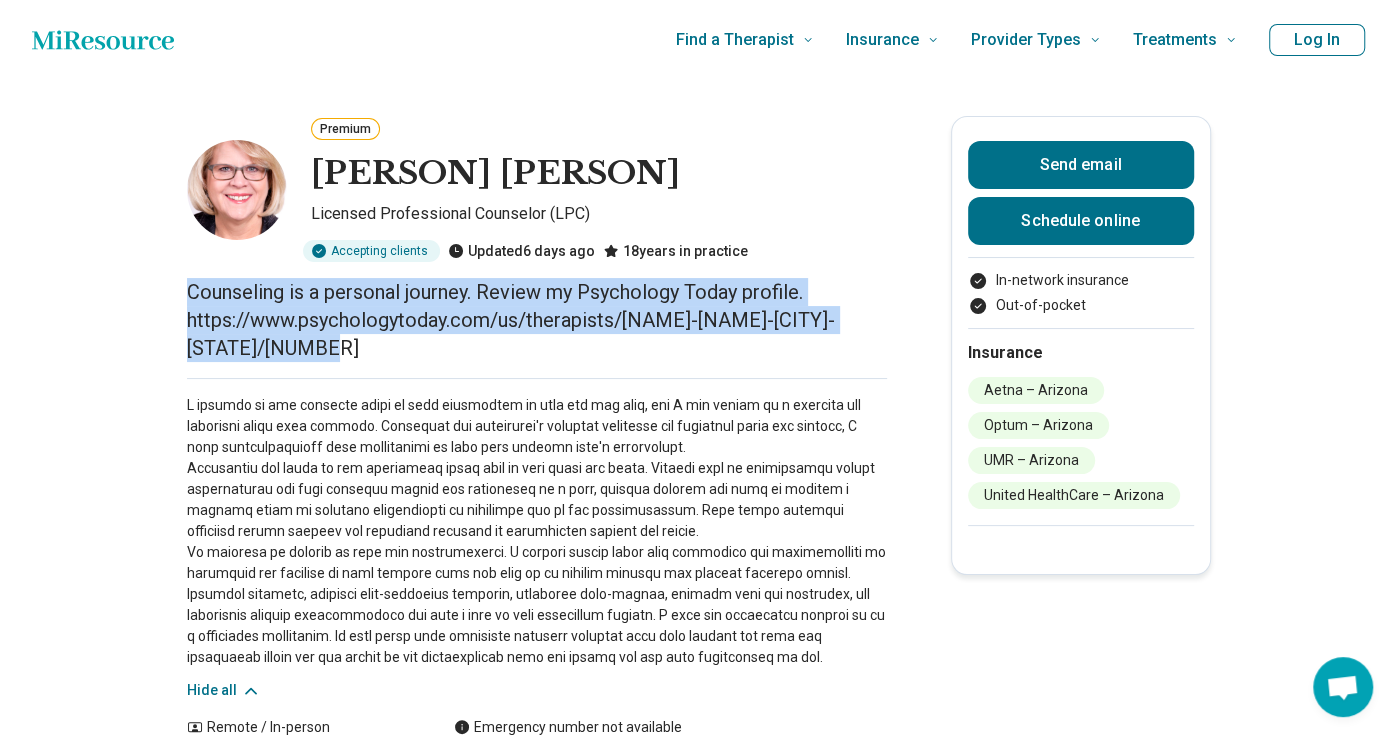 click on "Premium Sheila Weisbrod Licensed Professional Counselor (LPC) Accepting clients Updated  6 days ago 18  years in practice Counseling is a personal journey. Review my Psychology Today profile.
https://www.psychologytoday.com/us/therapists/sheila-weisbrod-scottsdale-az/69748 Hide all Remote / In-person Speaks  English Emergency number not available White Christianity Send email Schedule online In-network insurance Out-of-pocket Insurance Aetna – Arizona Optum – Arizona UMR – Arizona United HealthCare – Arizona Schedule Areas of focus Treatments Location Remote Payment Credentials Other Practice hours  (MDT) Sun closed Mon closed Tue closed Wed closed Thu 1:00 pm  –   5:00 pm Fri 9:00 am  –   3:00 pm Sat closed Areas of focus Areas of expertise Anxiety Burnout Career Depression Divorce Grief and Loss Infertility Infidelity Life Transitions Loneliness/Isolation Panic Peer Difficulties Perfectionism Performance Anxiety Personal Growth Postpartum Depression Posttraumatic Stress Disorder (PTSD) Trauma ," at bounding box center [698, 1607] 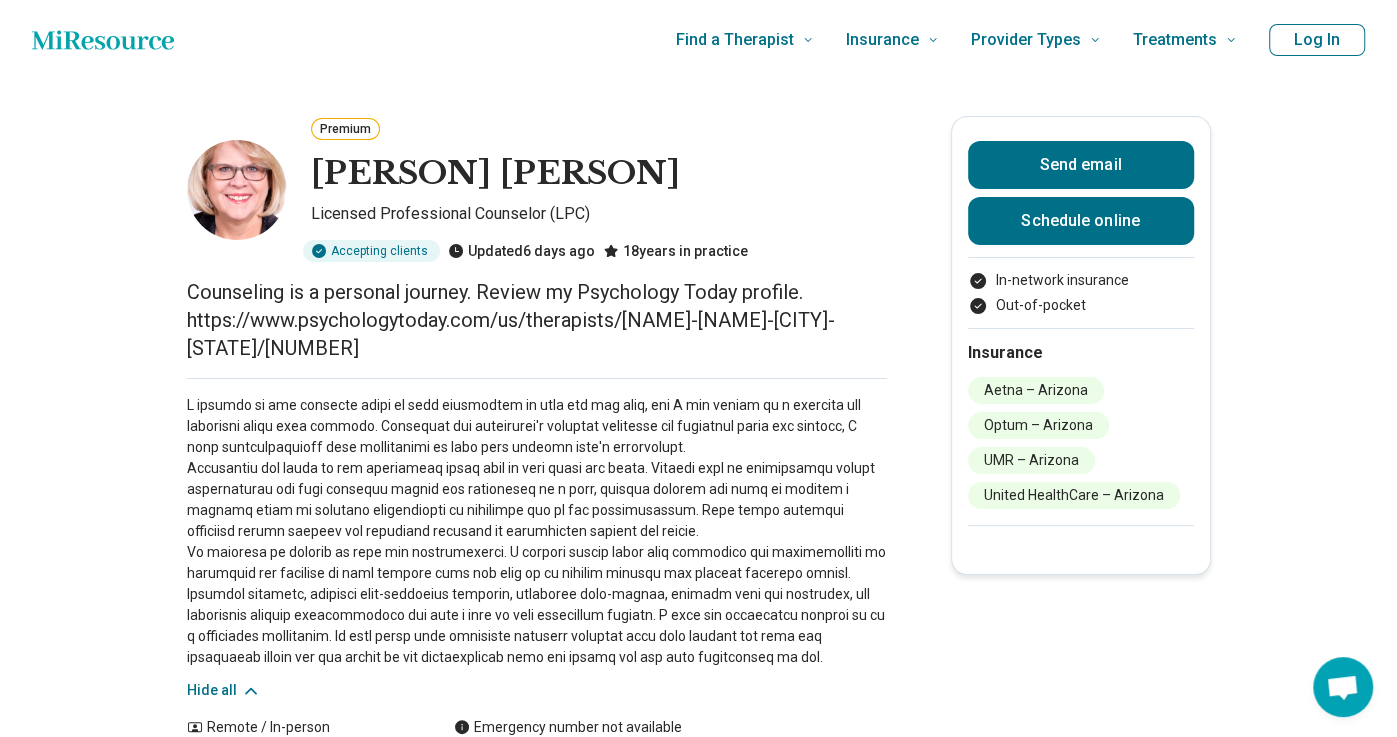 click on "Premium Sheila Weisbrod Licensed Professional Counselor (LPC) Accepting clients Updated  6 days ago 18  years in practice Counseling is a personal journey. Review my Psychology Today profile.
https://www.psychologytoday.com/us/therapists/sheila-weisbrod-scottsdale-az/69748 Hide all Remote / In-person Speaks  English Emergency number not available White Christianity Send email Schedule online In-network insurance Out-of-pocket Insurance Aetna – Arizona Optum – Arizona UMR – Arizona United HealthCare – Arizona Schedule Areas of focus Treatments Location Remote Payment Credentials Other Practice hours  (MDT) Sun closed Mon closed Tue closed Wed closed Thu 1:00 pm  –   5:00 pm Fri 9:00 am  –   3:00 pm Sat closed Areas of focus Areas of expertise Anxiety Burnout Career Depression Divorce Grief and Loss Infertility Infidelity Life Transitions Loneliness/Isolation Panic Peer Difficulties Perfectionism Performance Anxiety Personal Growth Postpartum Depression Posttraumatic Stress Disorder (PTSD) Trauma ," at bounding box center [698, 1607] 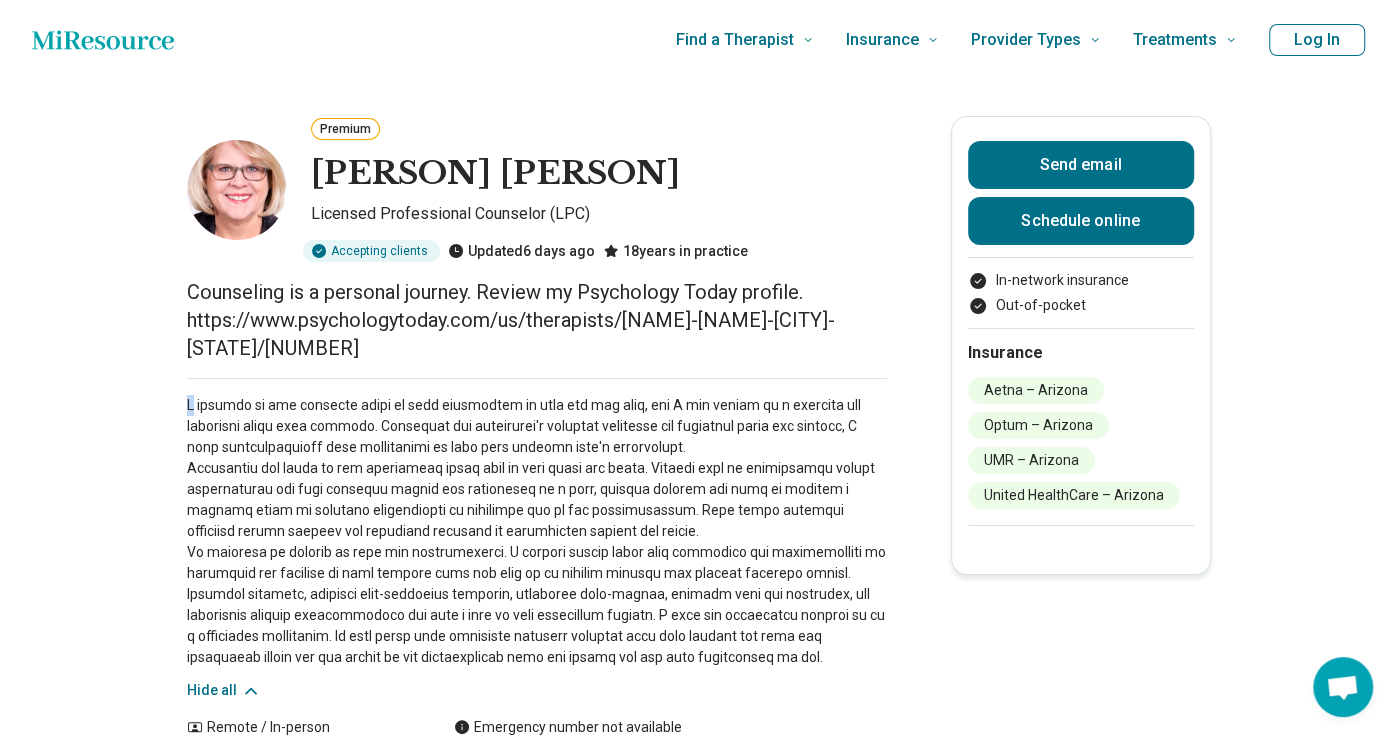 click at bounding box center (537, 531) 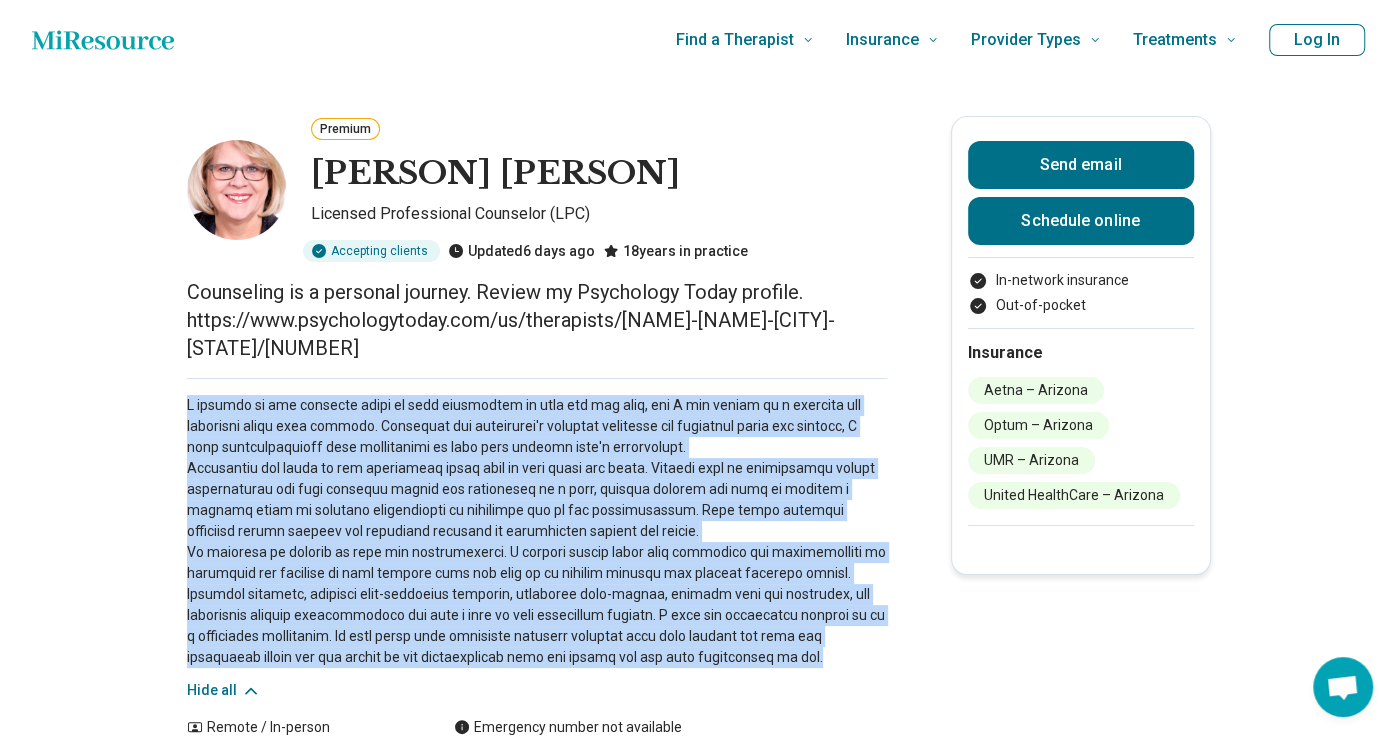drag, startPoint x: 186, startPoint y: 403, endPoint x: 747, endPoint y: 651, distance: 613.3718 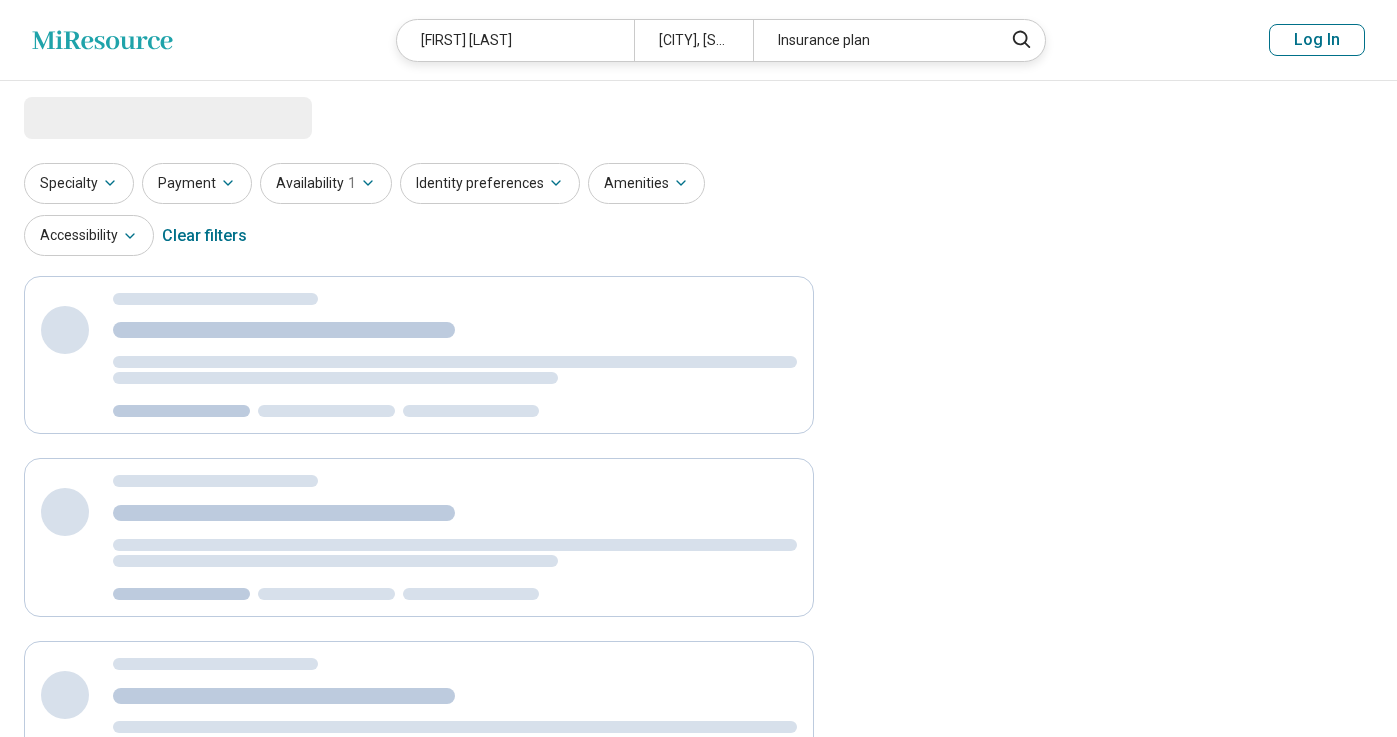 scroll, scrollTop: 0, scrollLeft: 0, axis: both 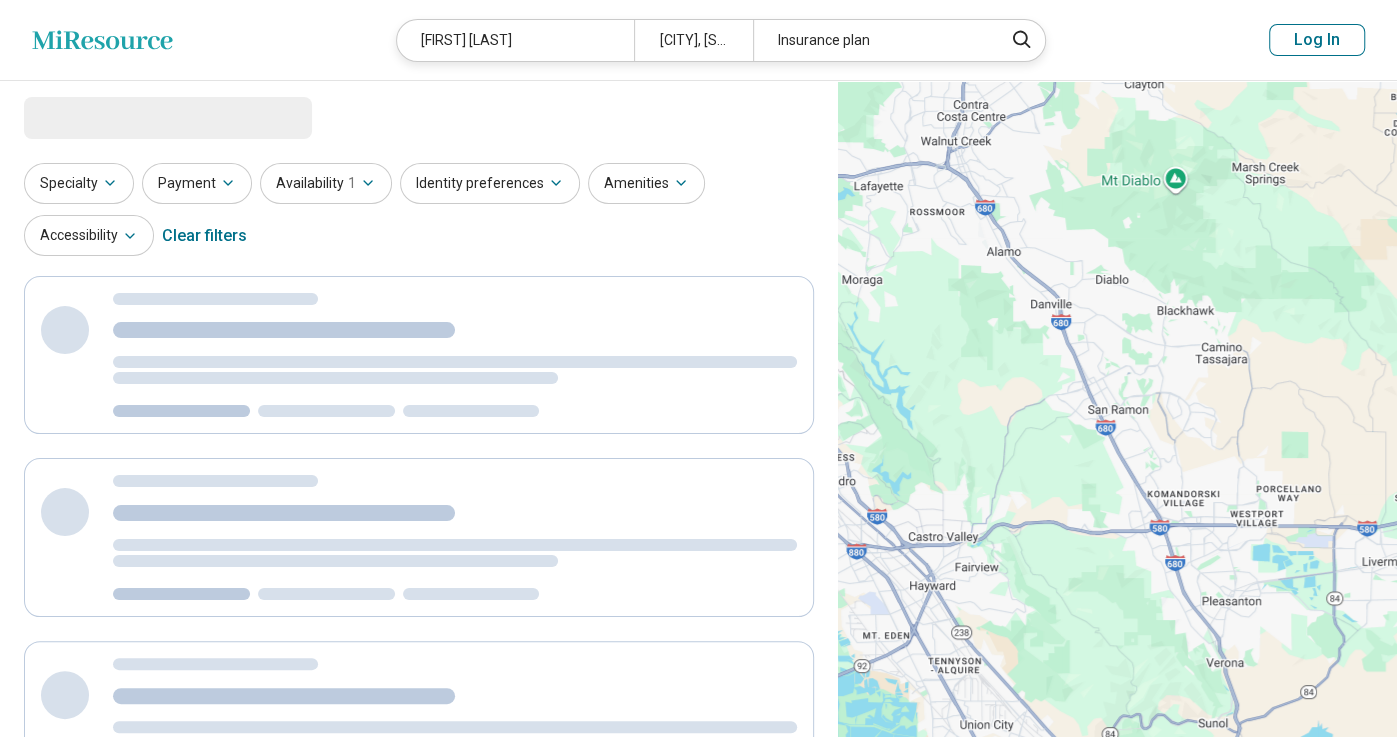 select on "***" 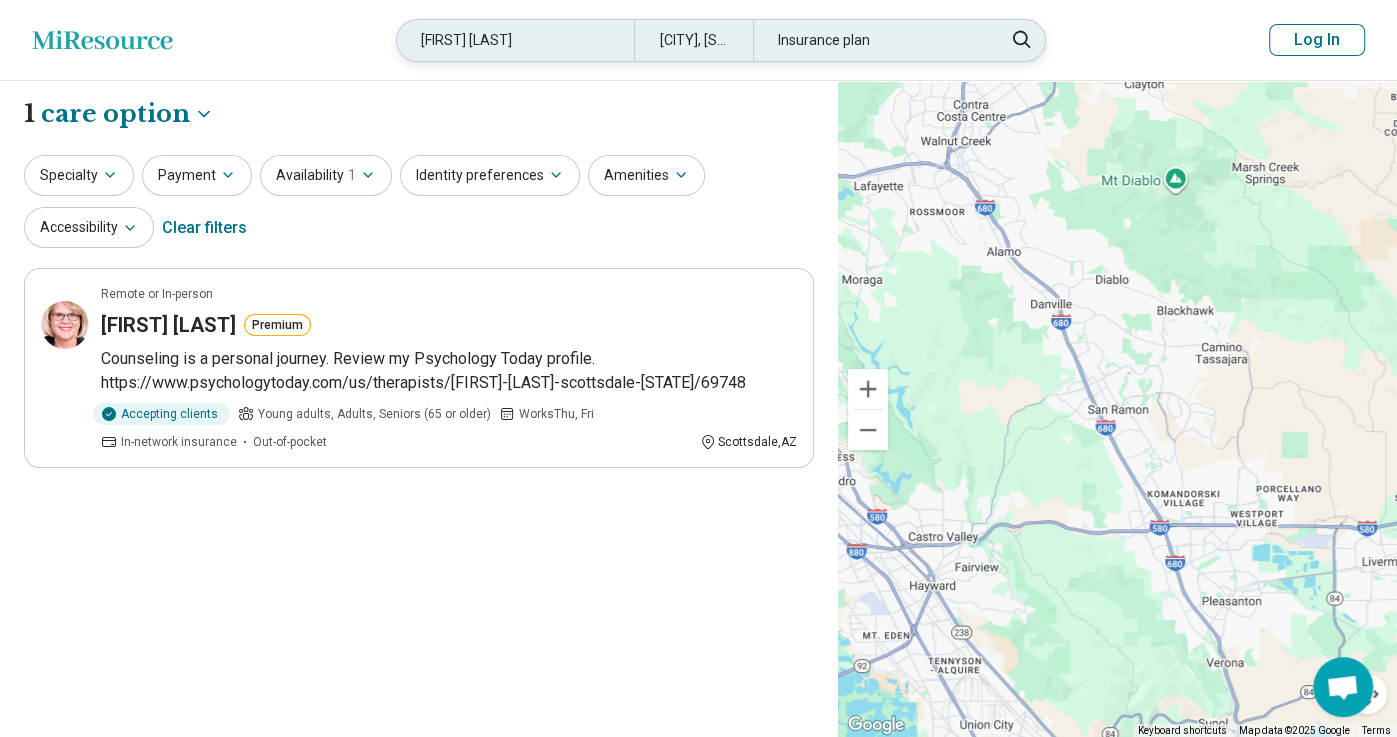 click on "[FIRST] [LAST]" at bounding box center (515, 40) 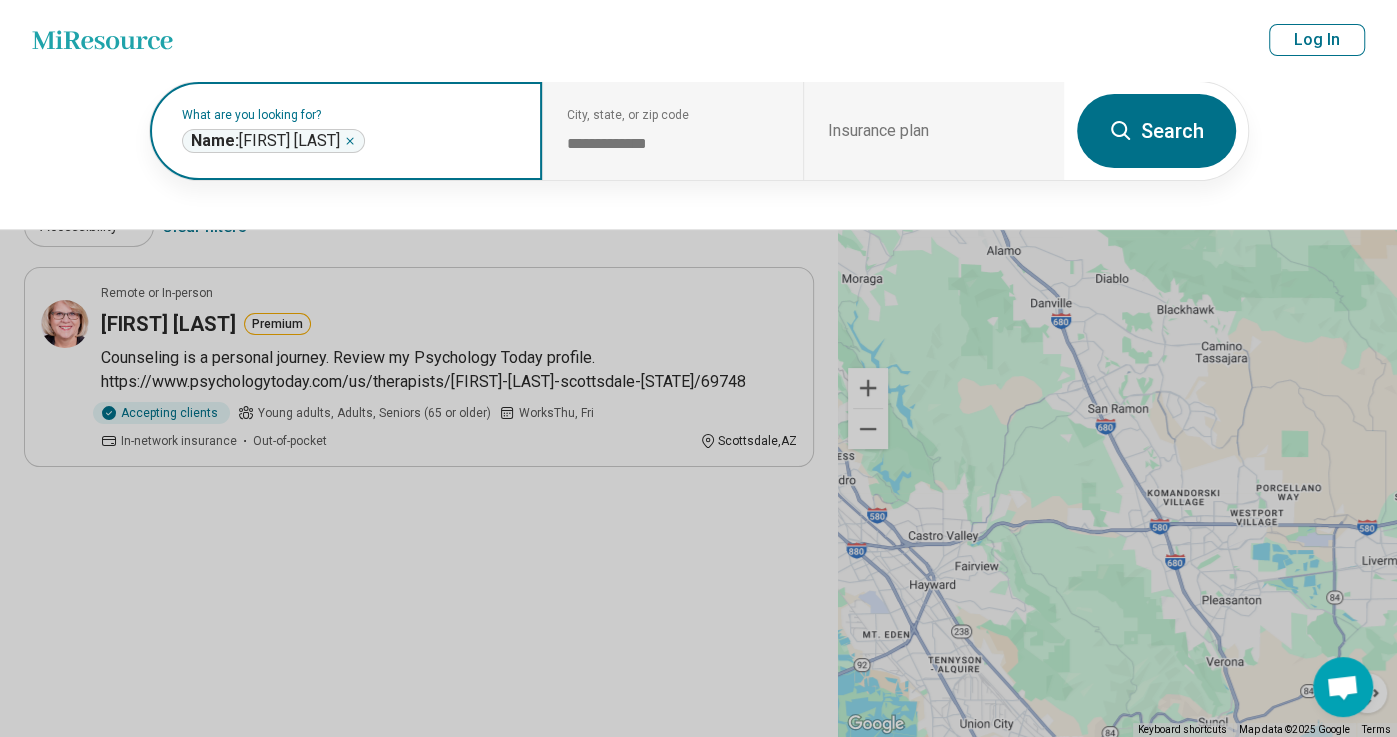 click 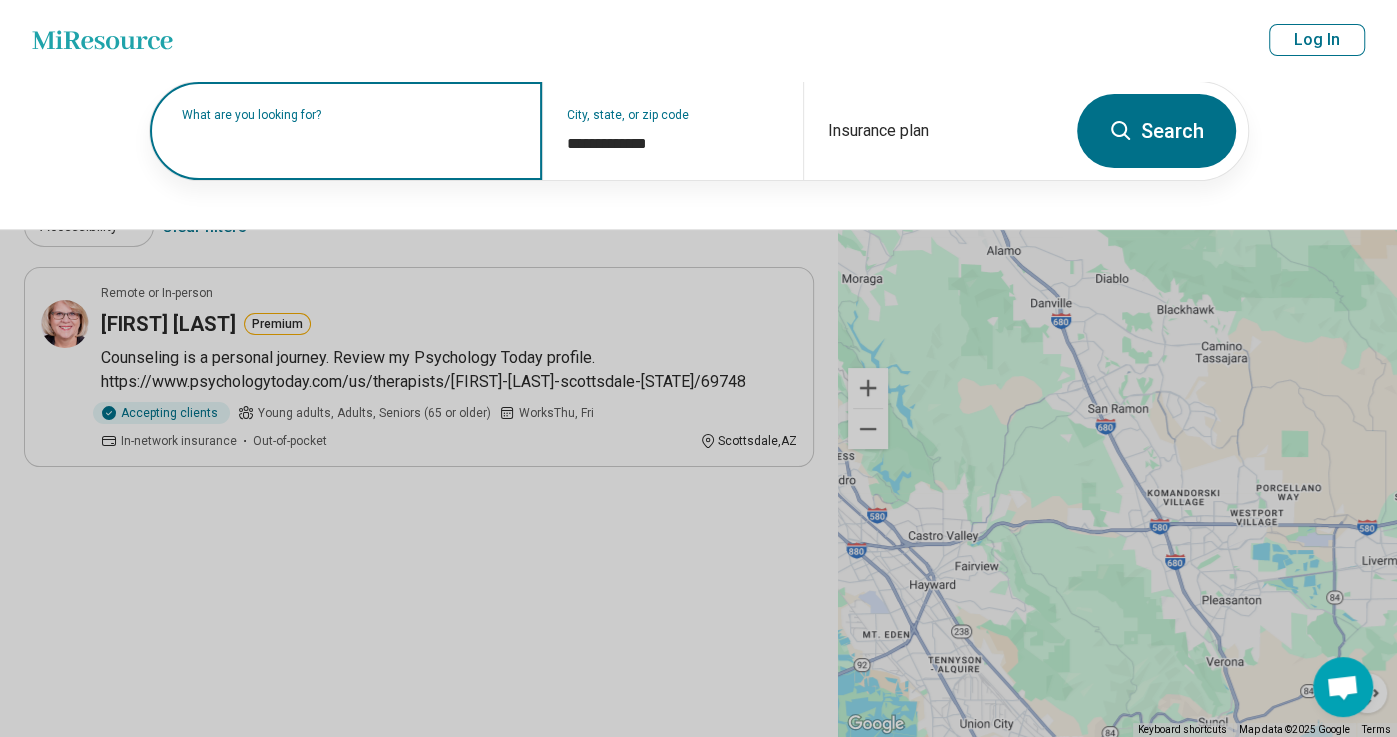 click on "What are you looking for?" at bounding box center (350, 115) 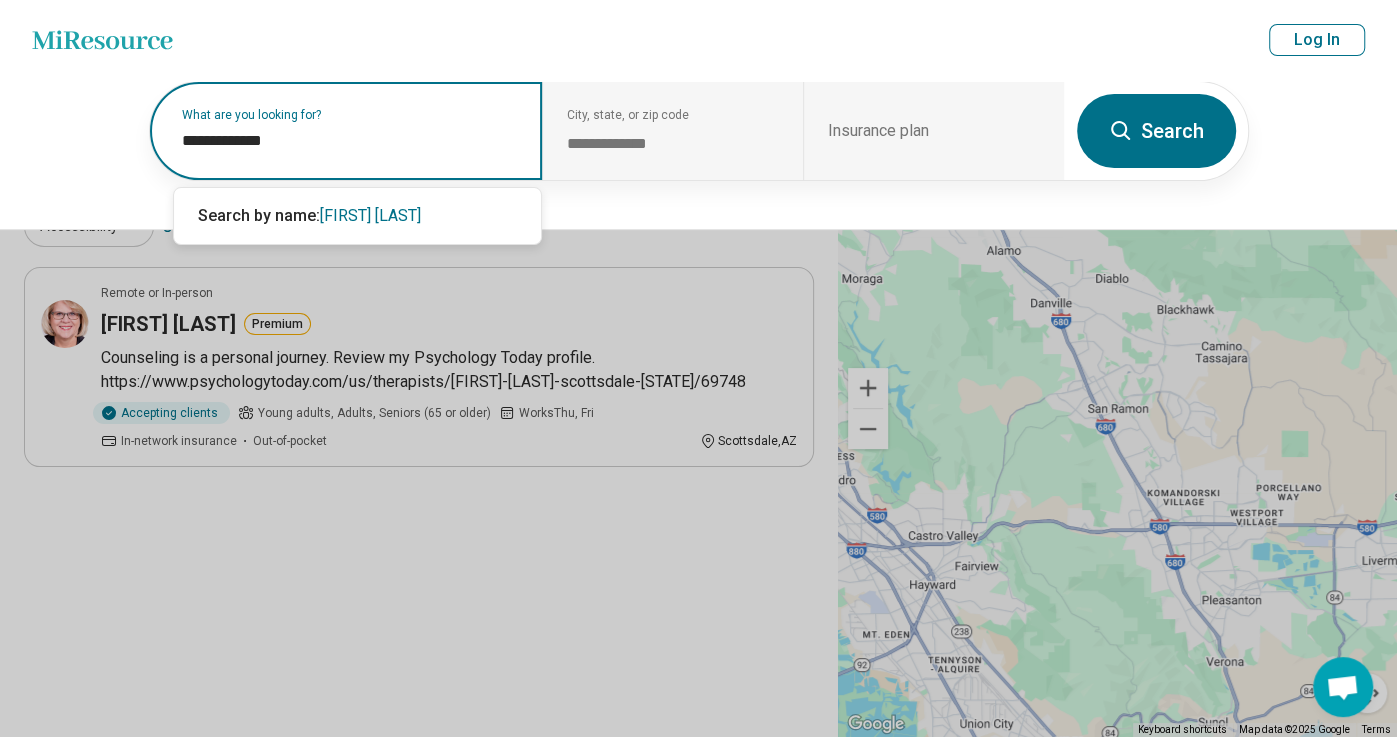 type on "**********" 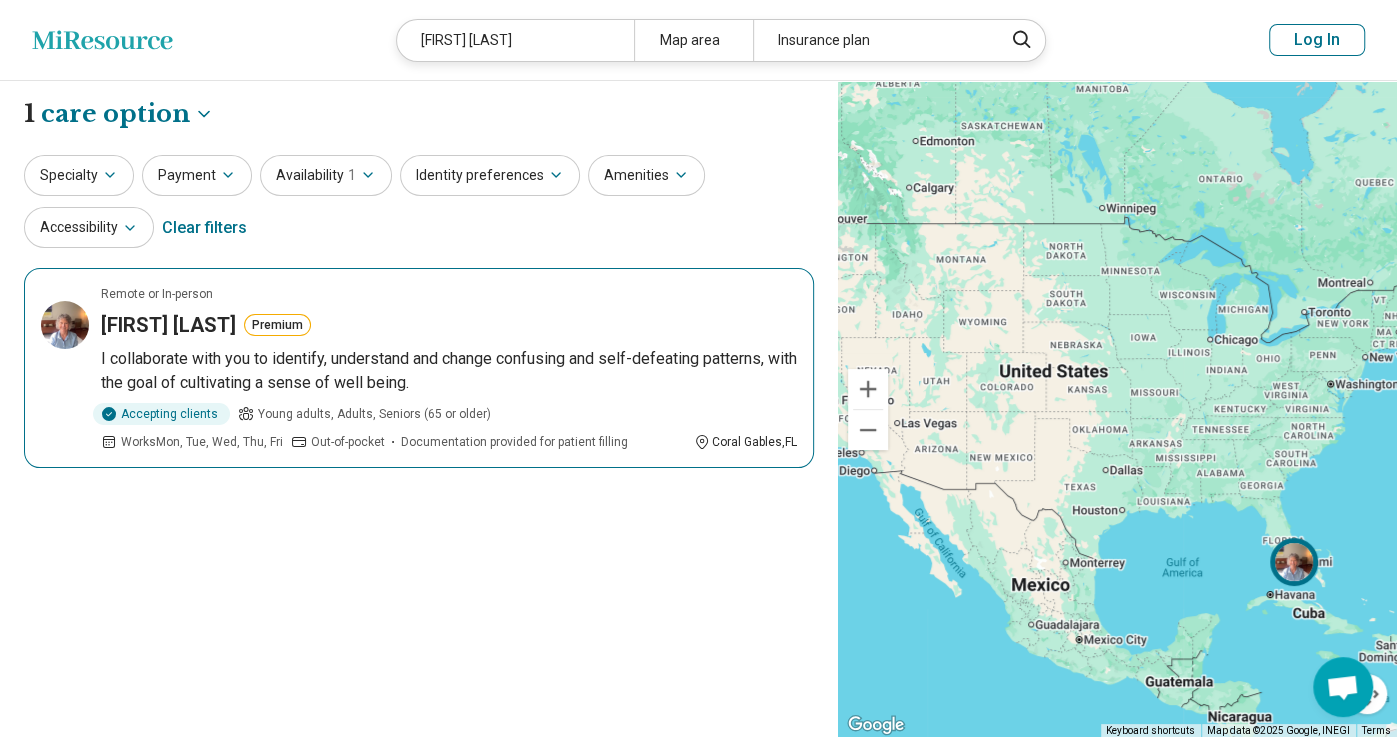 click on "[FIRST] [LAST]" at bounding box center (168, 325) 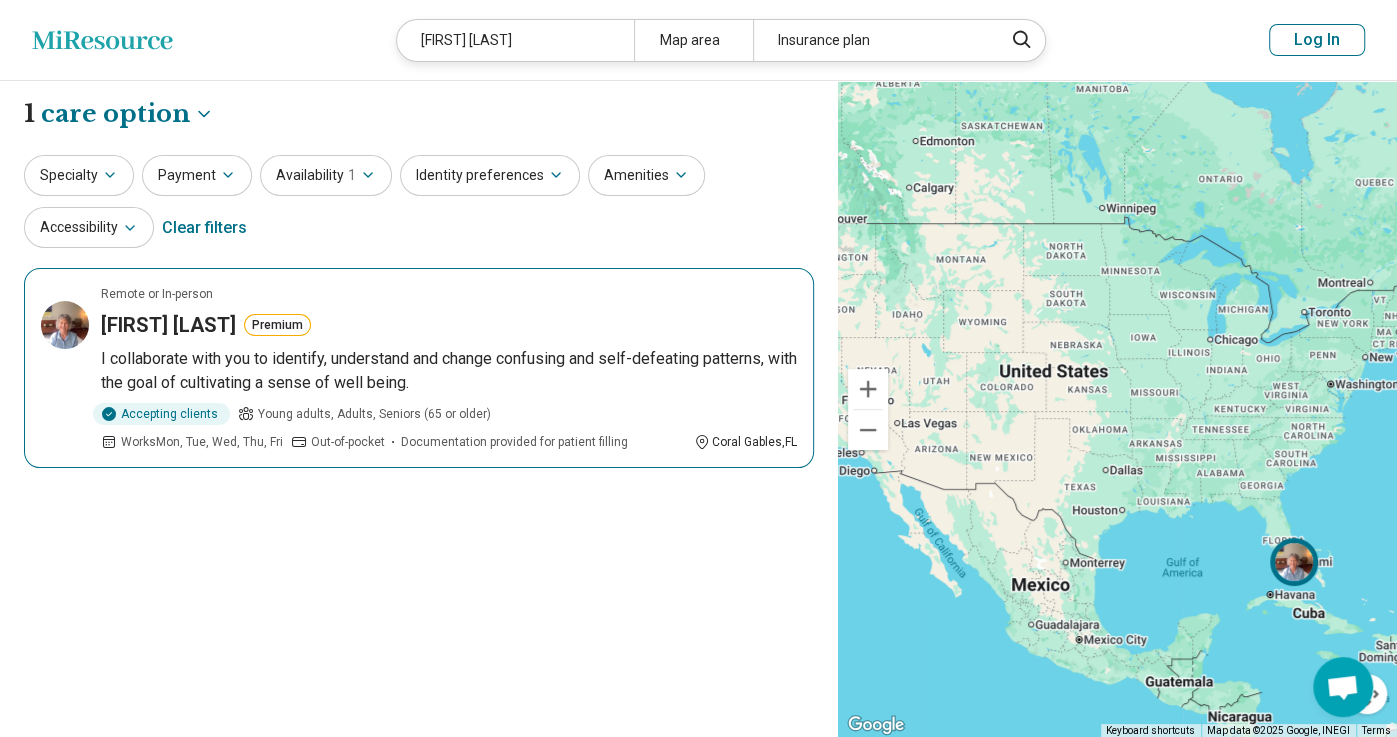 click on "[FIRST] [LAST]" at bounding box center (168, 325) 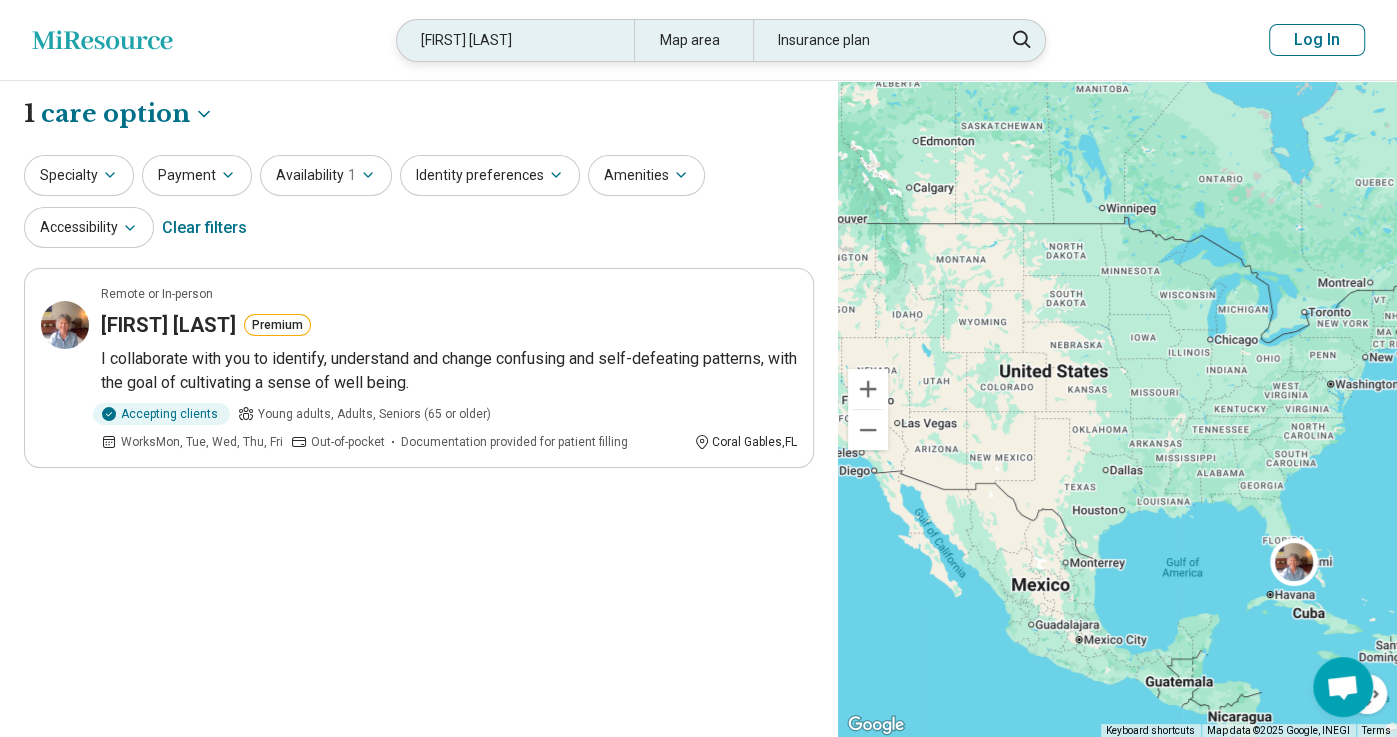 click on "sheri ashcraft" at bounding box center (515, 40) 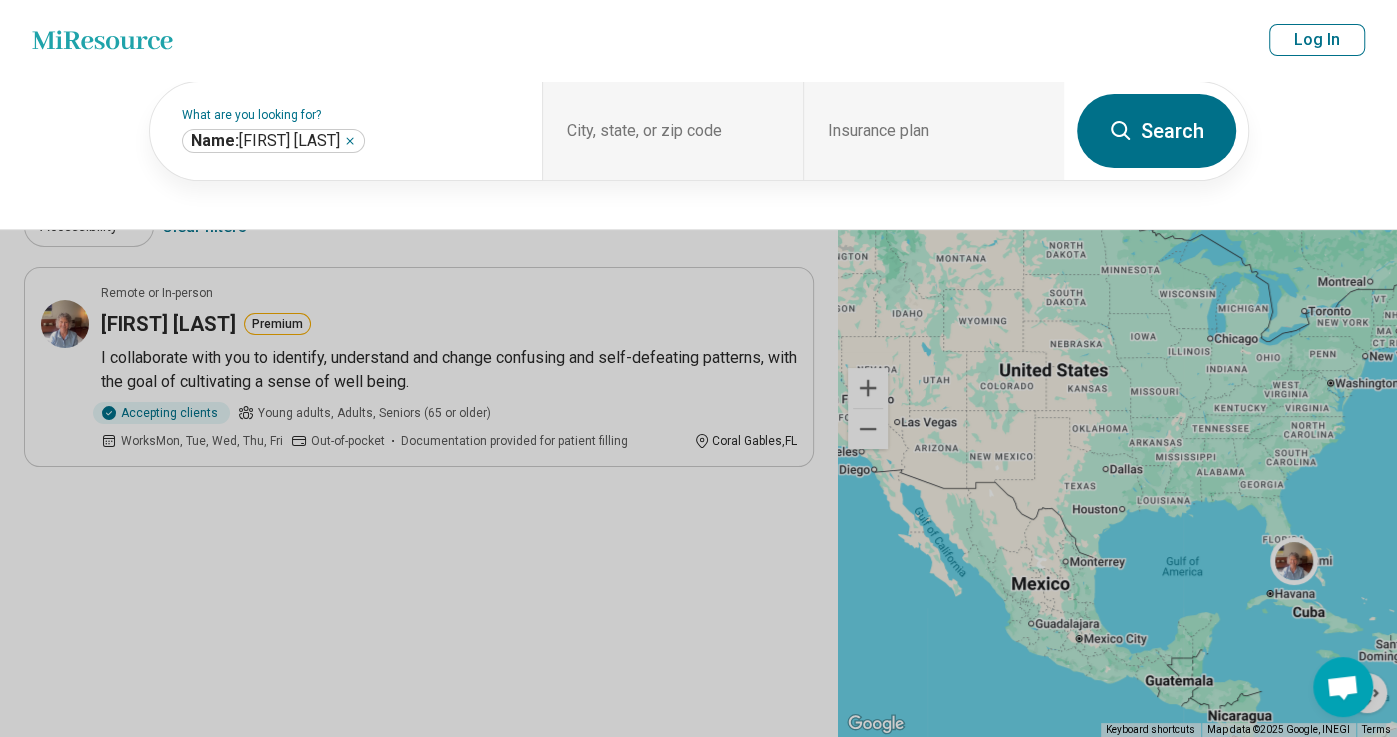 click on "Miresource logo sheri ashcraft Map area Insurance plan Log In" at bounding box center [698, 40] 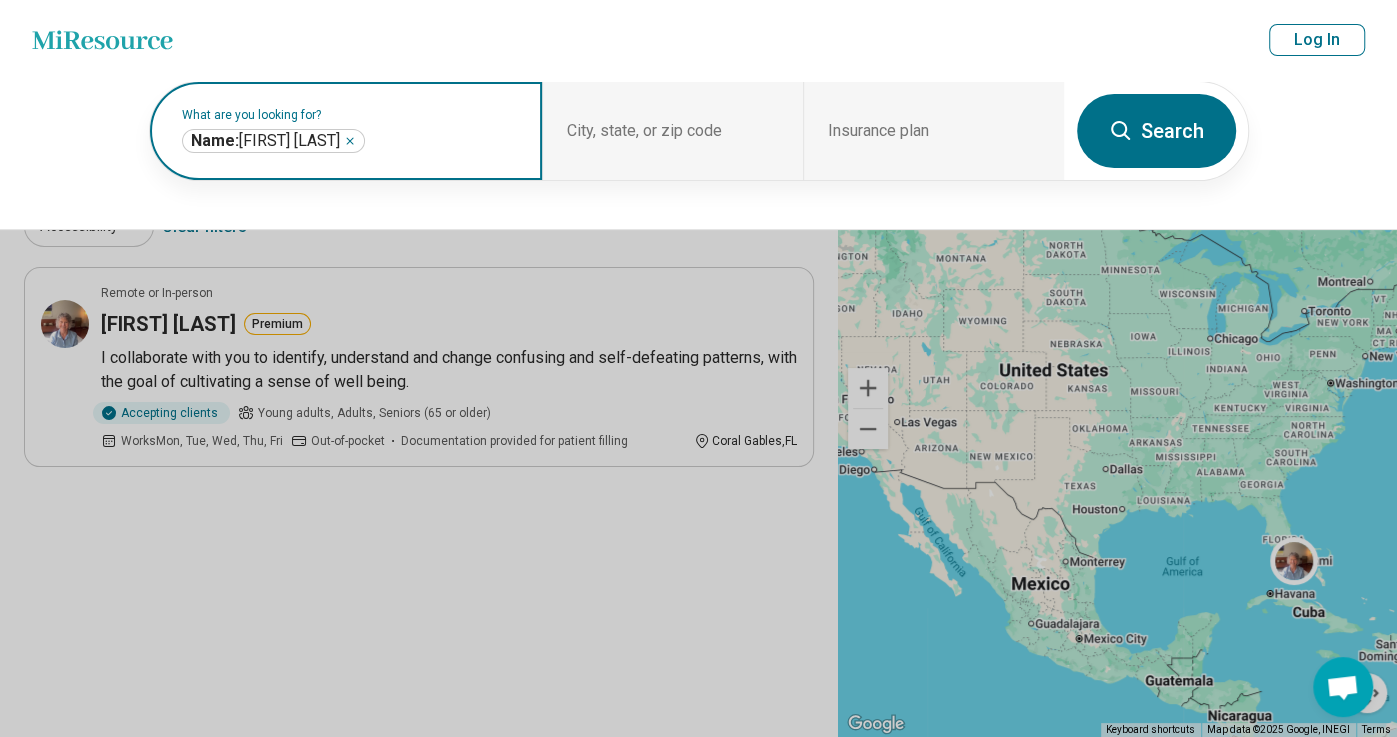 click 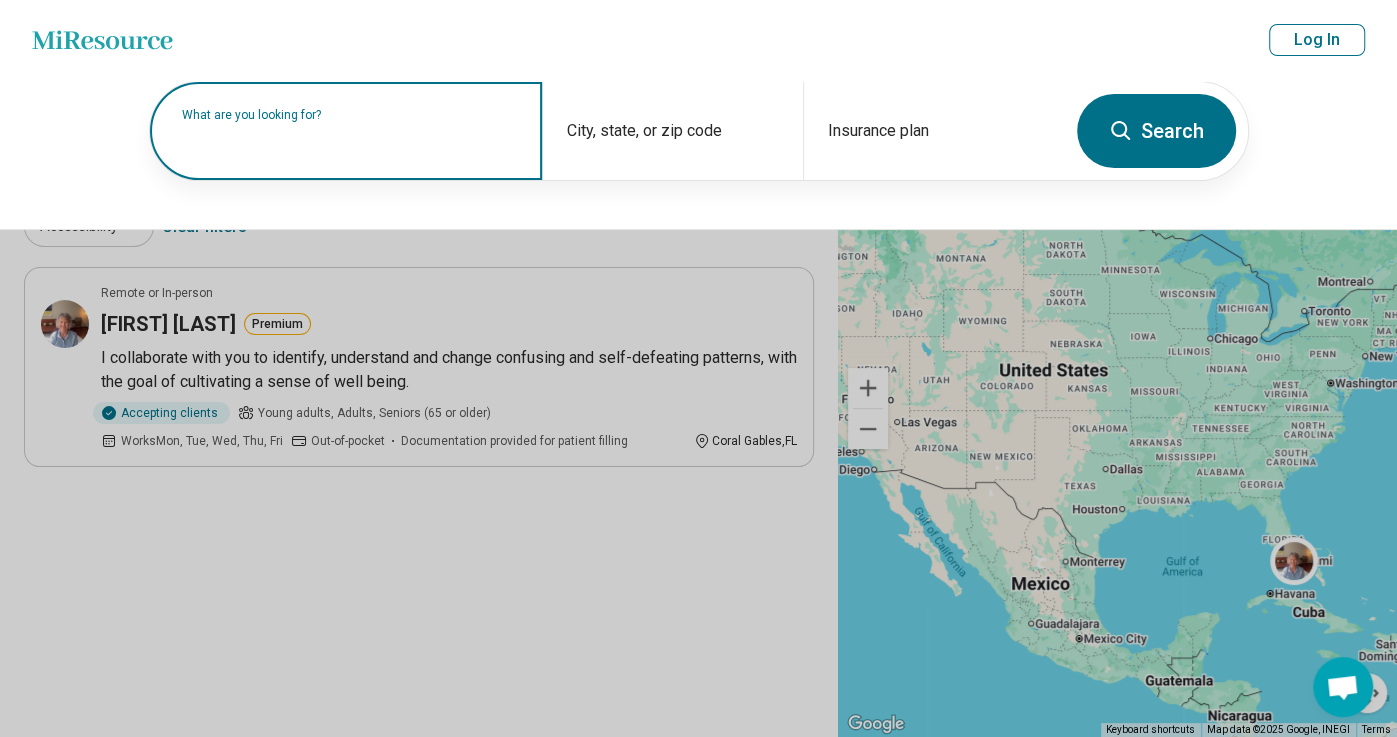 click on "What are you looking for?" at bounding box center (350, 115) 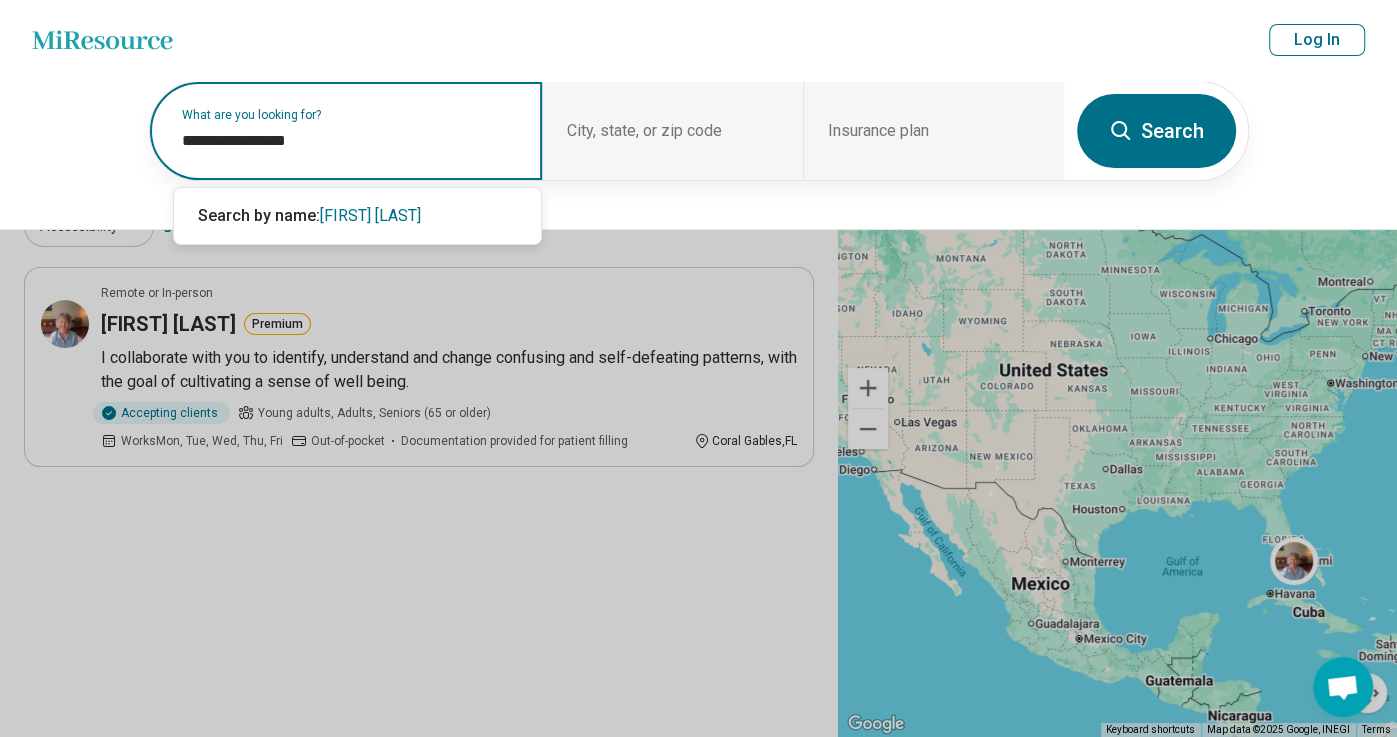 type on "**********" 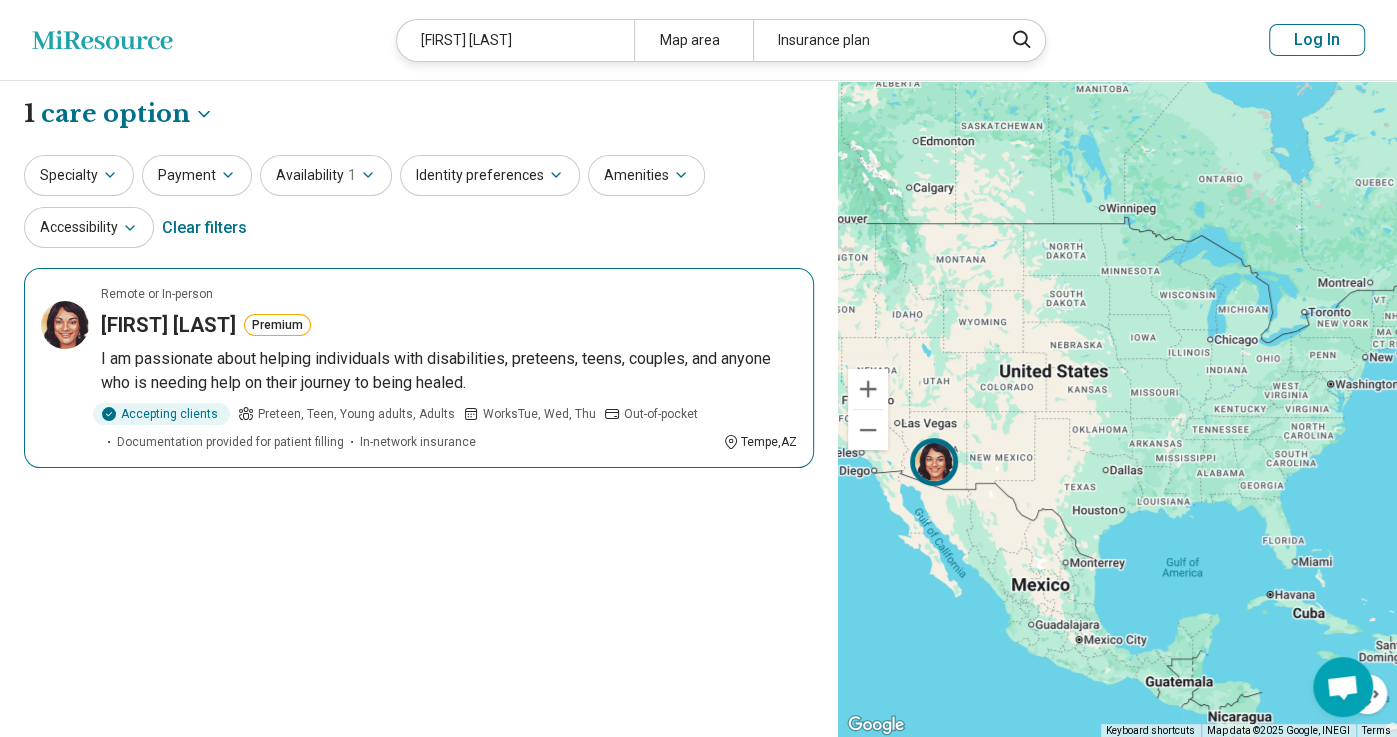 click on "Sherrelle Thompson" at bounding box center (168, 325) 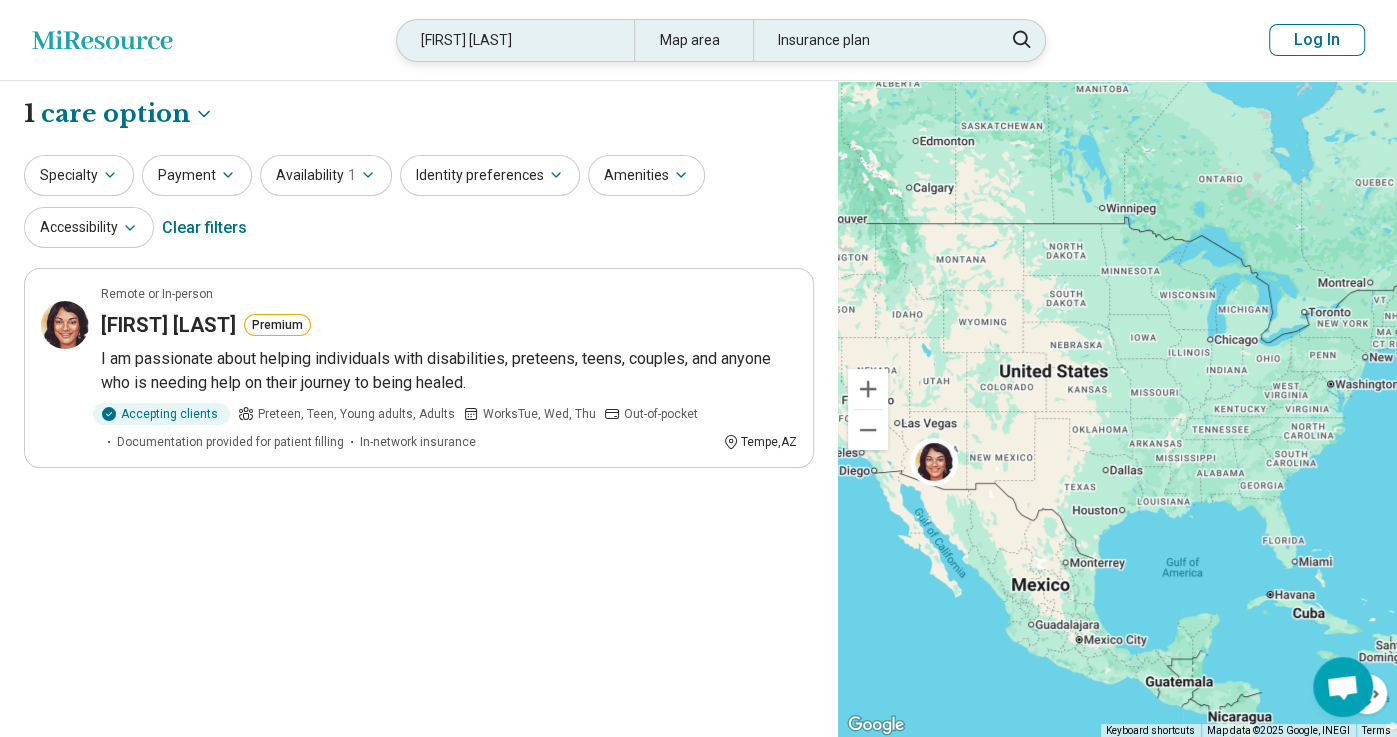 click on "sherelle thompason" at bounding box center [515, 40] 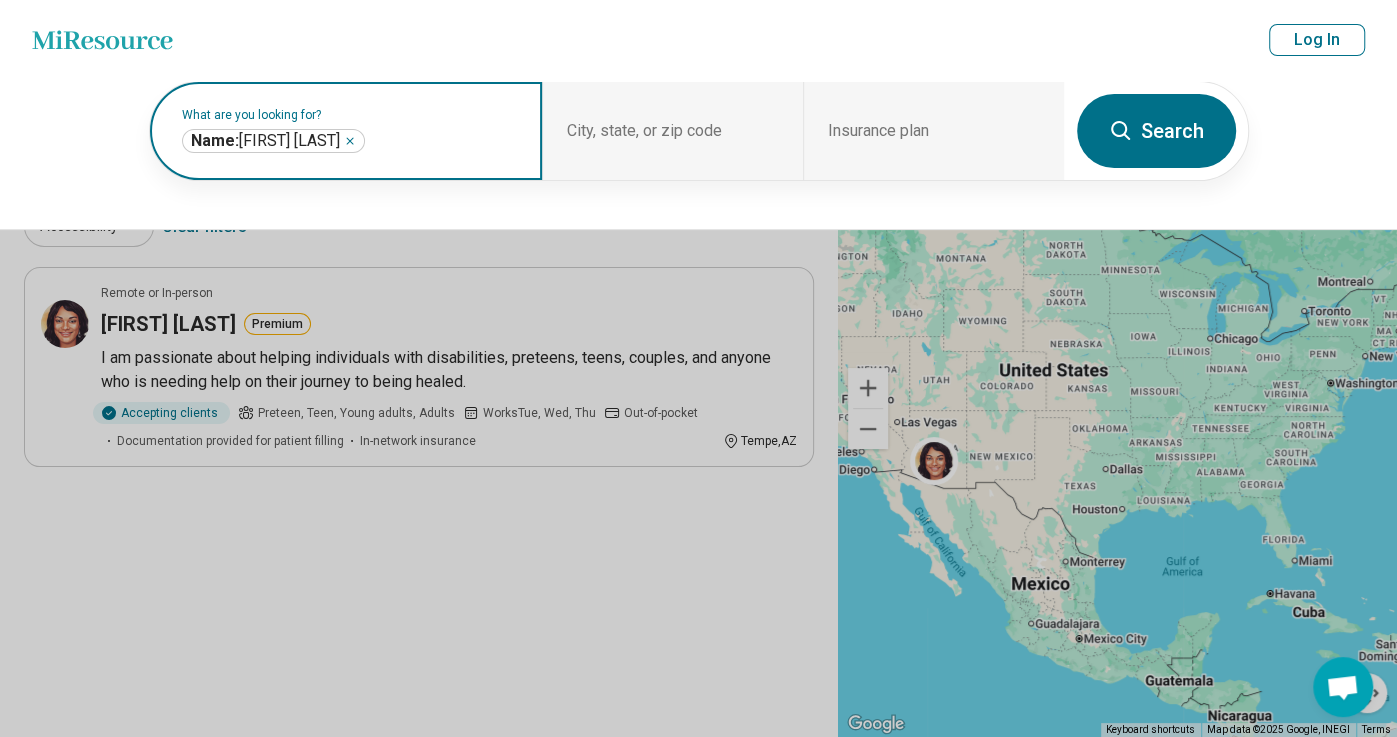 click on "**********" at bounding box center [273, 141] 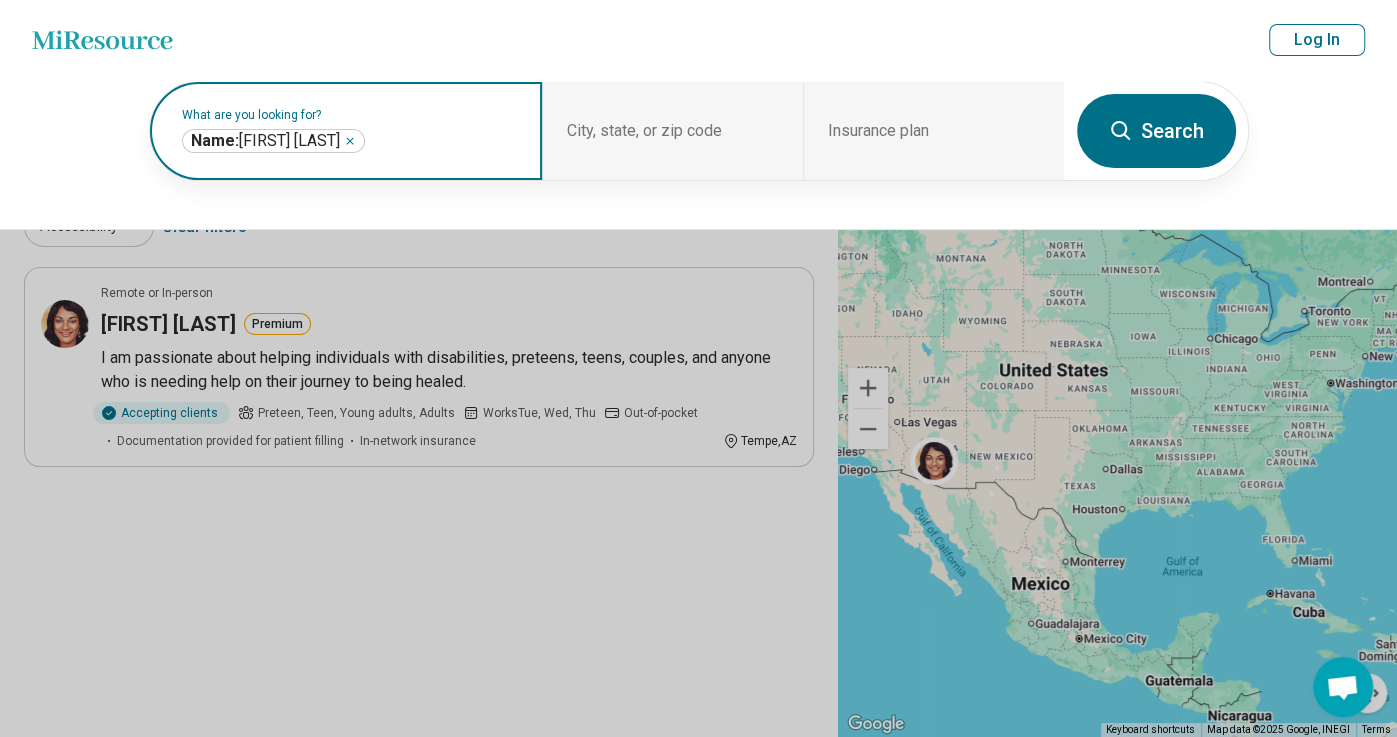 click 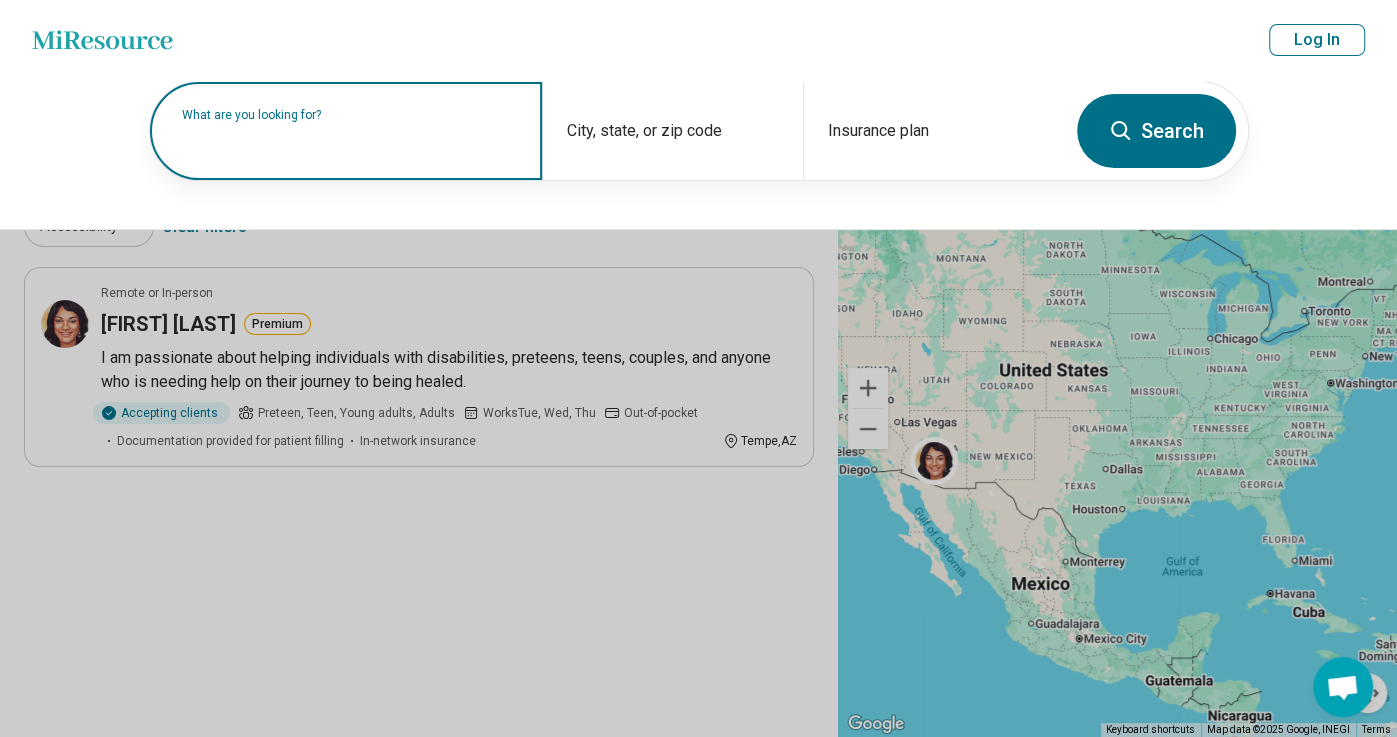 click on "What are you looking for?" at bounding box center [350, 115] 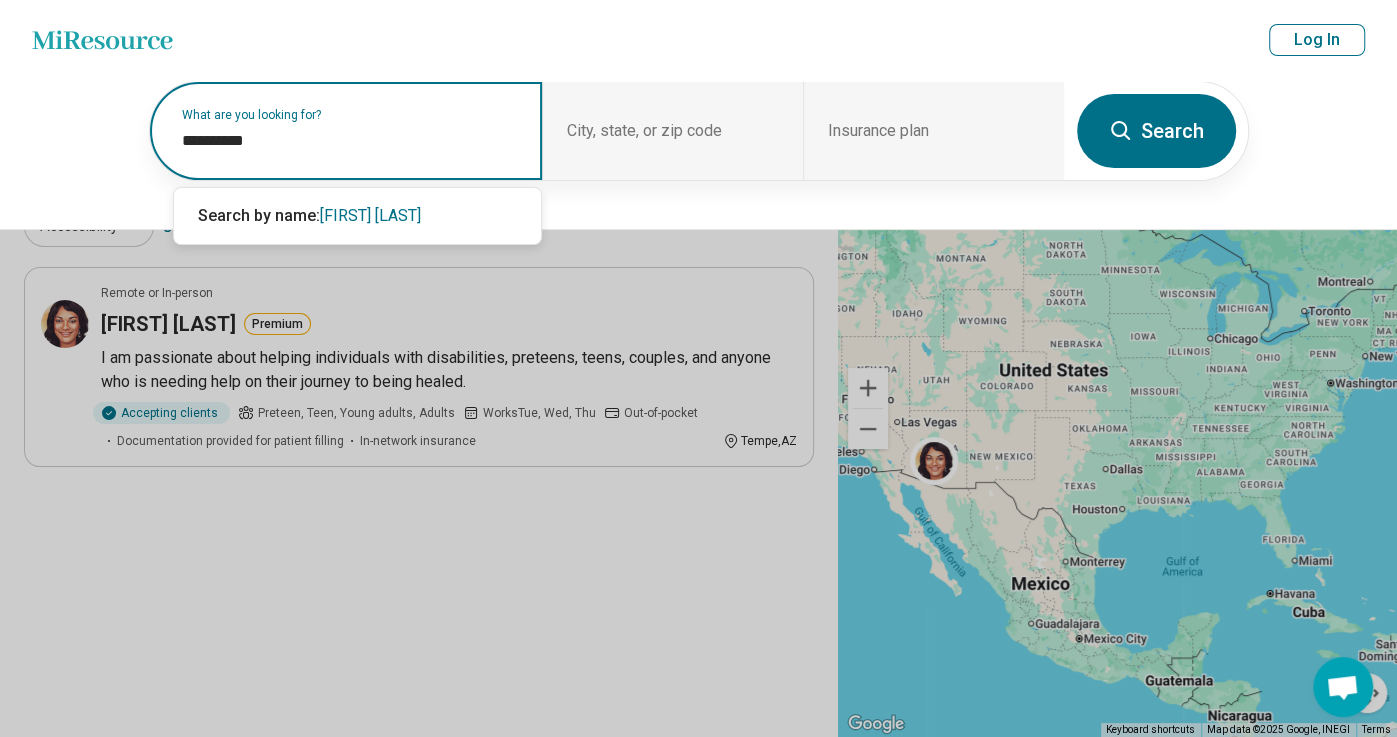 type on "**********" 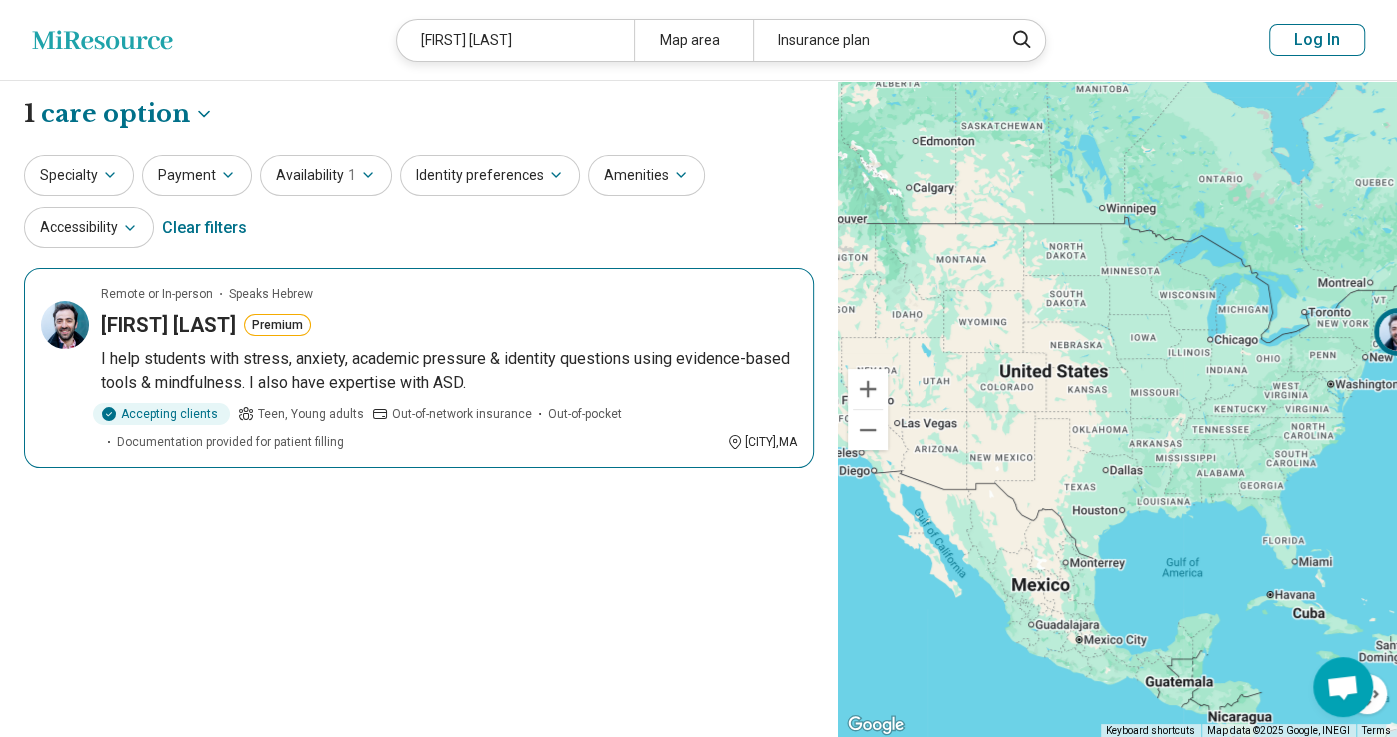 click on "Remote or In-person Speaks Hebrew Shimon Oren Premium I help students with stress, anxiety, academic pressure & identity questions using evidence-based tools & mindfulness. I also have expertise with ASD. Accepting clients Teen, Young adults Out-of-network insurance Out-of-pocket Documentation provided for patient filling Cambridge ,  MA" at bounding box center [419, 368] 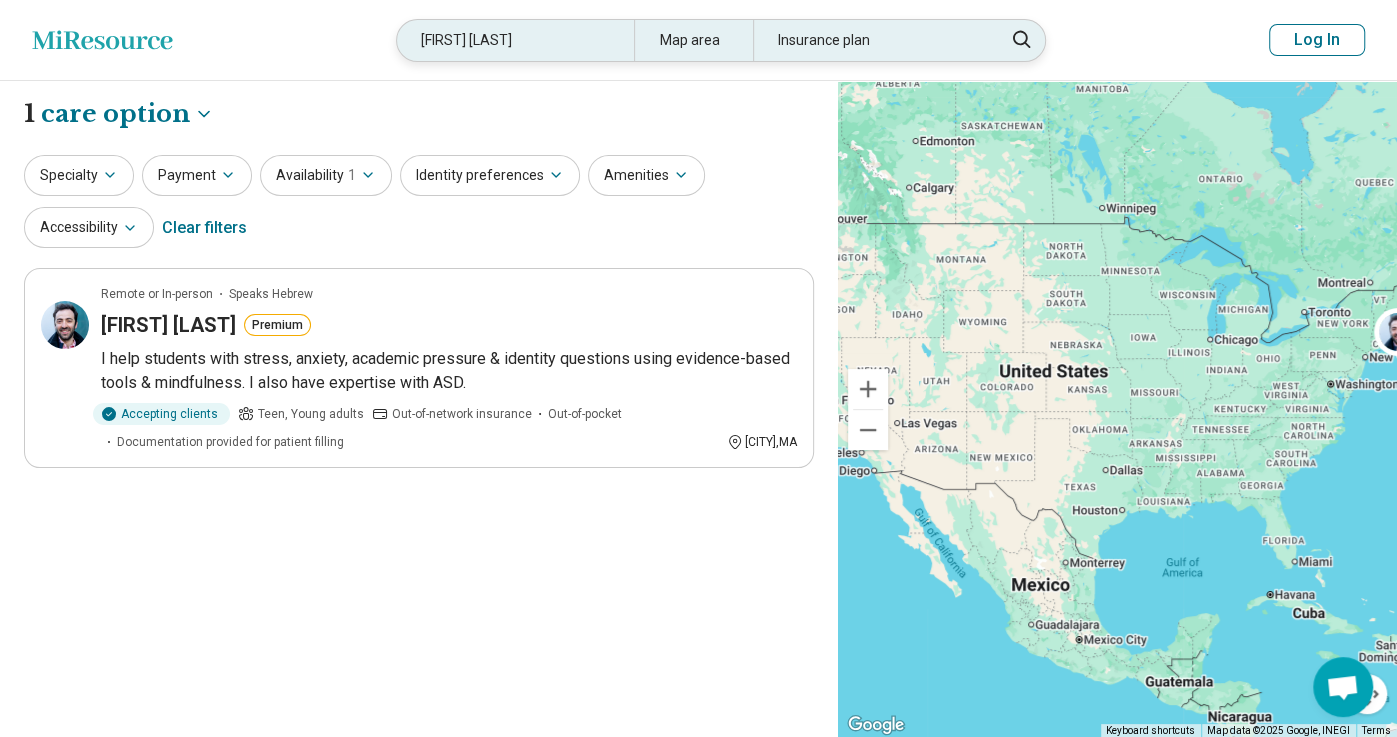 click on "shimon oren" at bounding box center [515, 40] 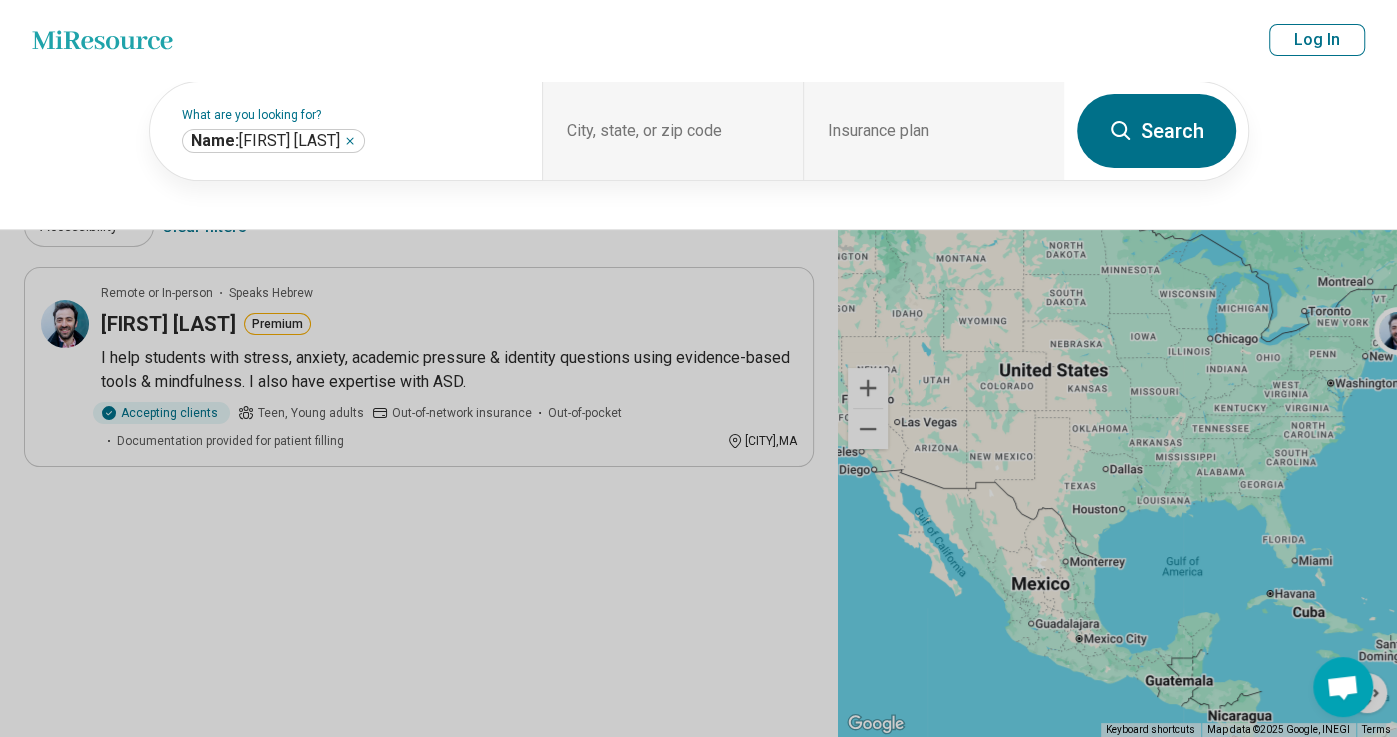 click on "Miresource logo shimon oren Map area Insurance plan Log In" at bounding box center (698, 40) 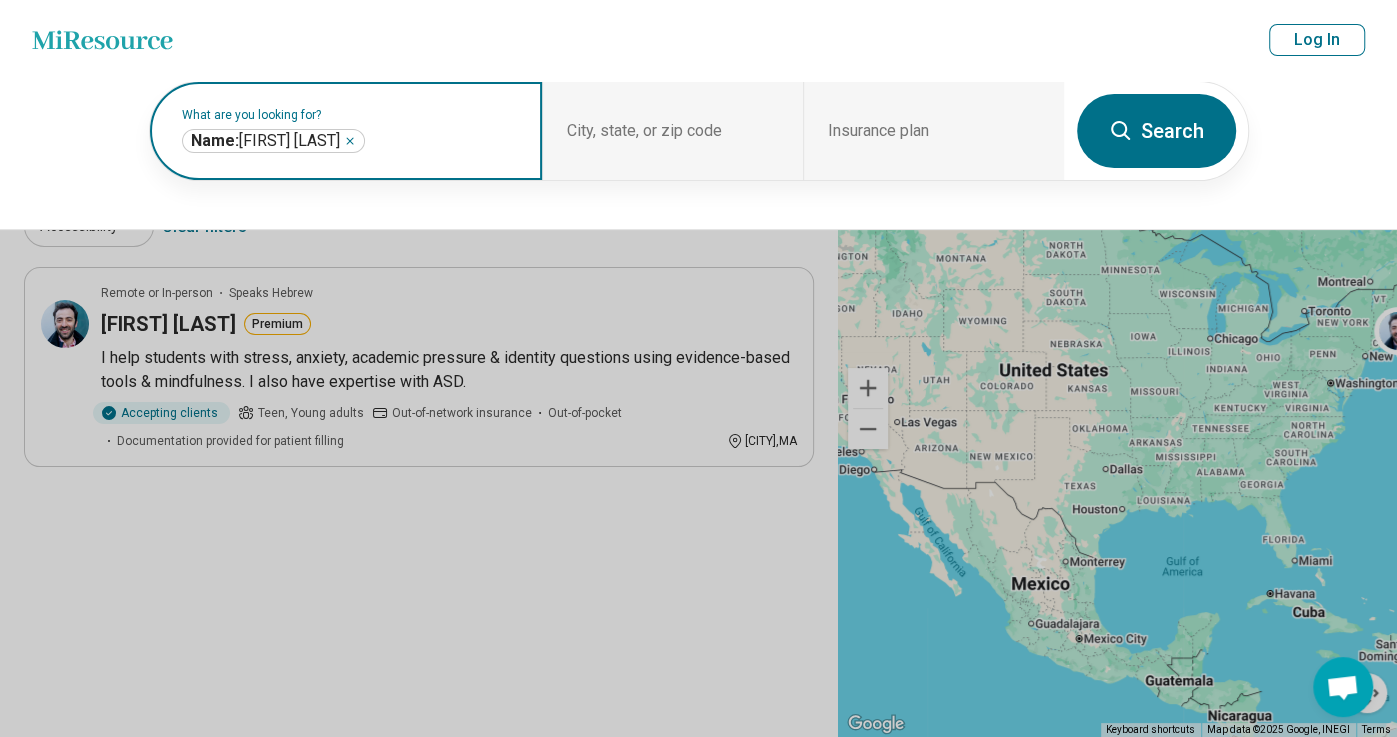 click 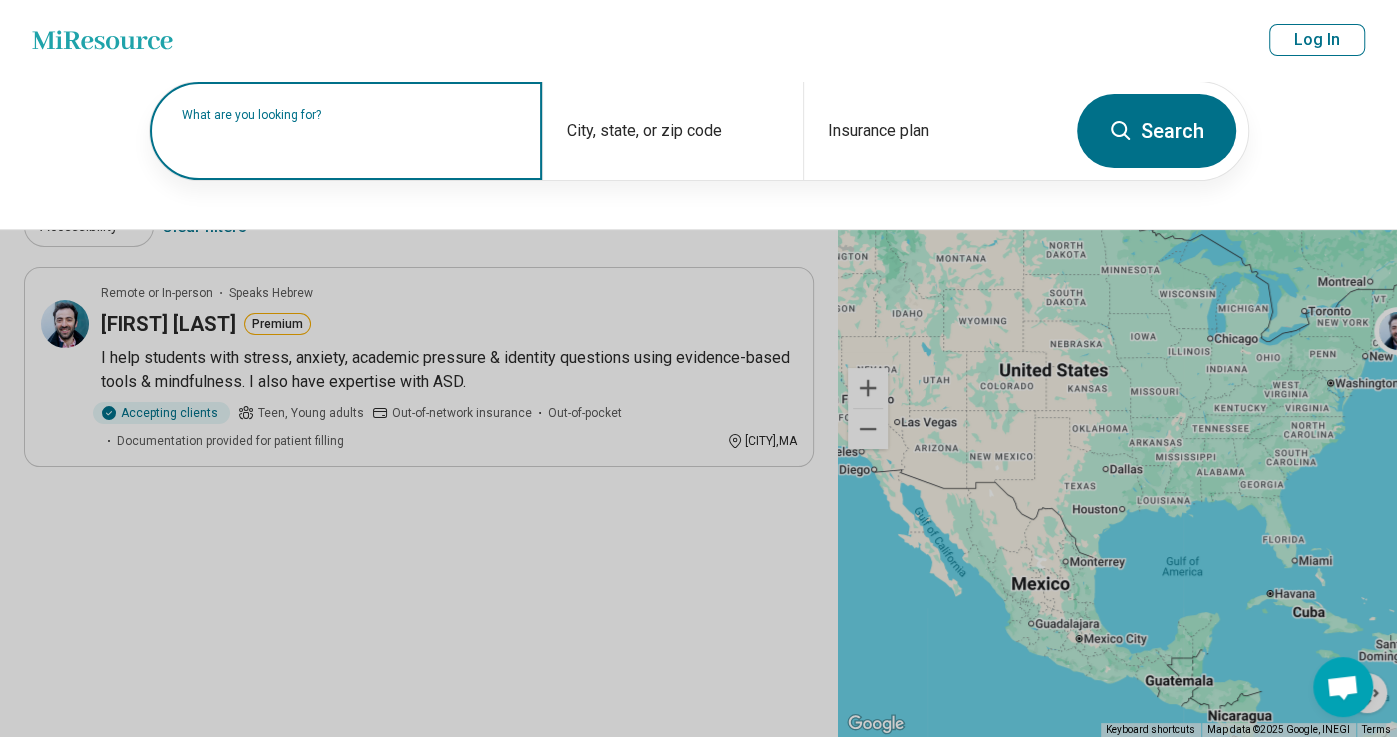click at bounding box center (350, 141) 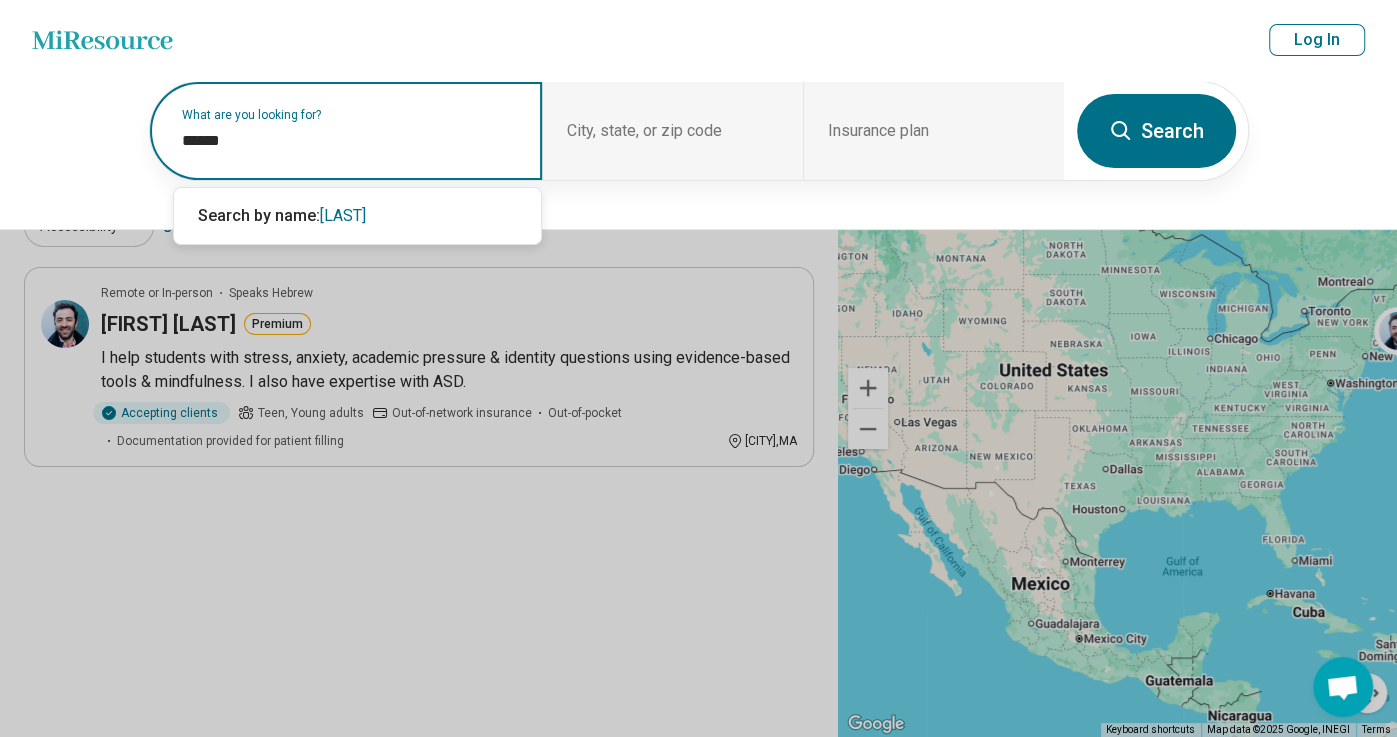 type on "*******" 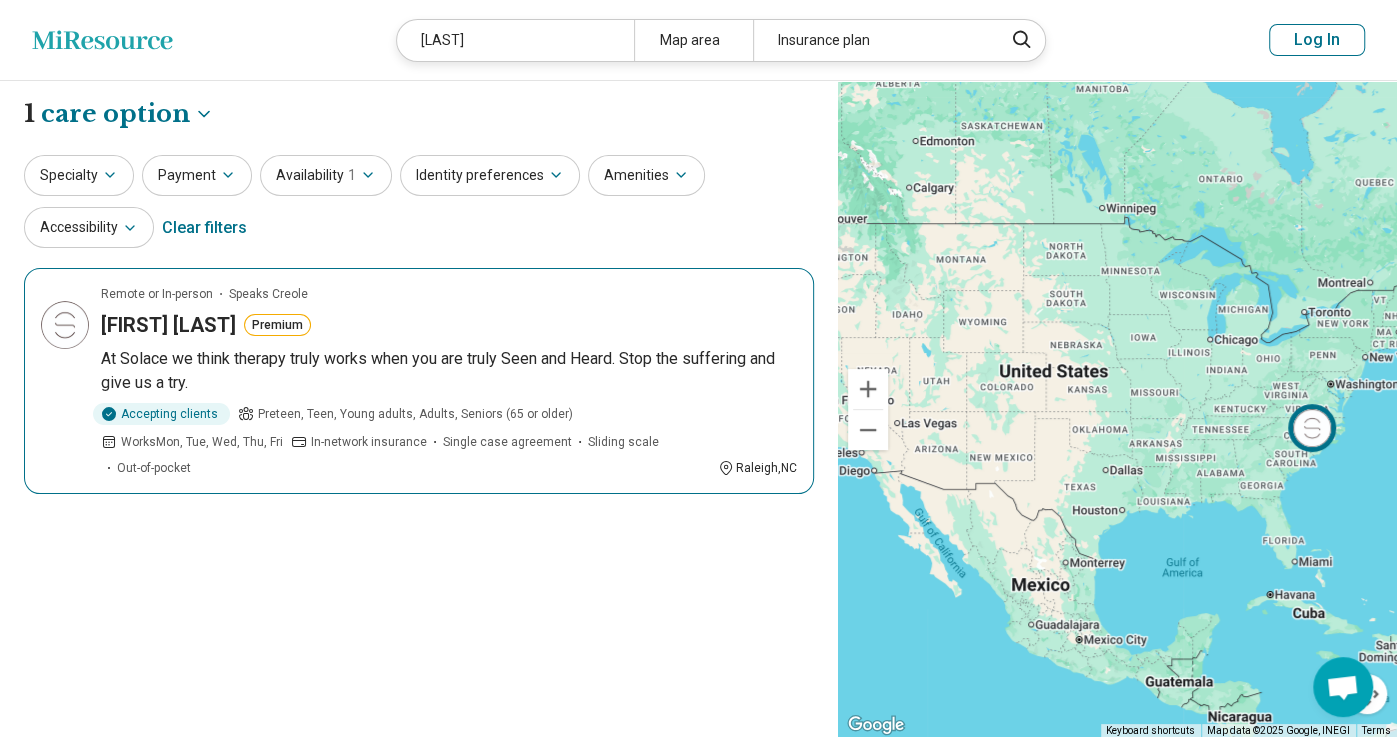 click on "SoCorro Miles" at bounding box center [168, 325] 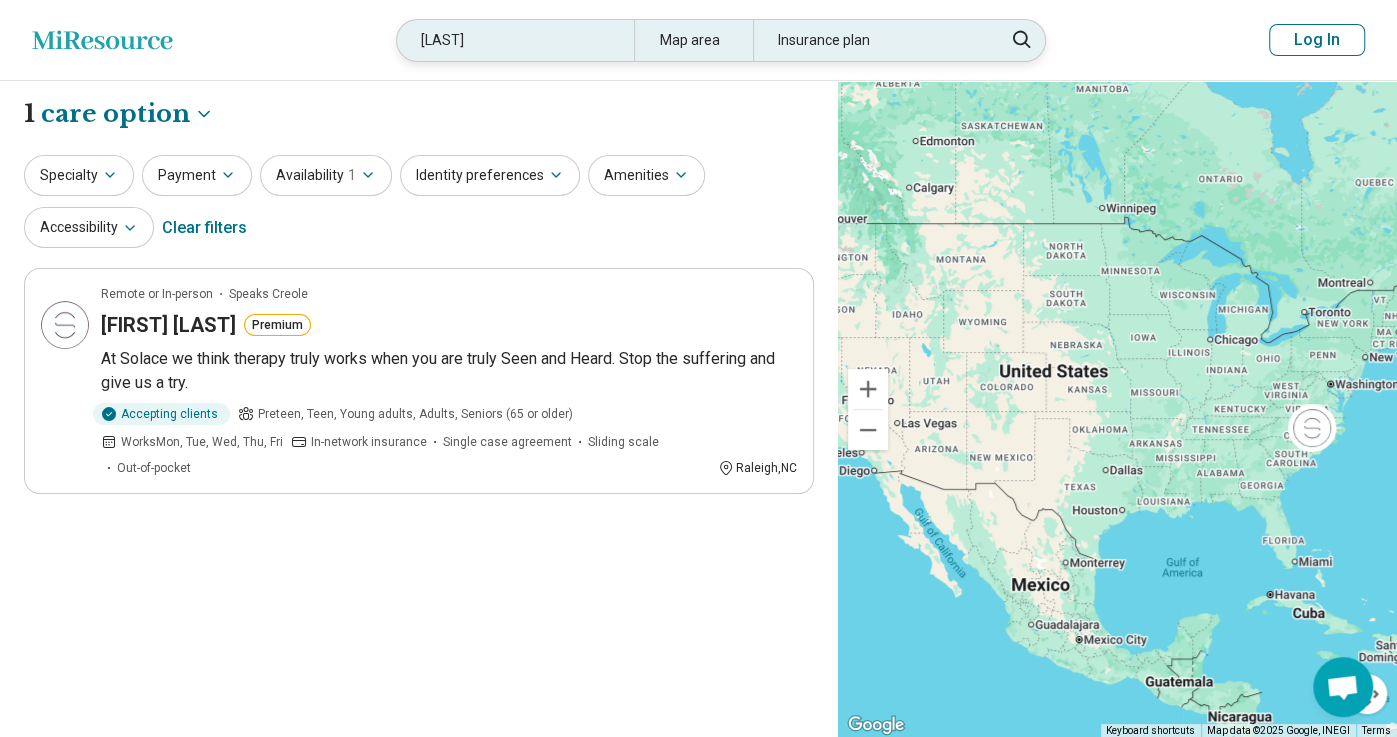 click on "socorro" at bounding box center (515, 40) 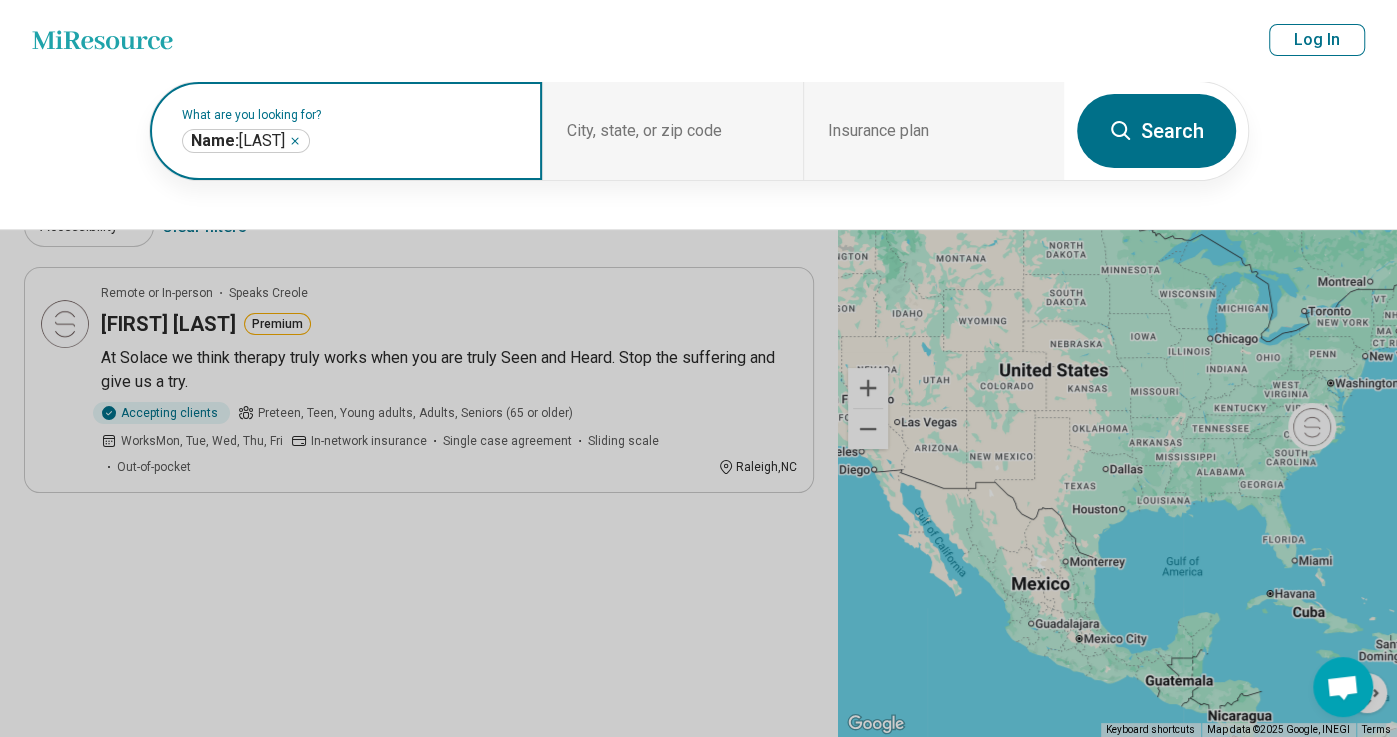 click on "Name:  socorro *******" at bounding box center (246, 141) 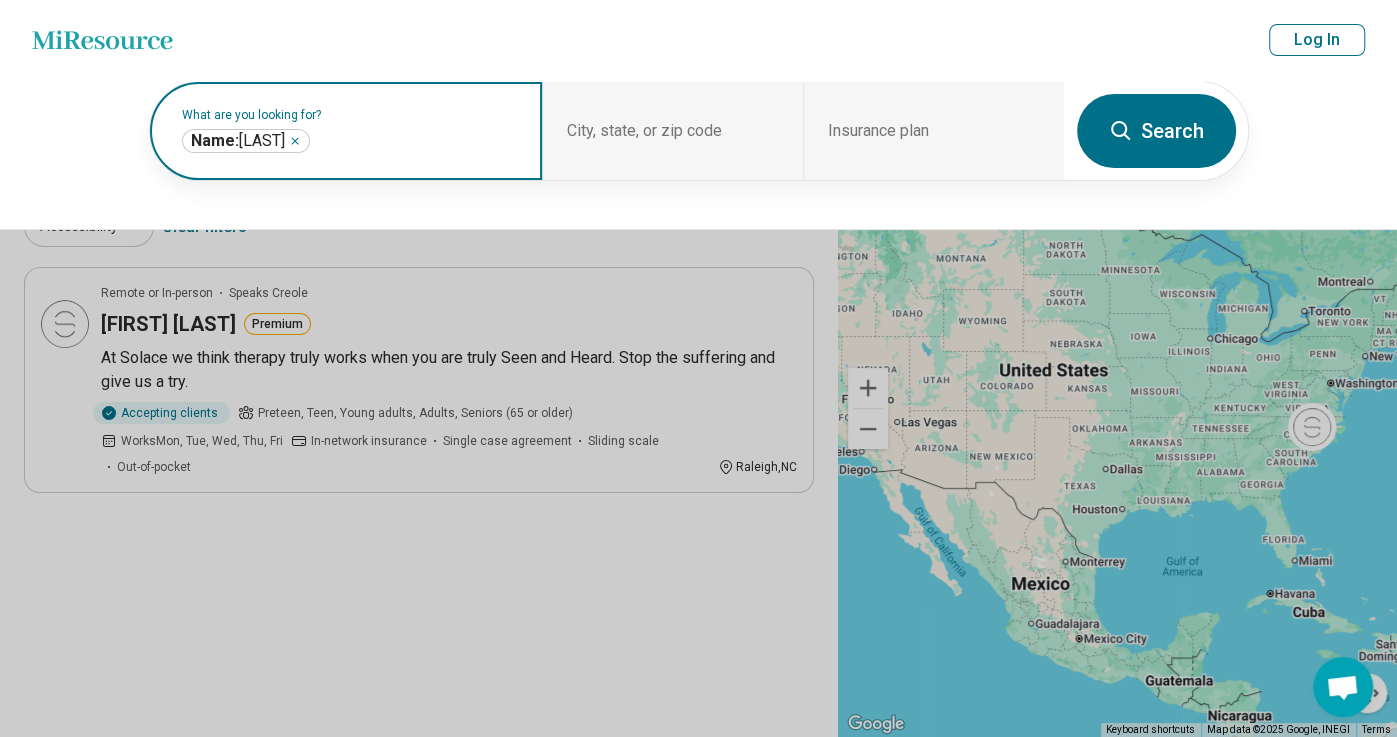 click 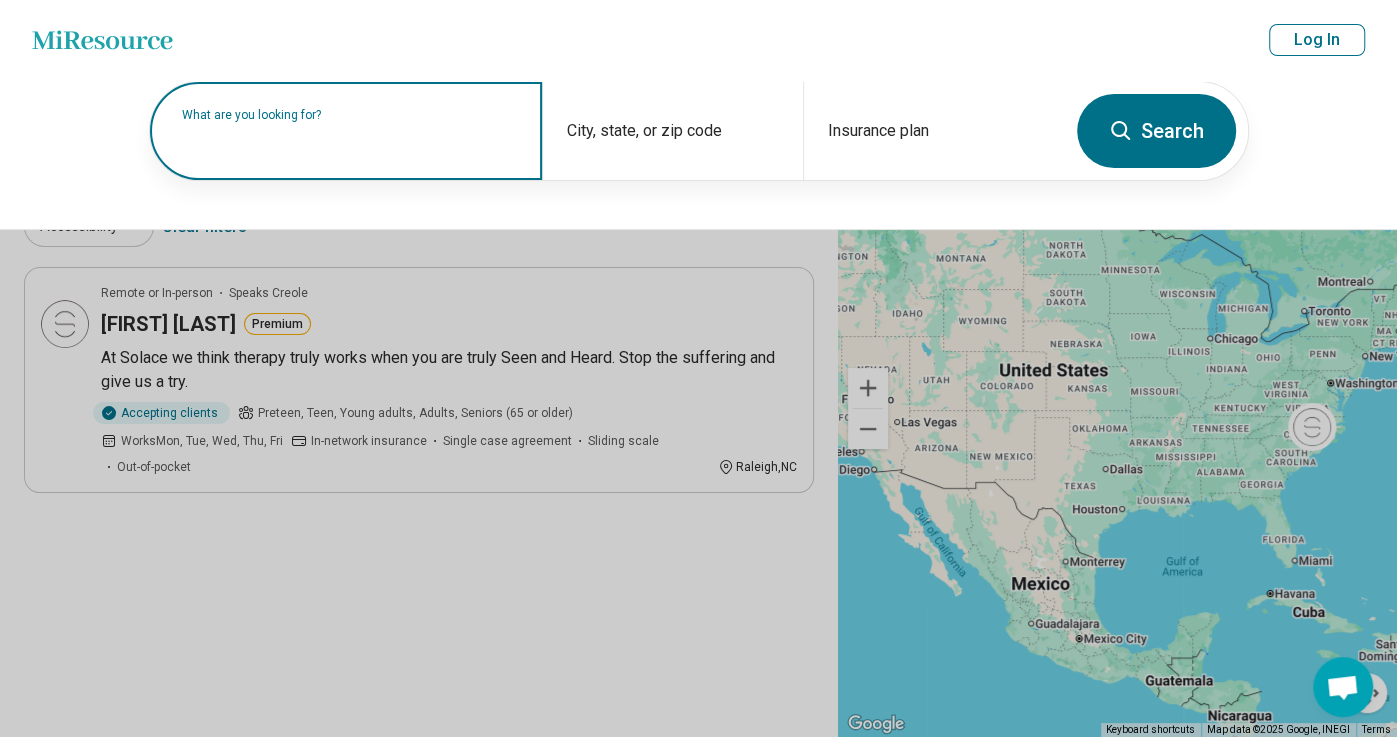 click on "What are you looking for?" at bounding box center (350, 115) 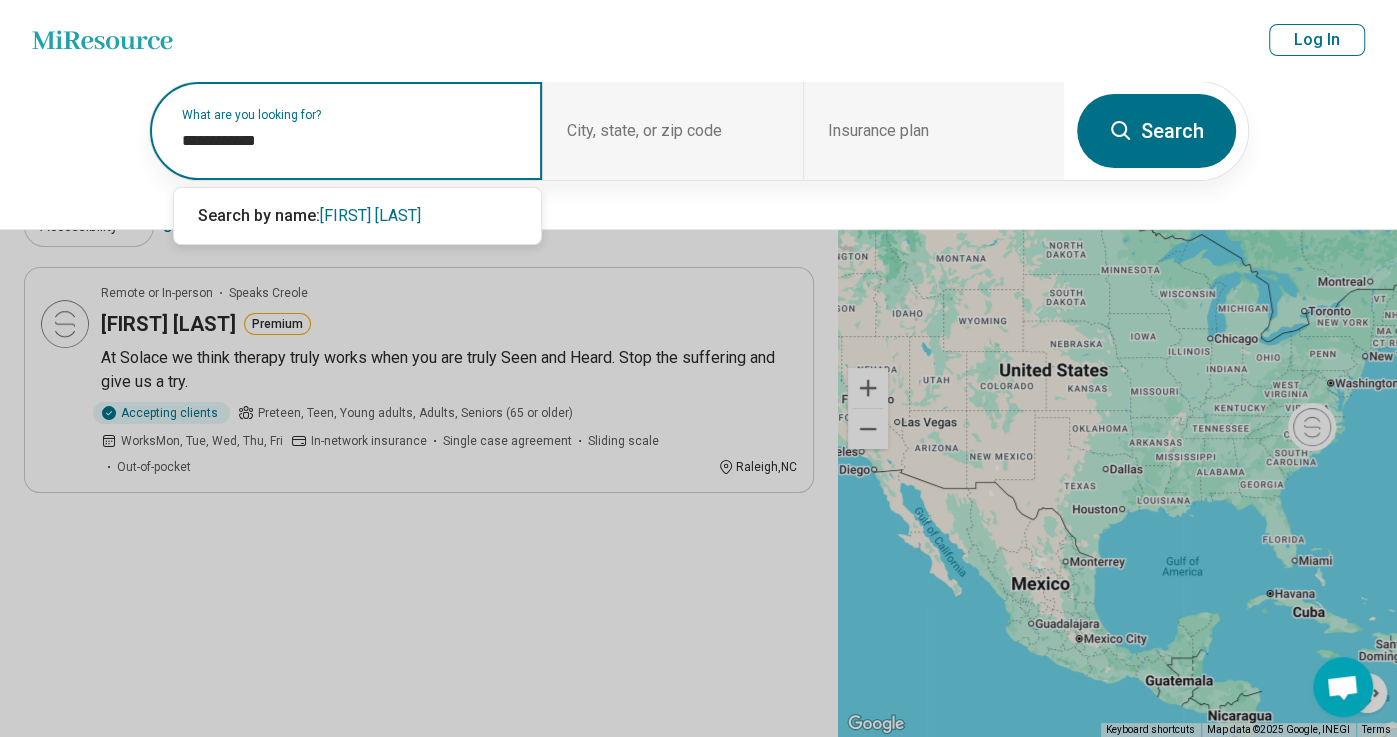 type on "**********" 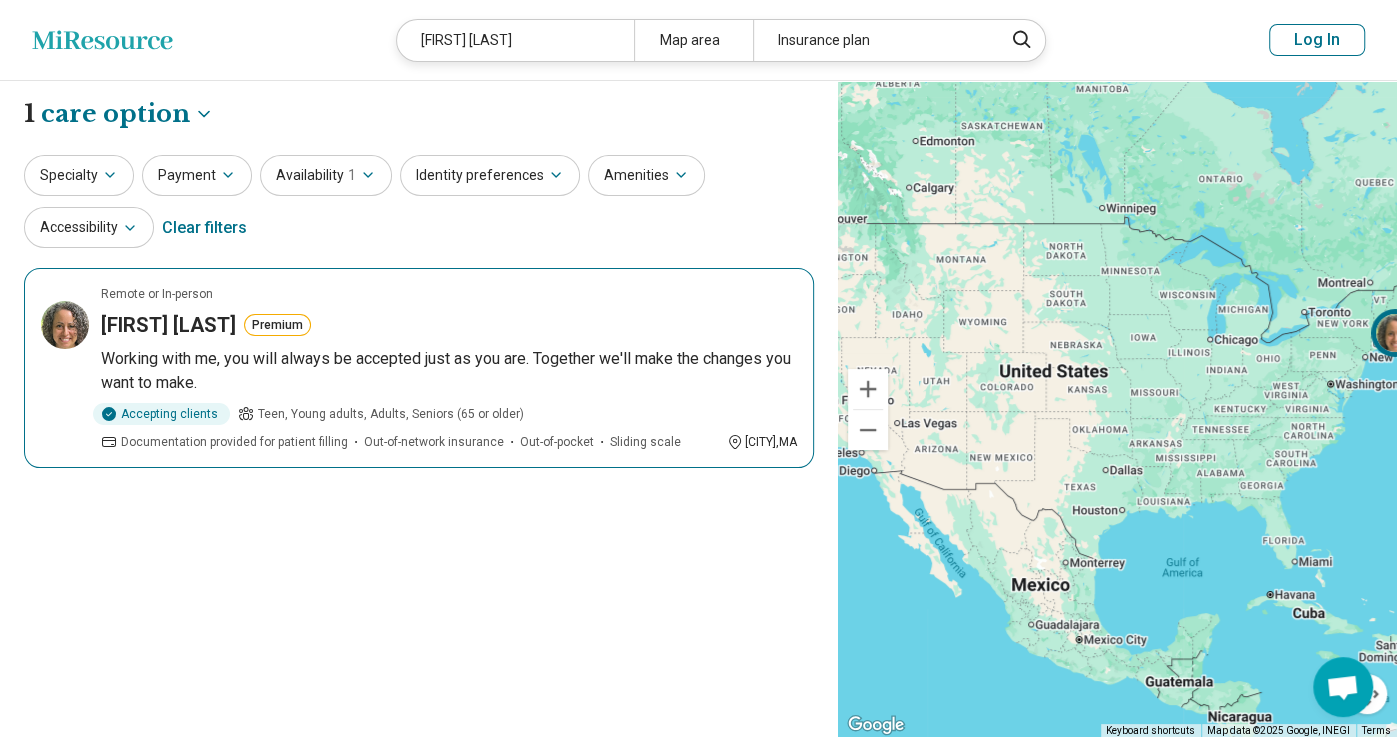 click on "Stacy Creamer" at bounding box center [168, 325] 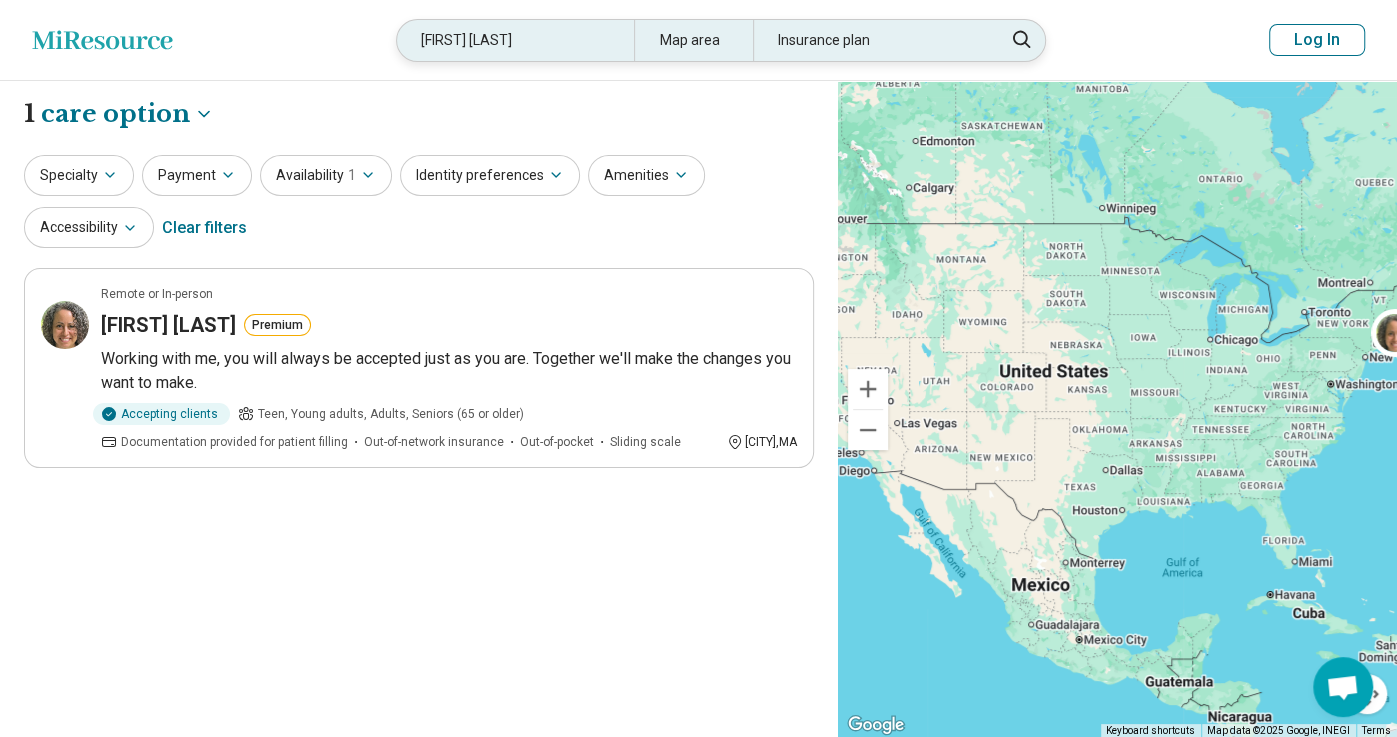 click on "stacy creamer" at bounding box center (515, 40) 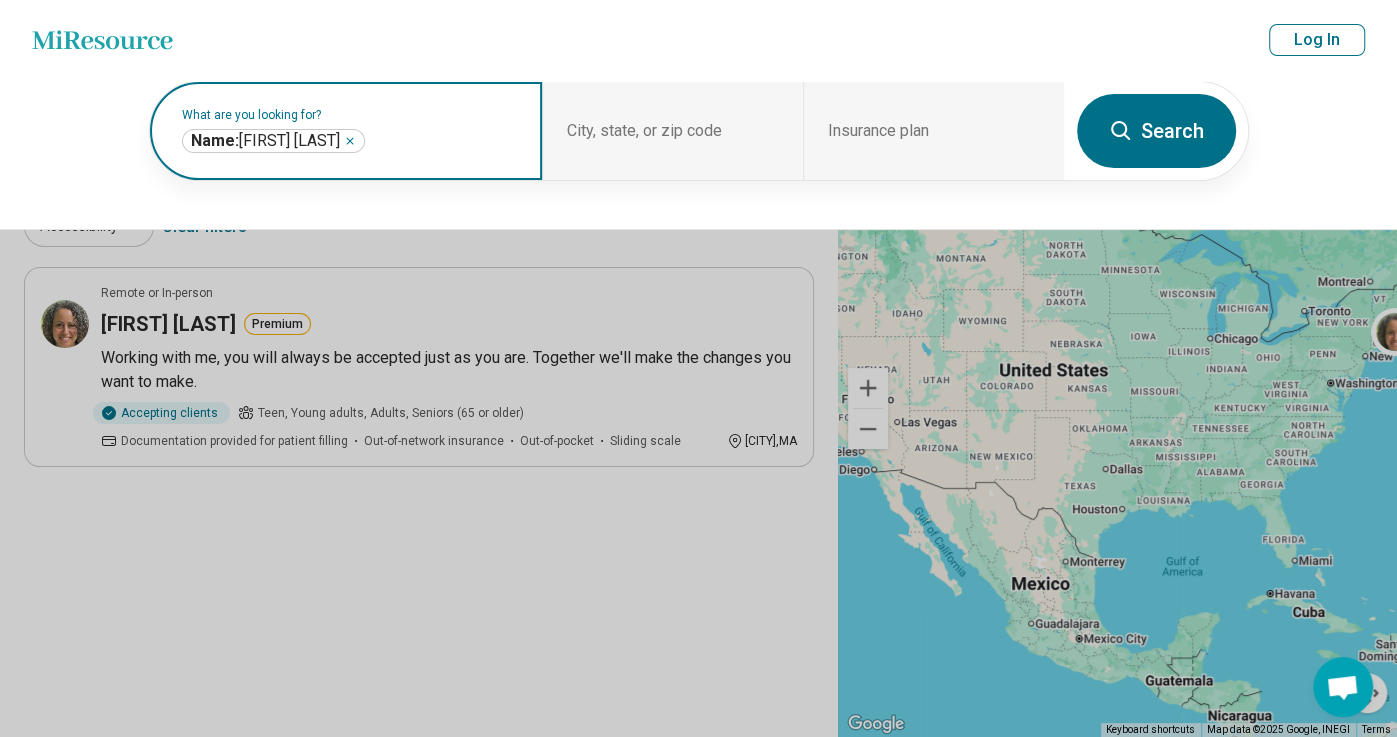 click on "Name:  stacy creamer" at bounding box center [265, 141] 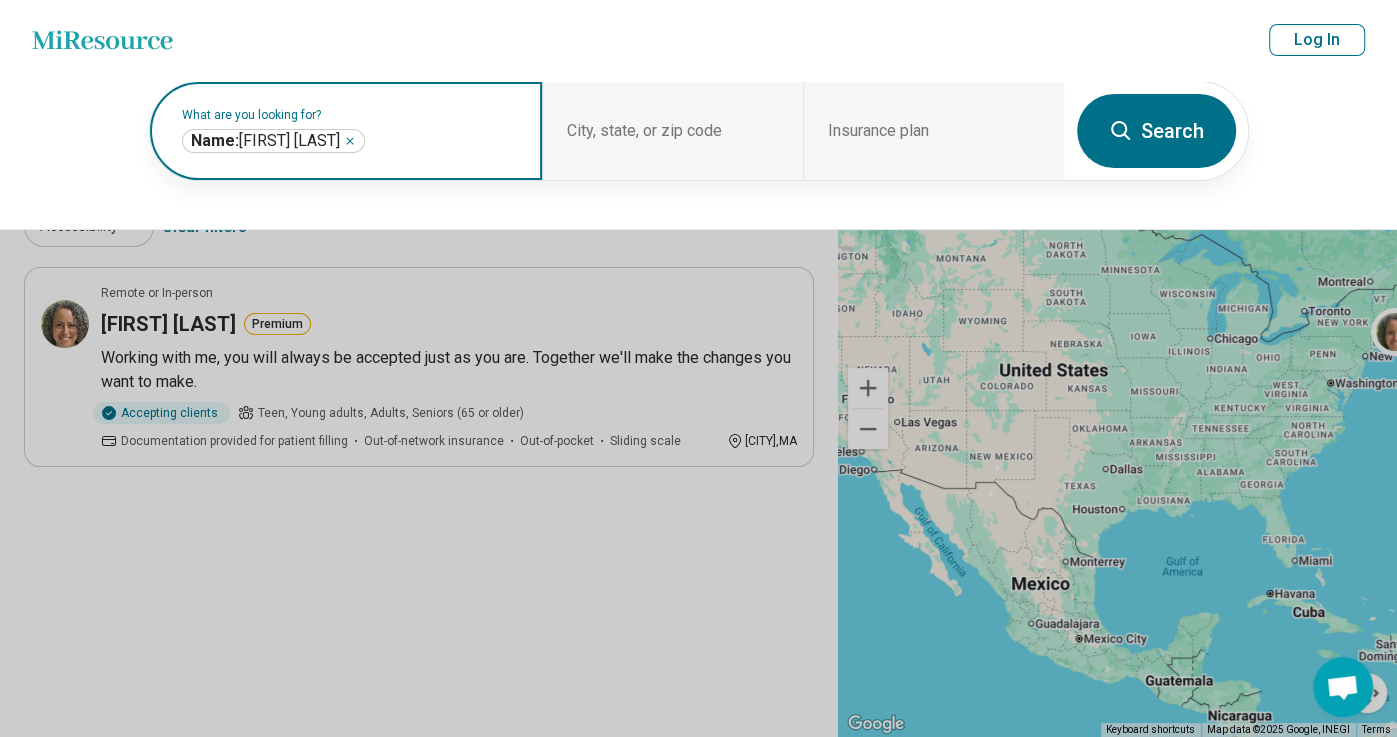 click on "Name:  stacy creamer" at bounding box center [265, 141] 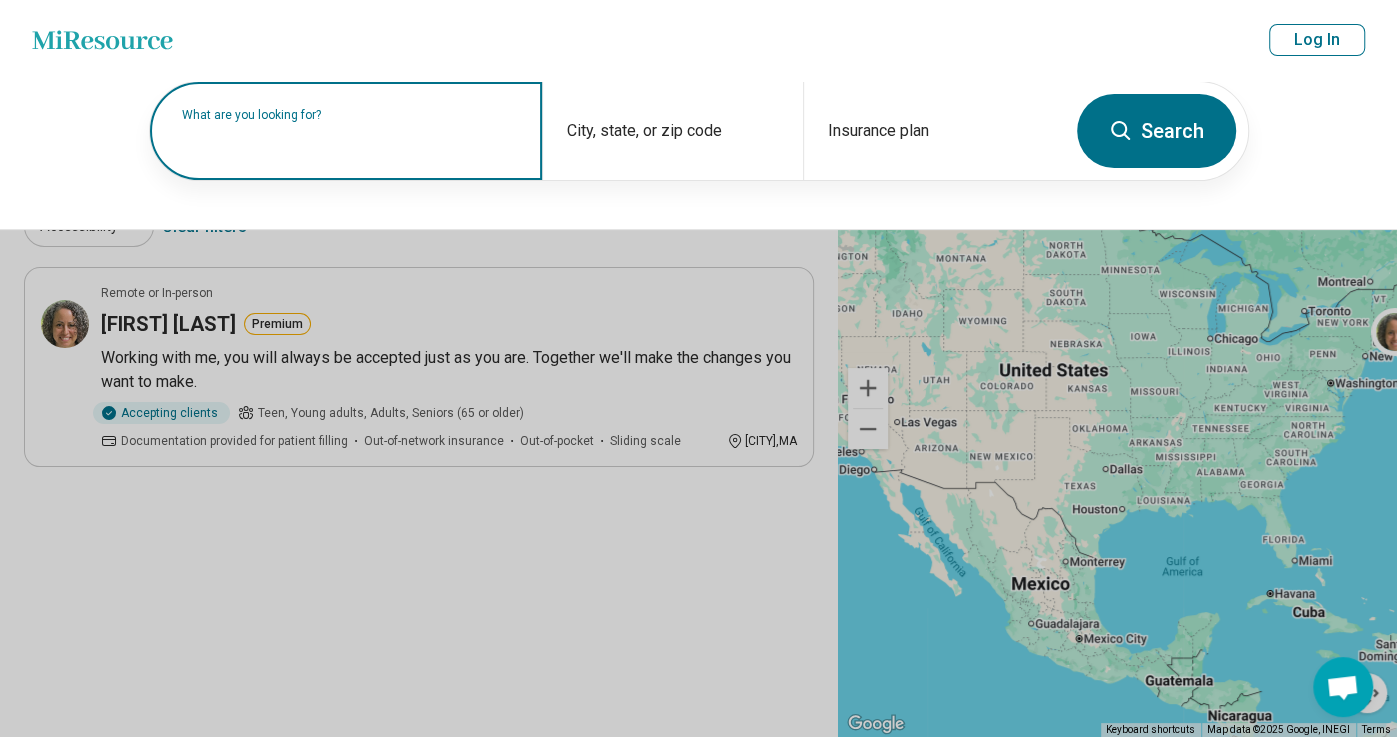 click at bounding box center [350, 141] 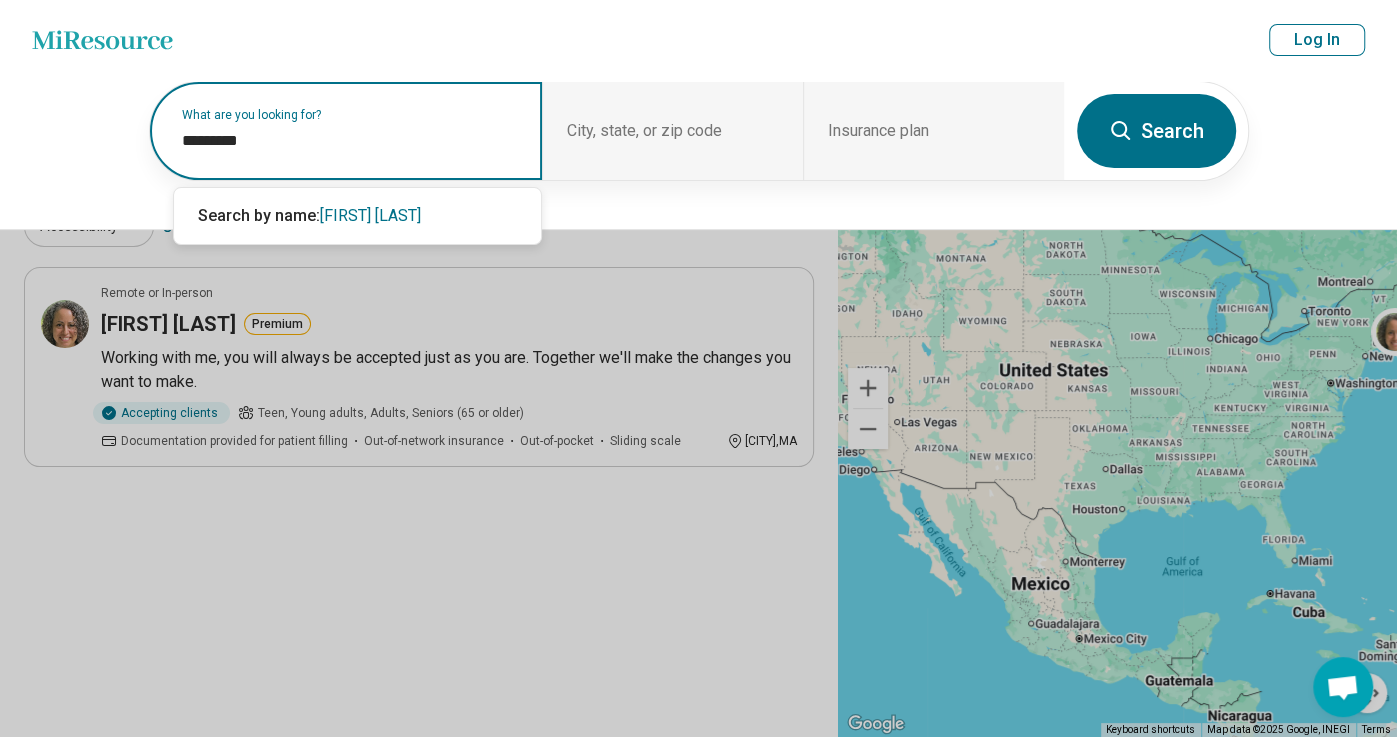 type on "**********" 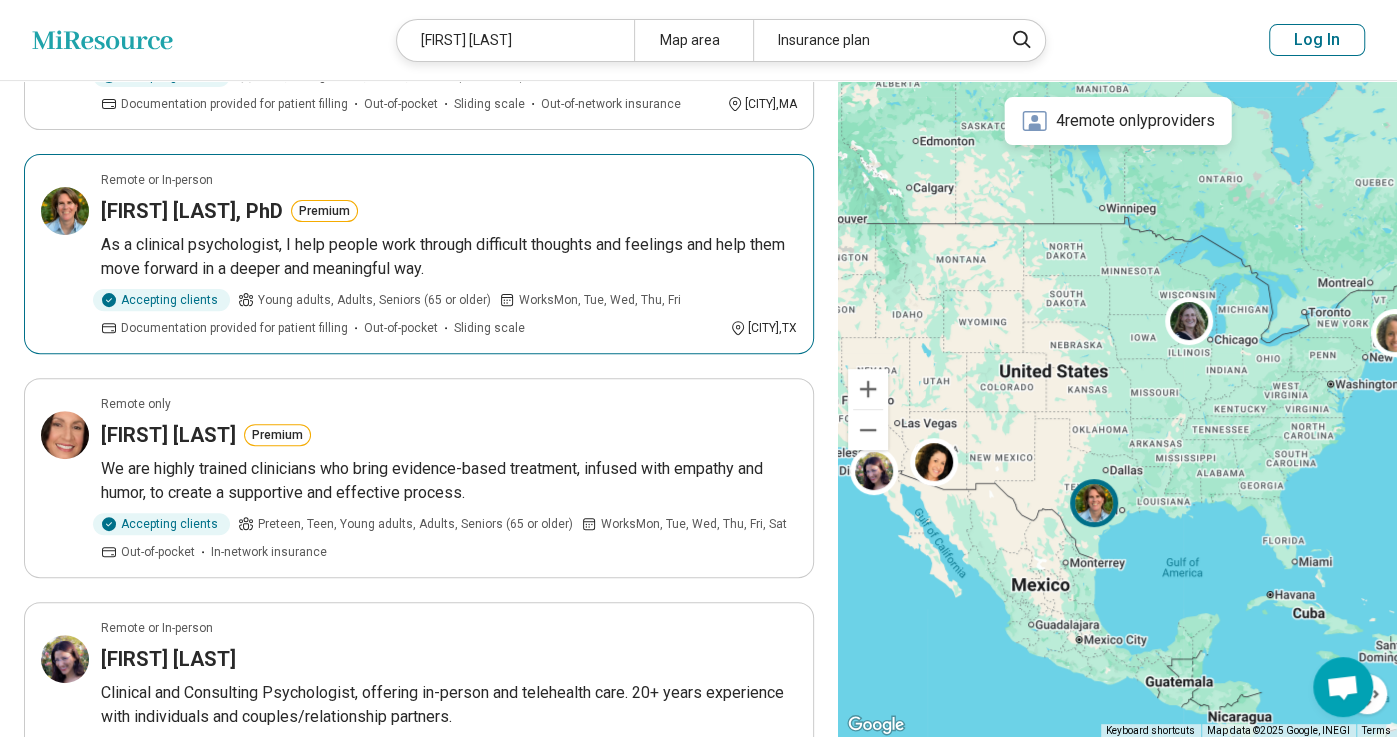 scroll, scrollTop: 362, scrollLeft: 0, axis: vertical 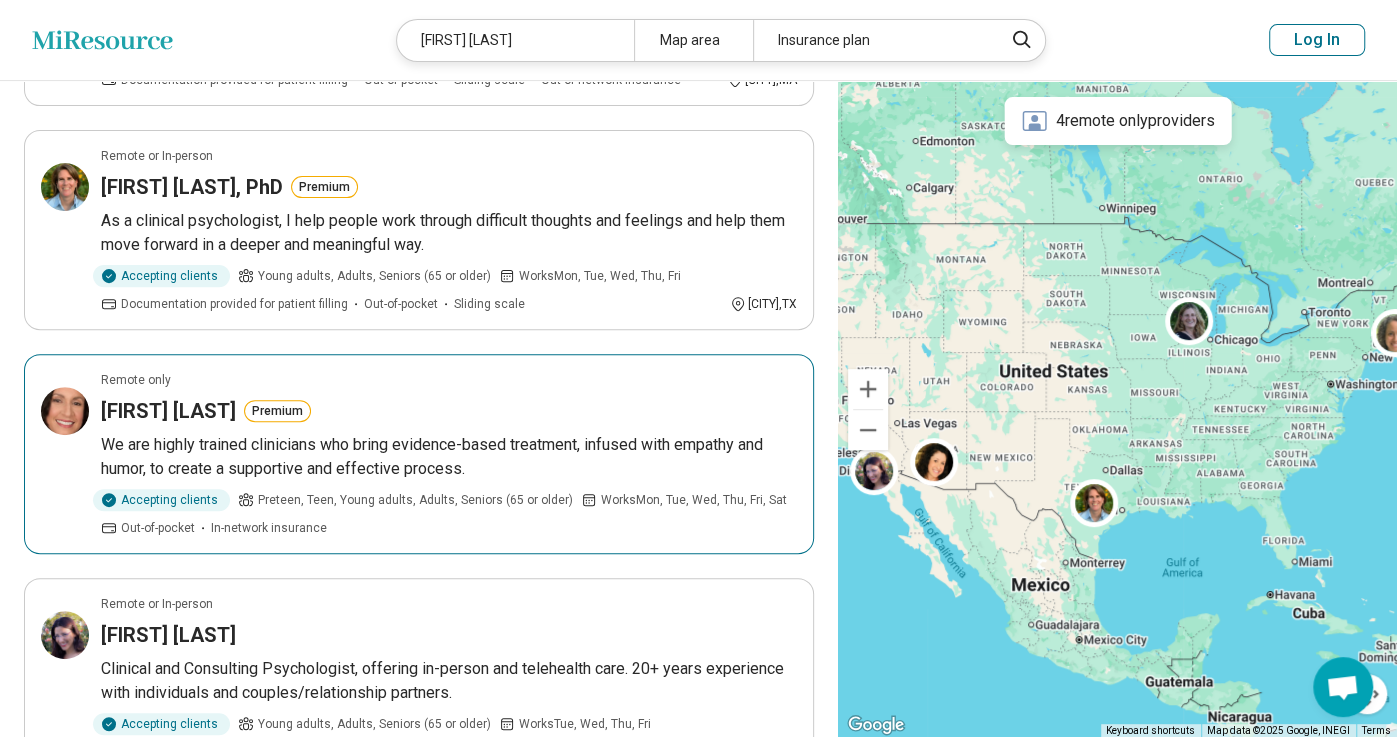 click on "Stacy Ross" at bounding box center [168, 411] 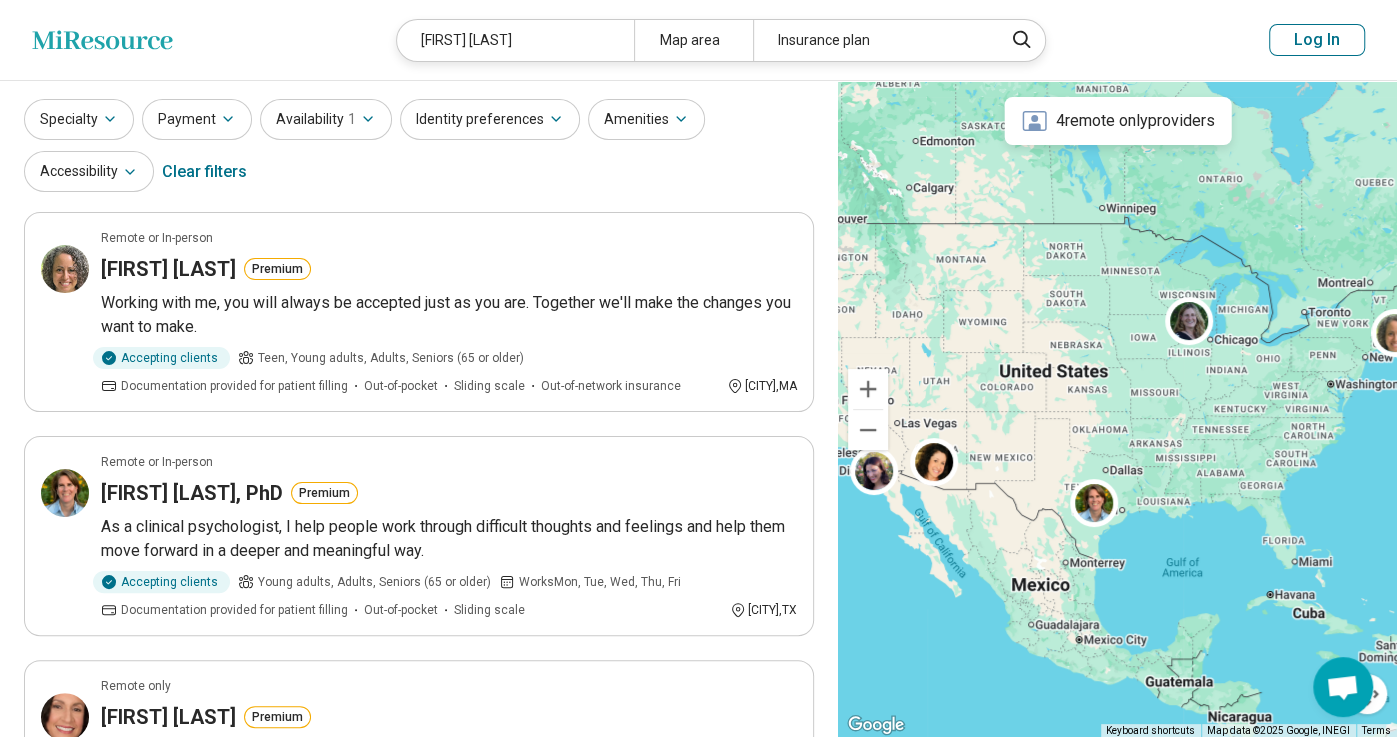 scroll, scrollTop: 61, scrollLeft: 0, axis: vertical 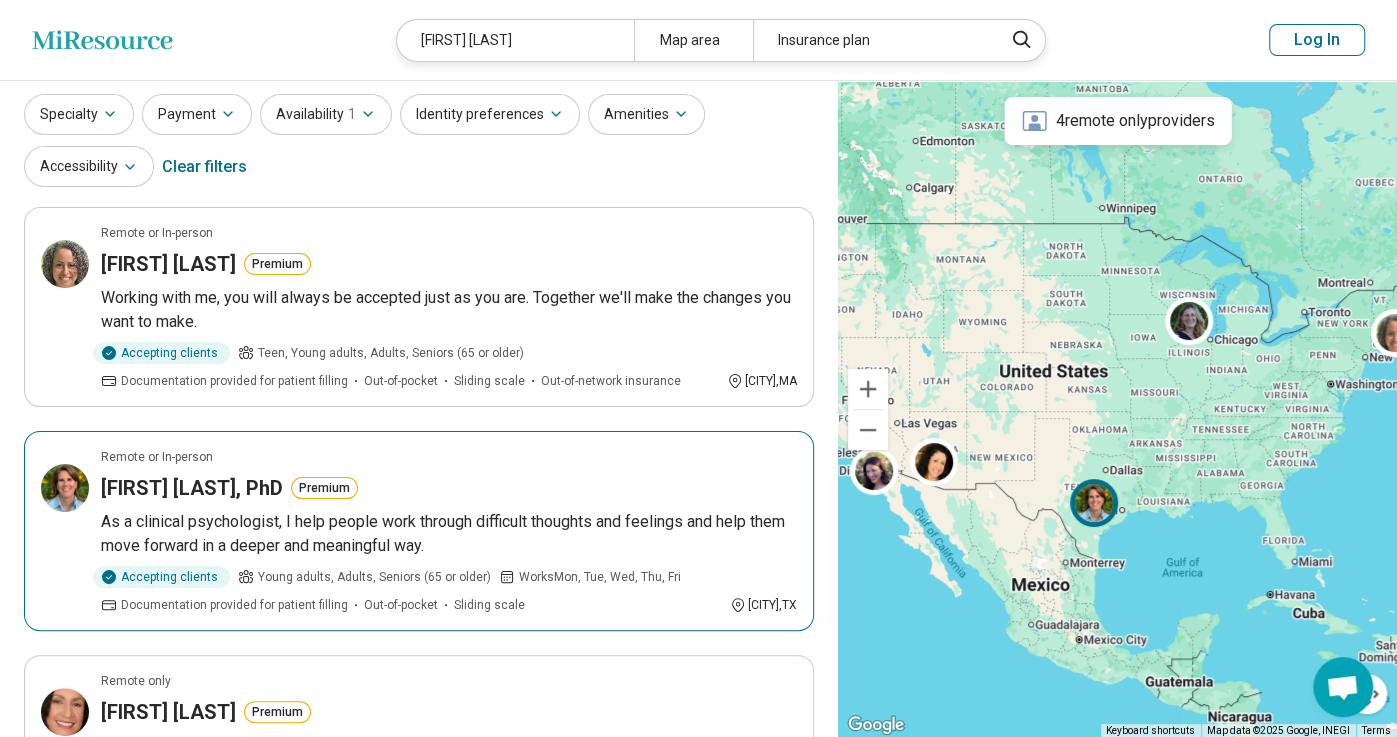 click on "Stacy Stewart, PhD" at bounding box center [192, 488] 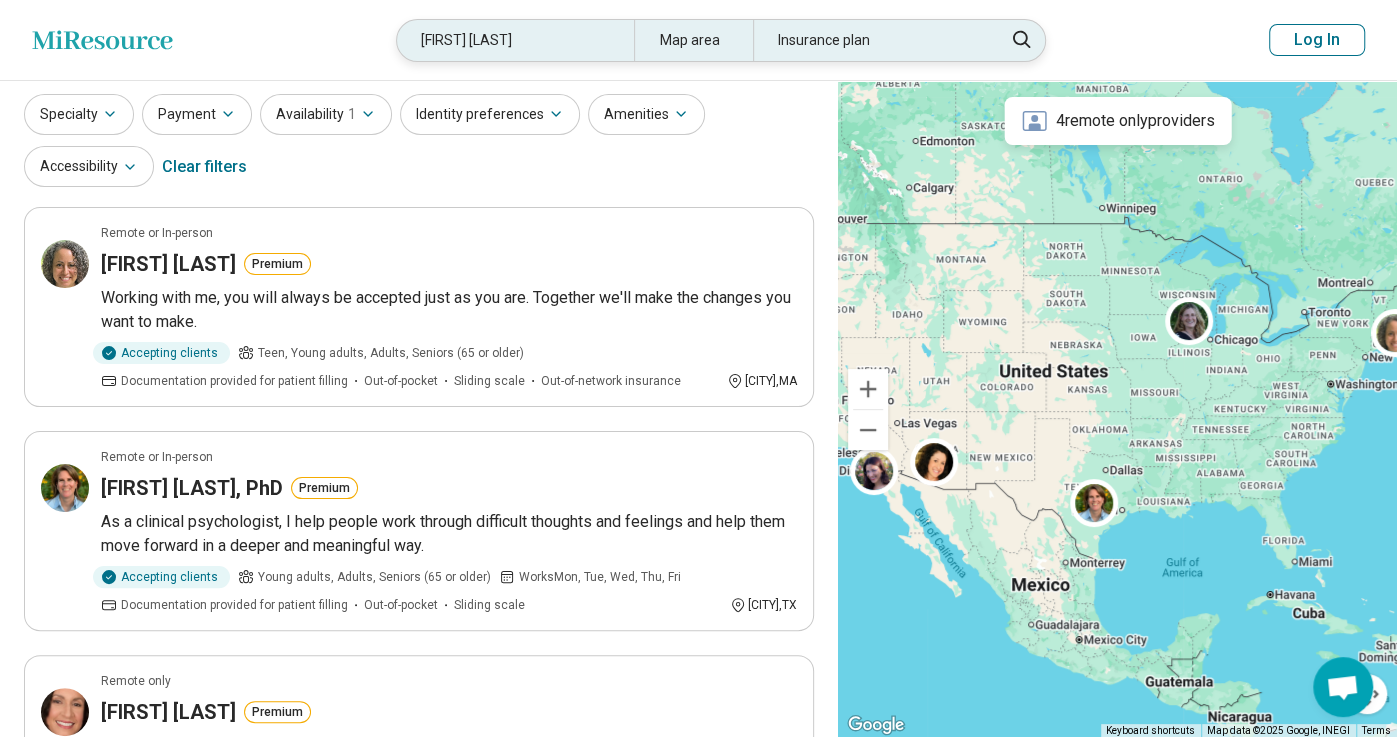 click on "stacy ross" at bounding box center [515, 40] 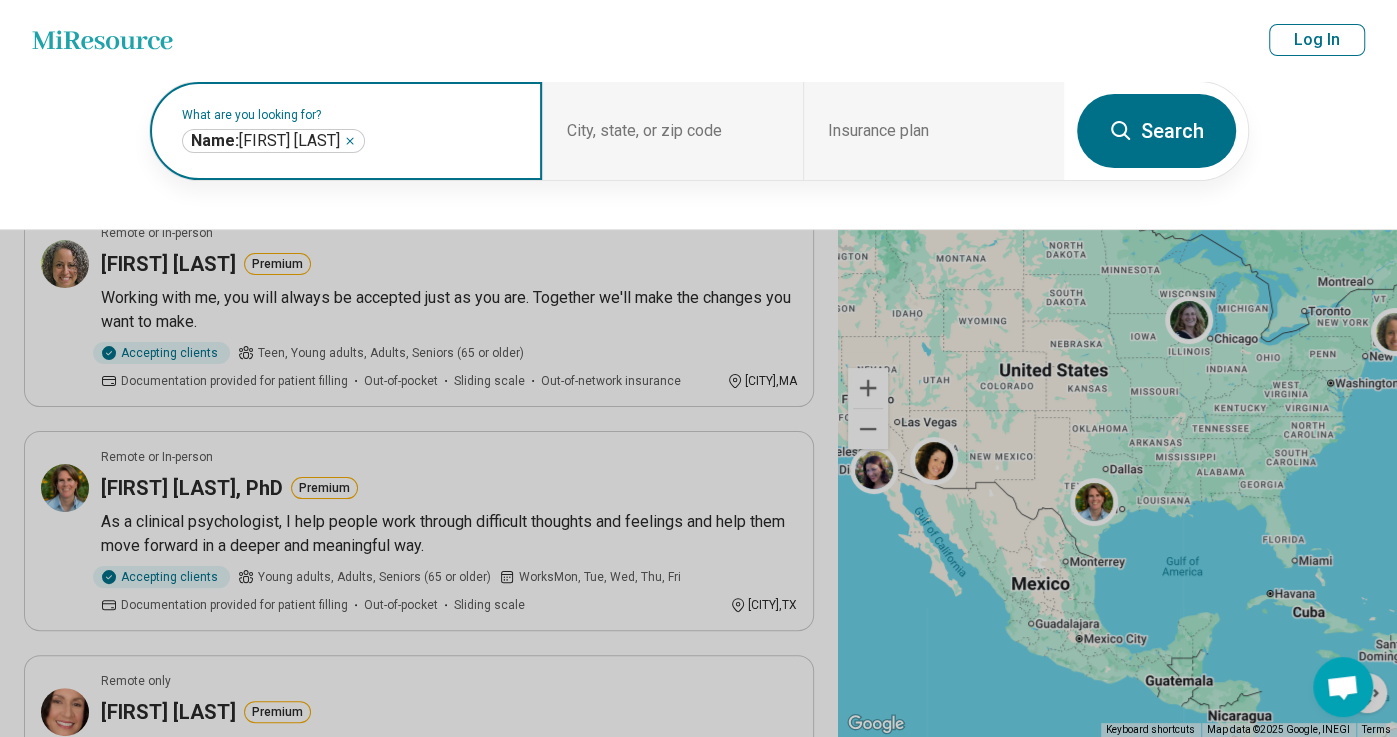 click 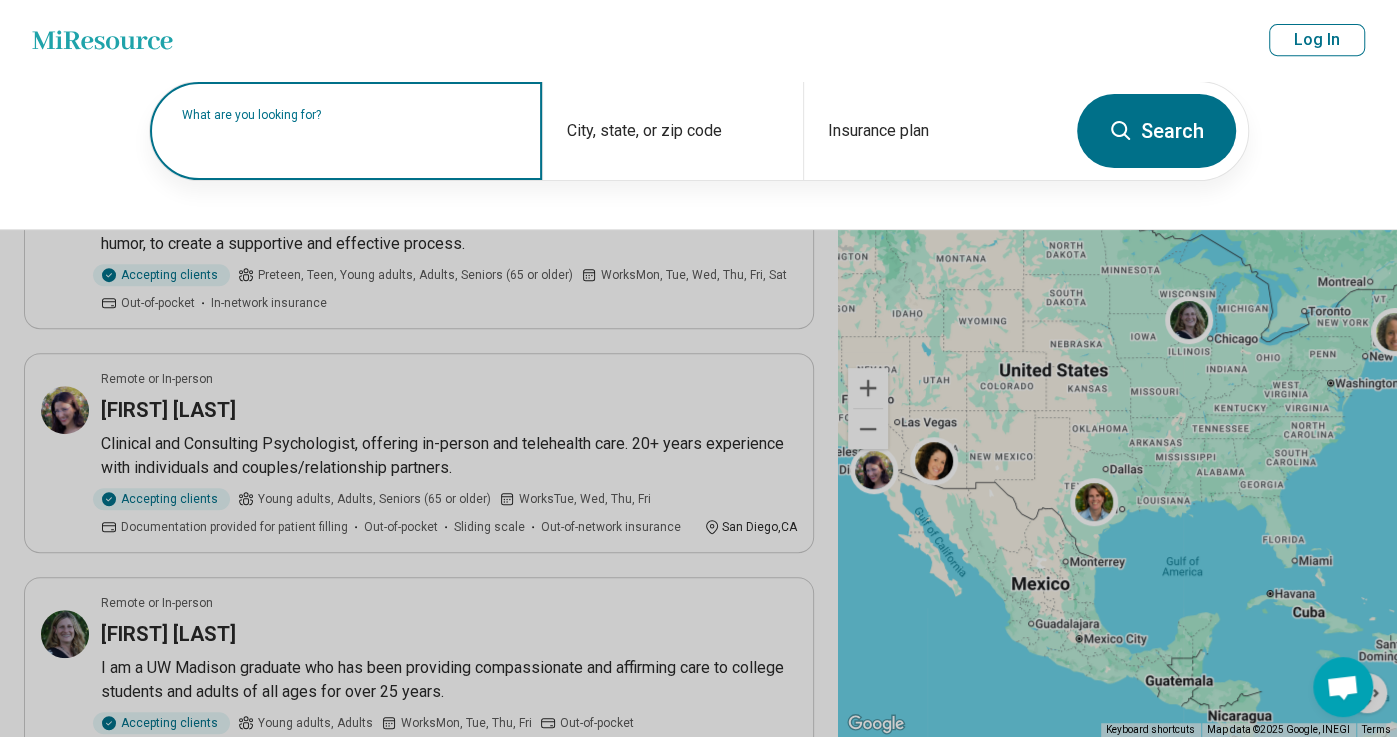scroll, scrollTop: 705, scrollLeft: 0, axis: vertical 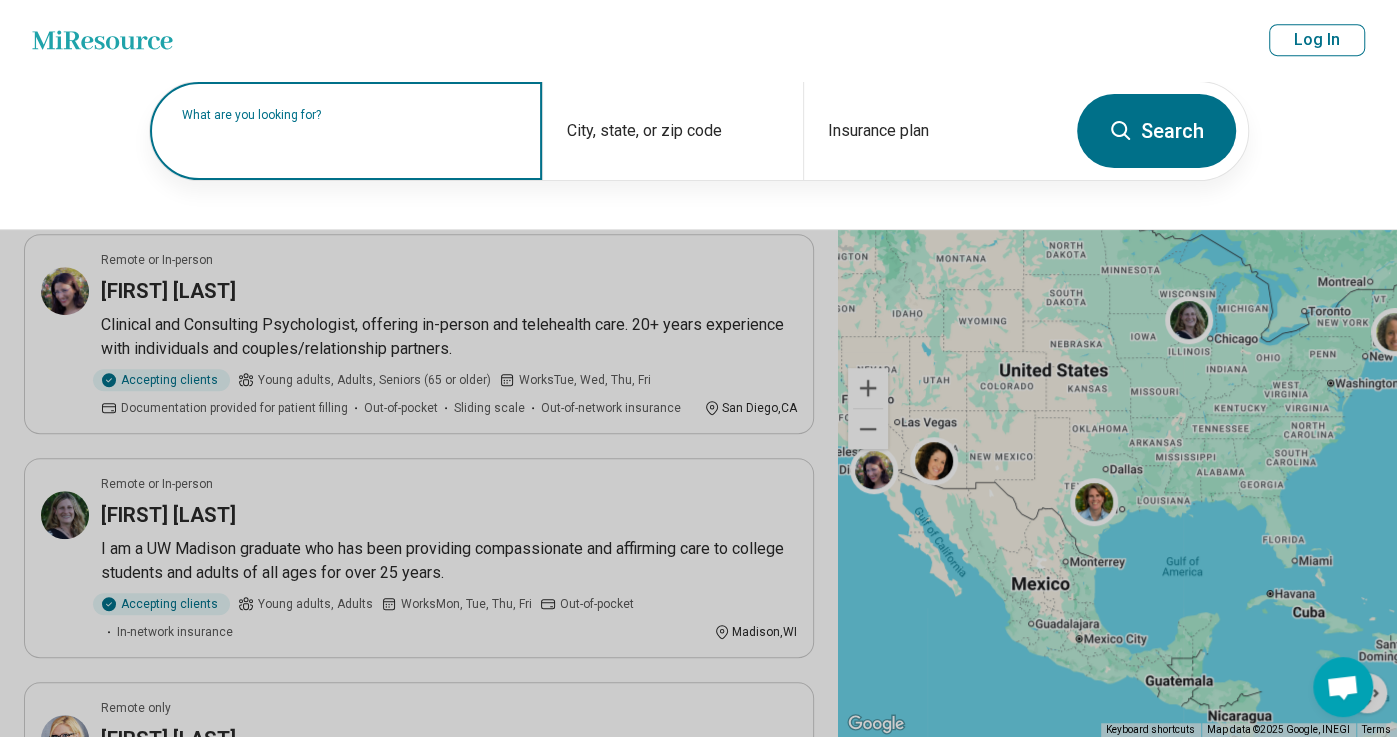 click on "What are you looking for?" at bounding box center (350, 115) 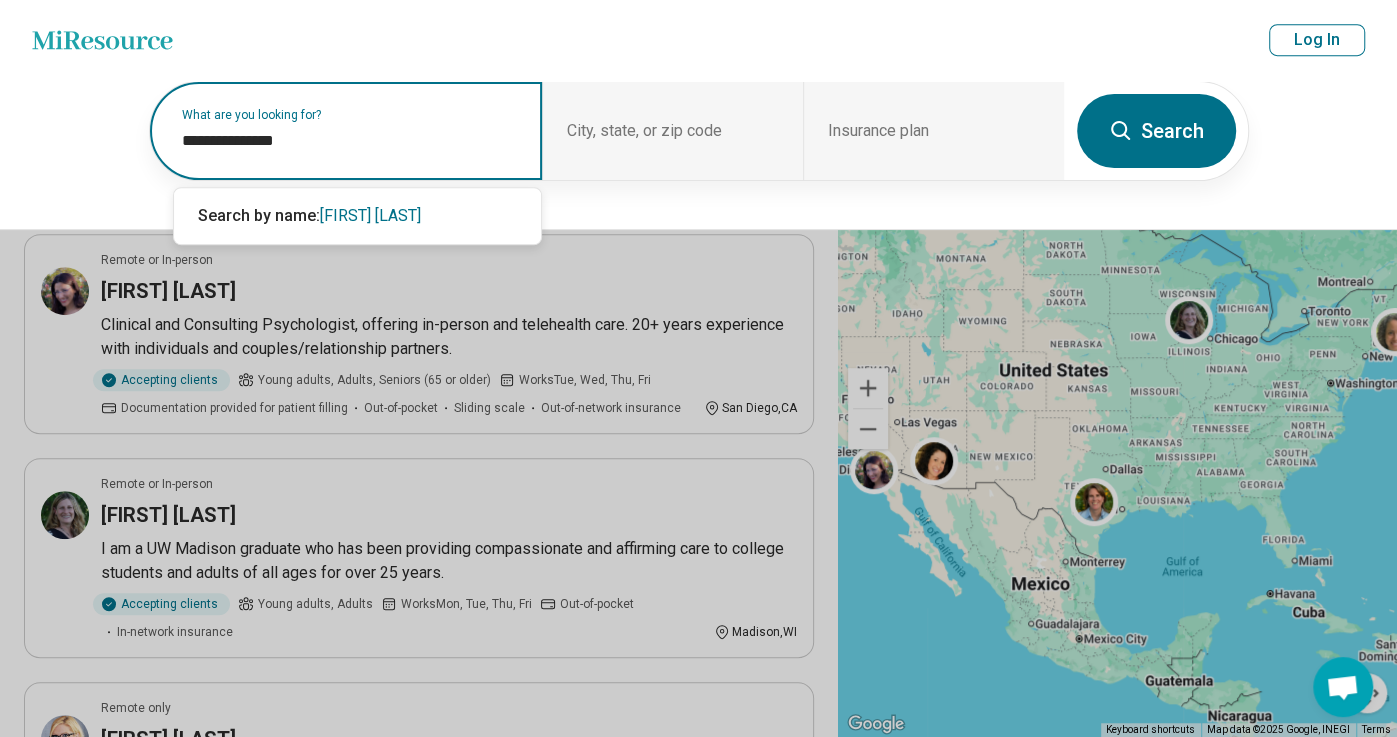 type on "**********" 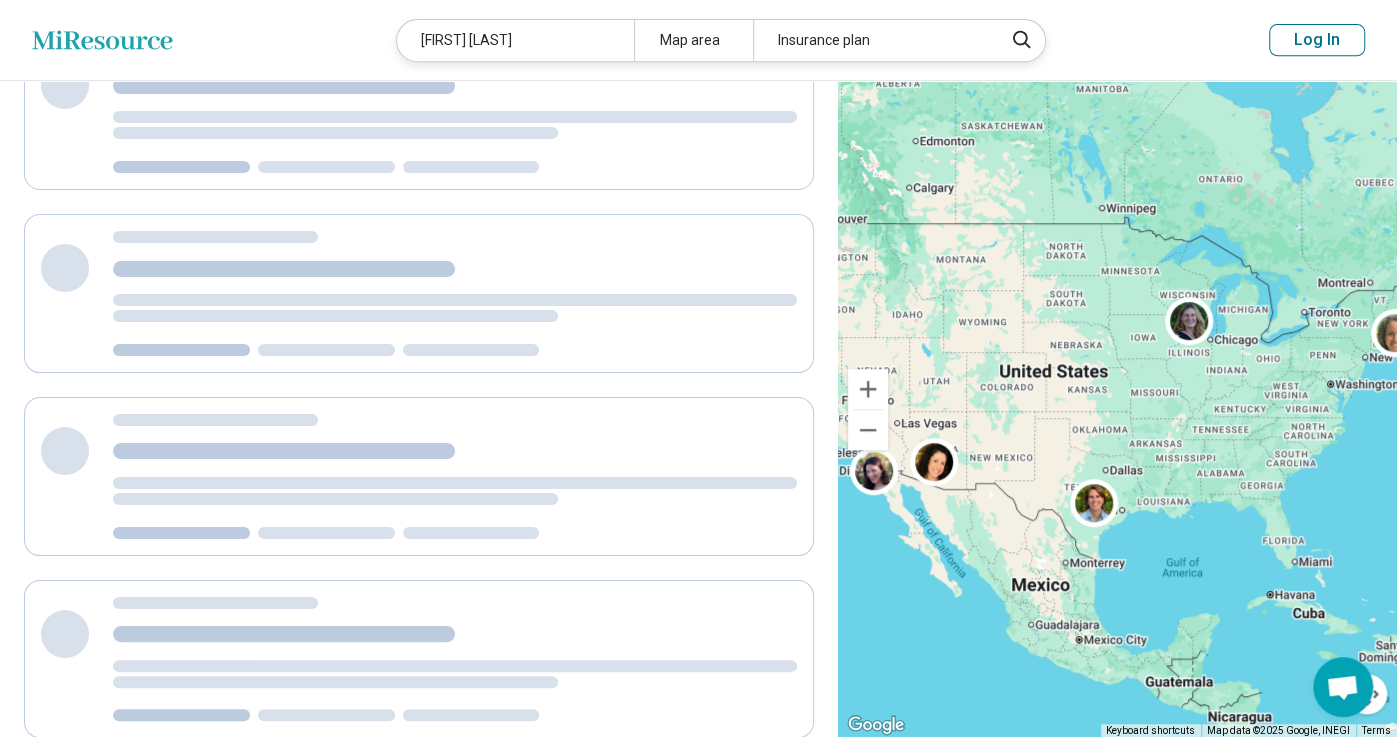 scroll, scrollTop: 375, scrollLeft: 0, axis: vertical 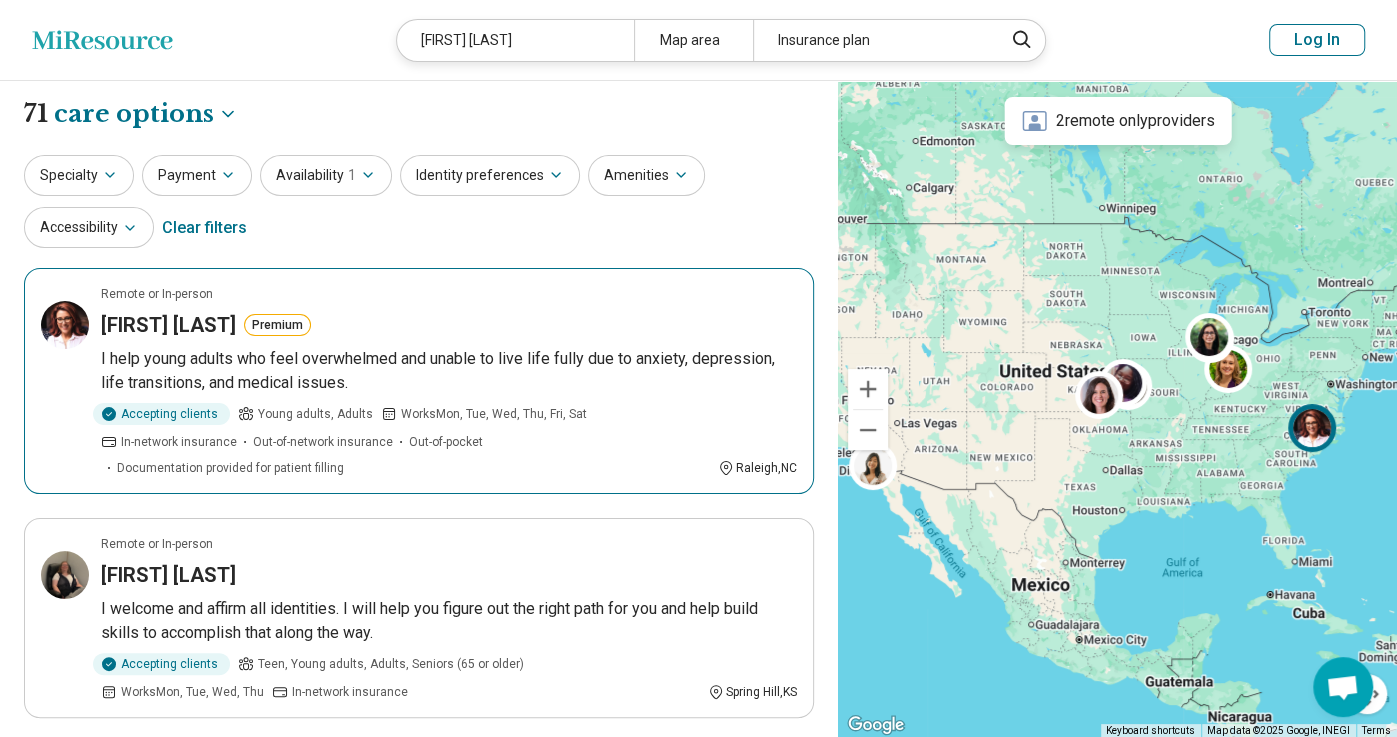 click on "Stephanie Turner" at bounding box center (168, 325) 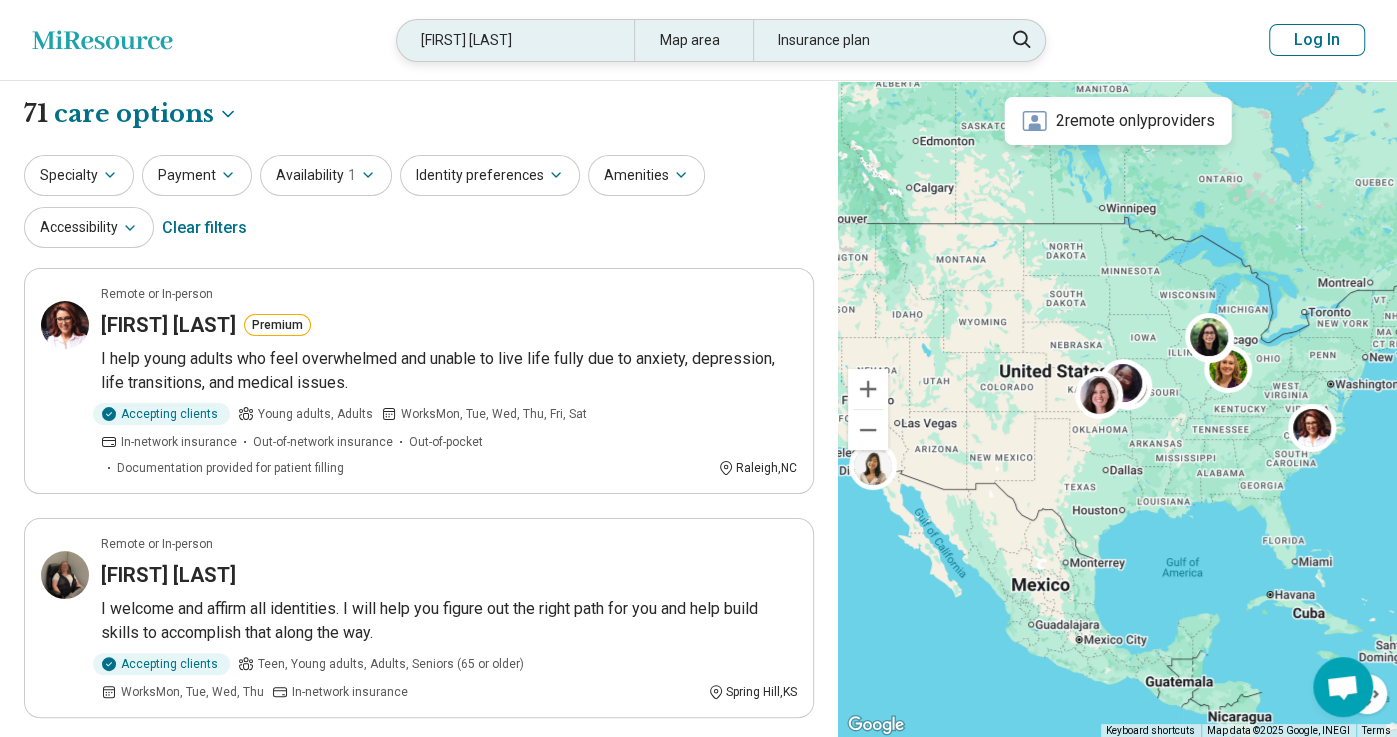 click on "stephanie turner" at bounding box center (515, 40) 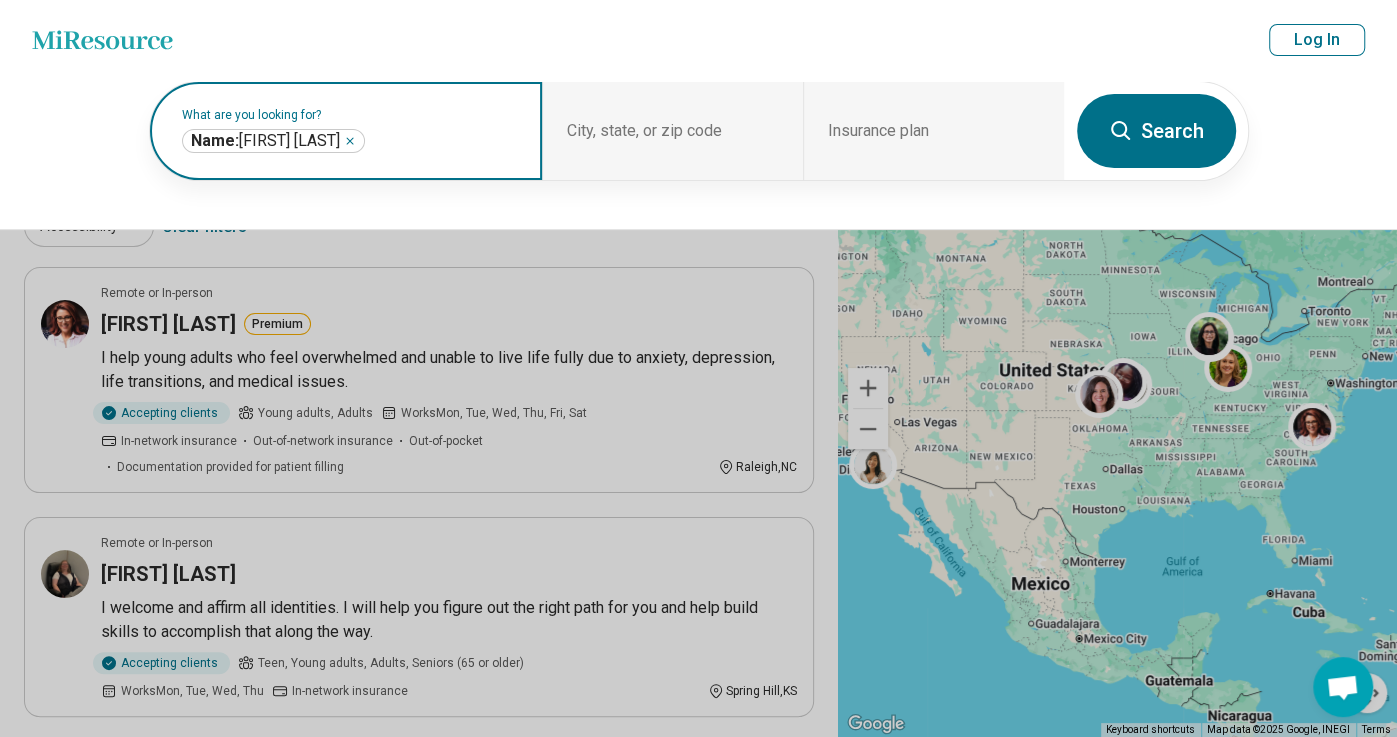 click 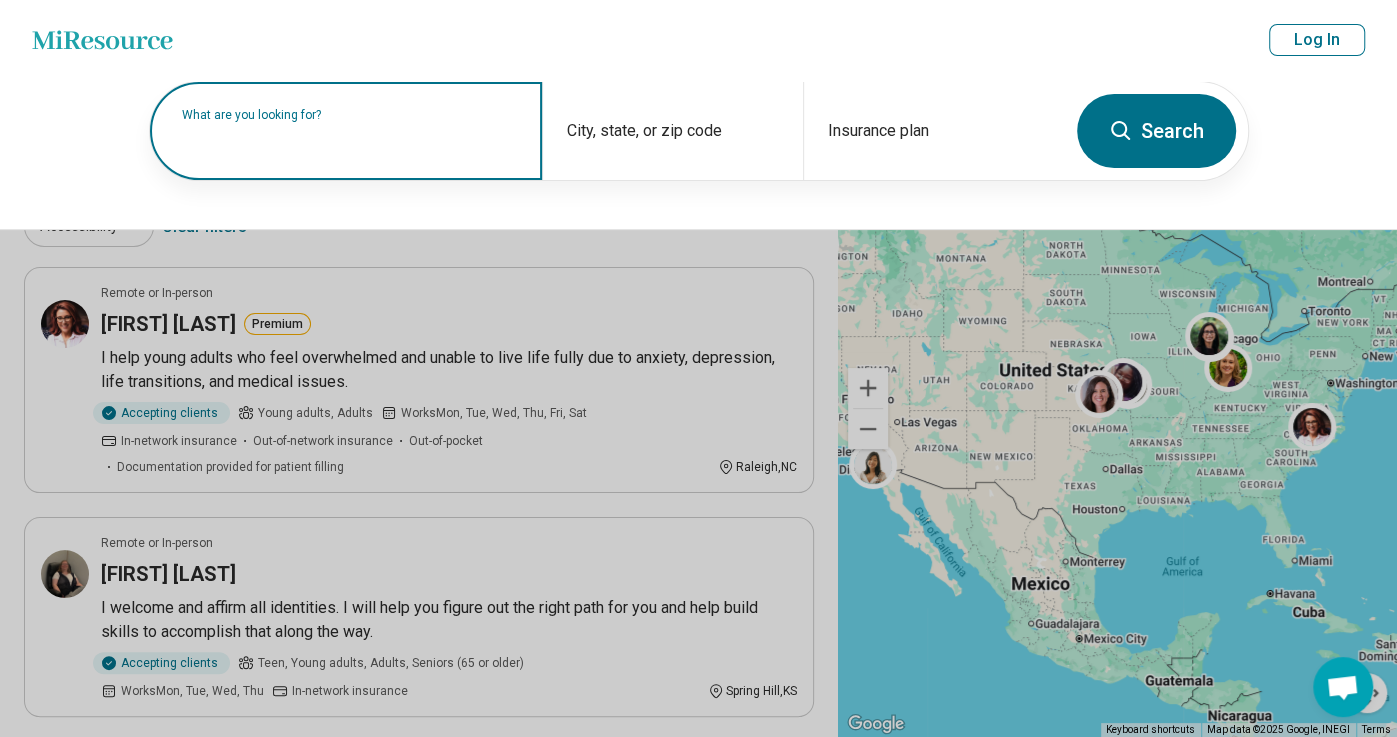 click on "What are you looking for?" at bounding box center (350, 115) 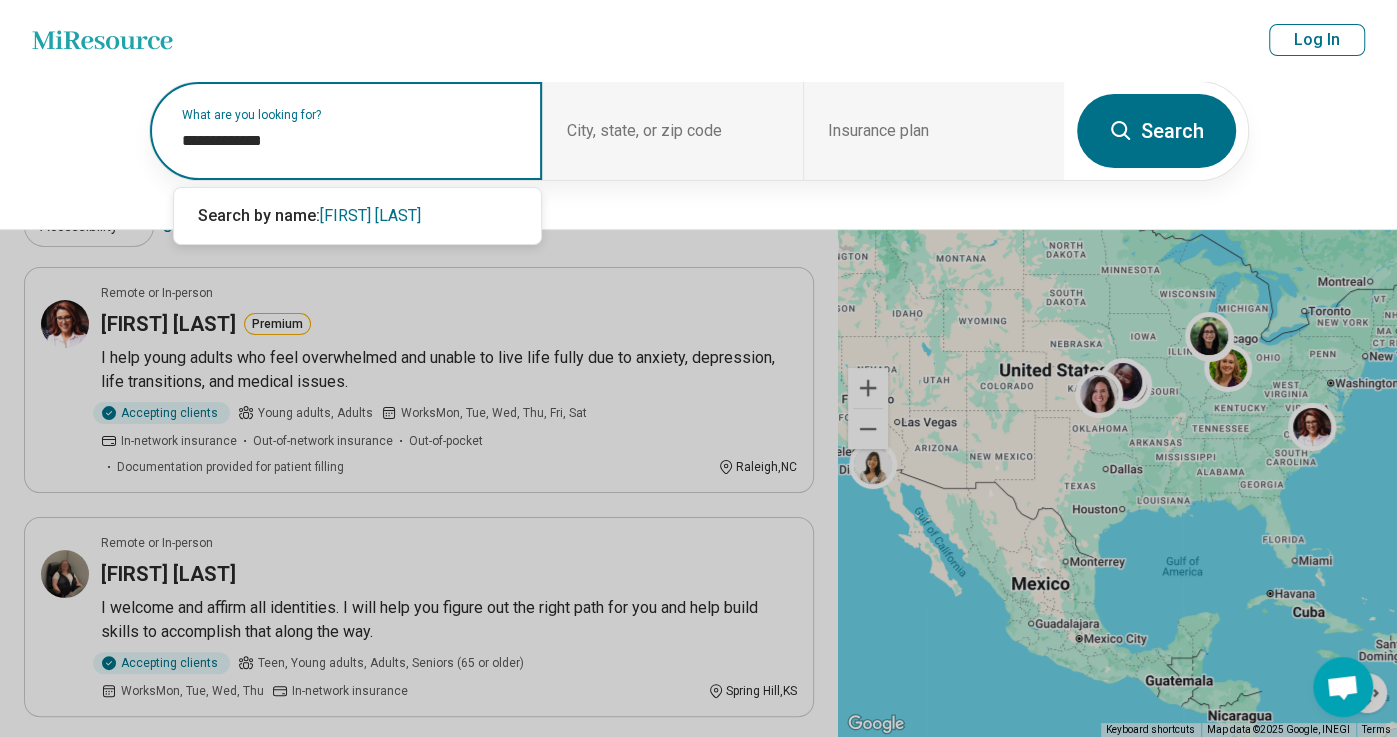 type on "**********" 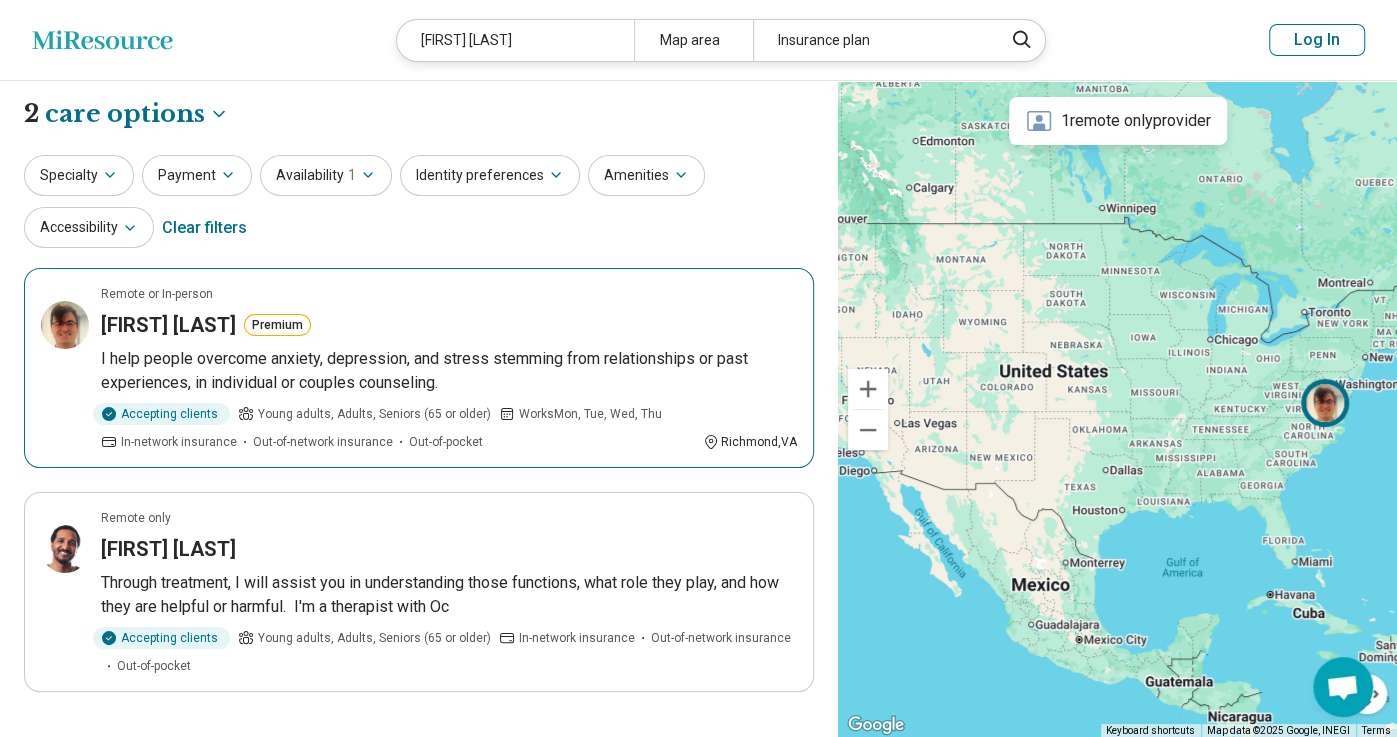 click on "[FIRST] [LAST]" at bounding box center (168, 325) 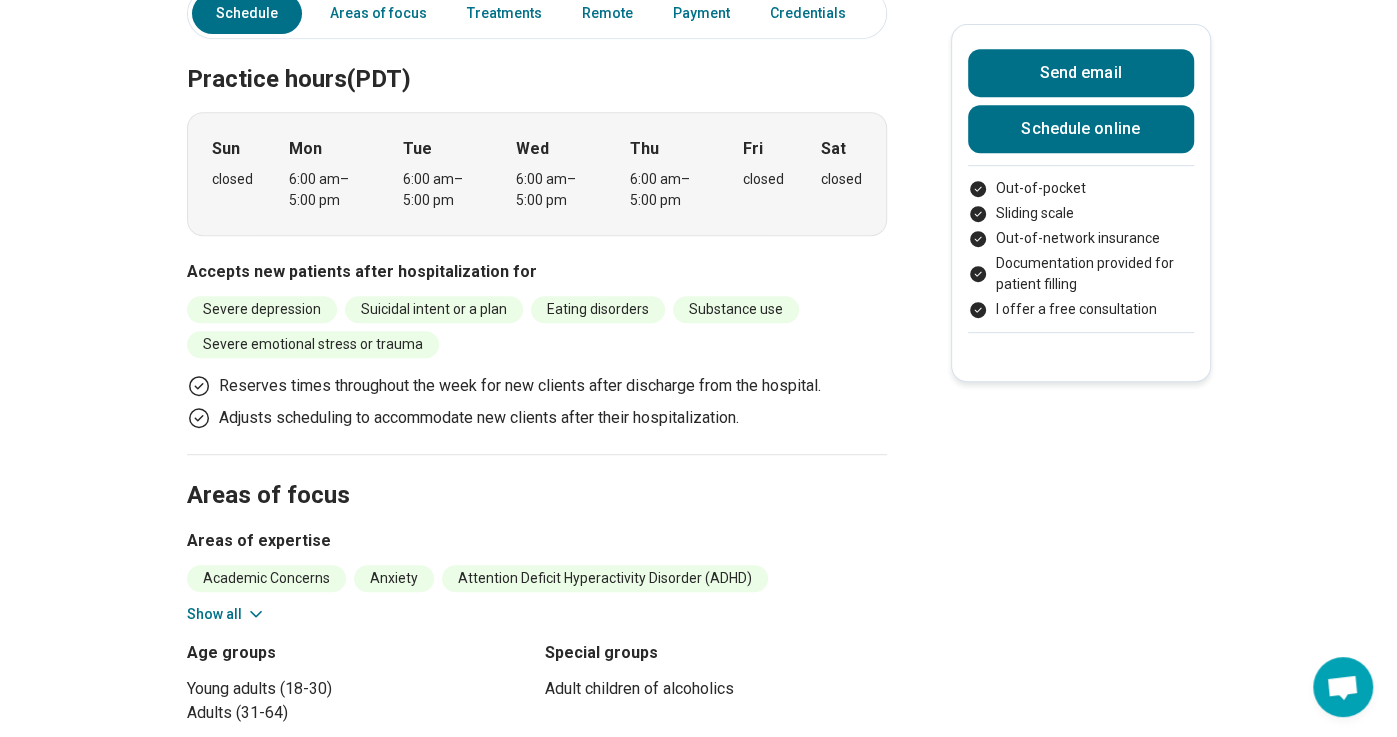 scroll, scrollTop: 0, scrollLeft: 0, axis: both 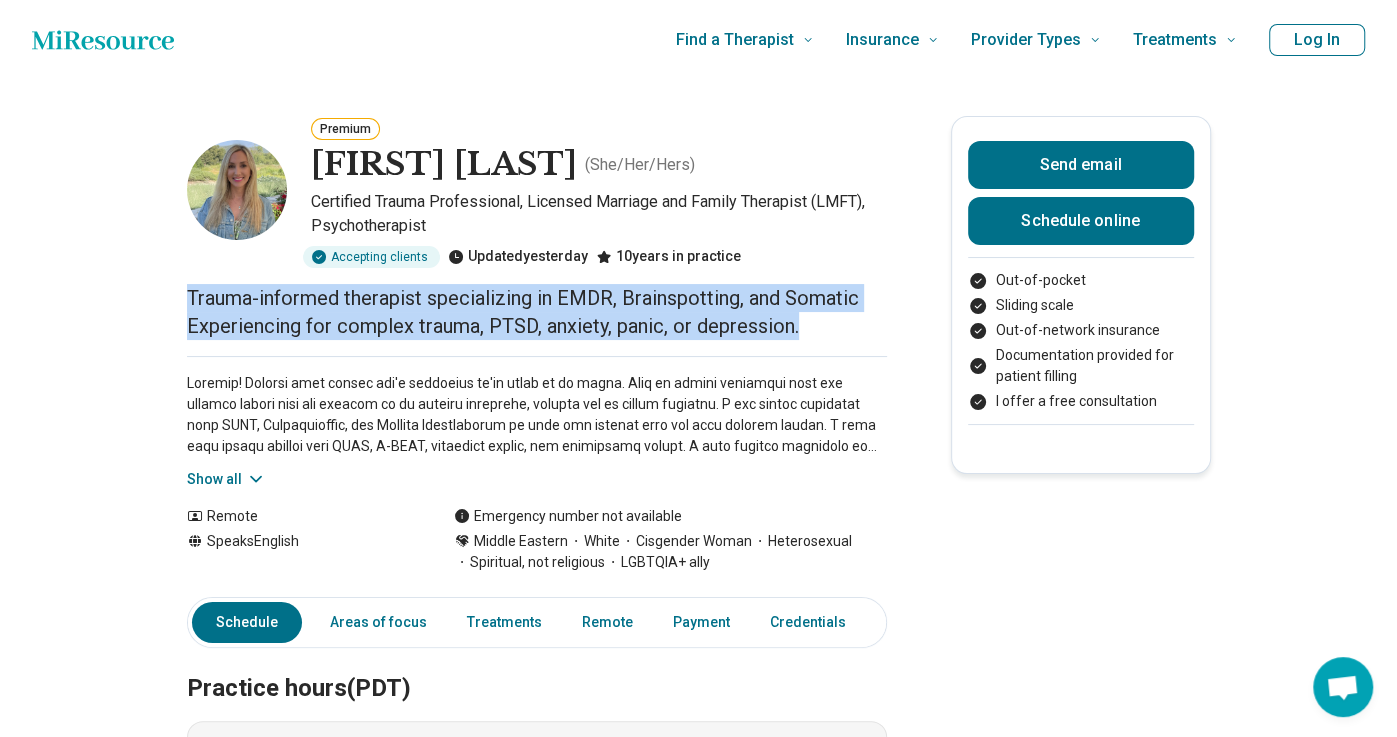drag, startPoint x: 187, startPoint y: 294, endPoint x: 822, endPoint y: 320, distance: 635.53204 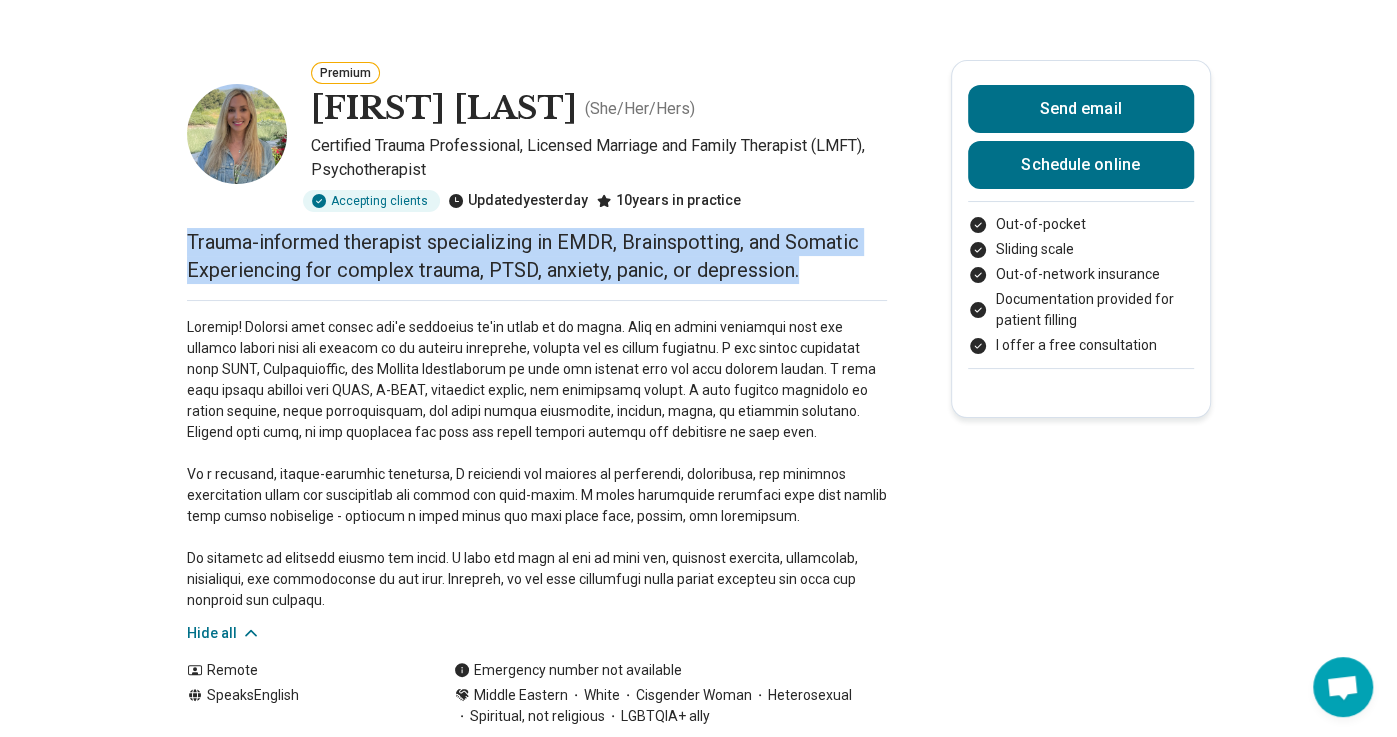 scroll, scrollTop: 73, scrollLeft: 0, axis: vertical 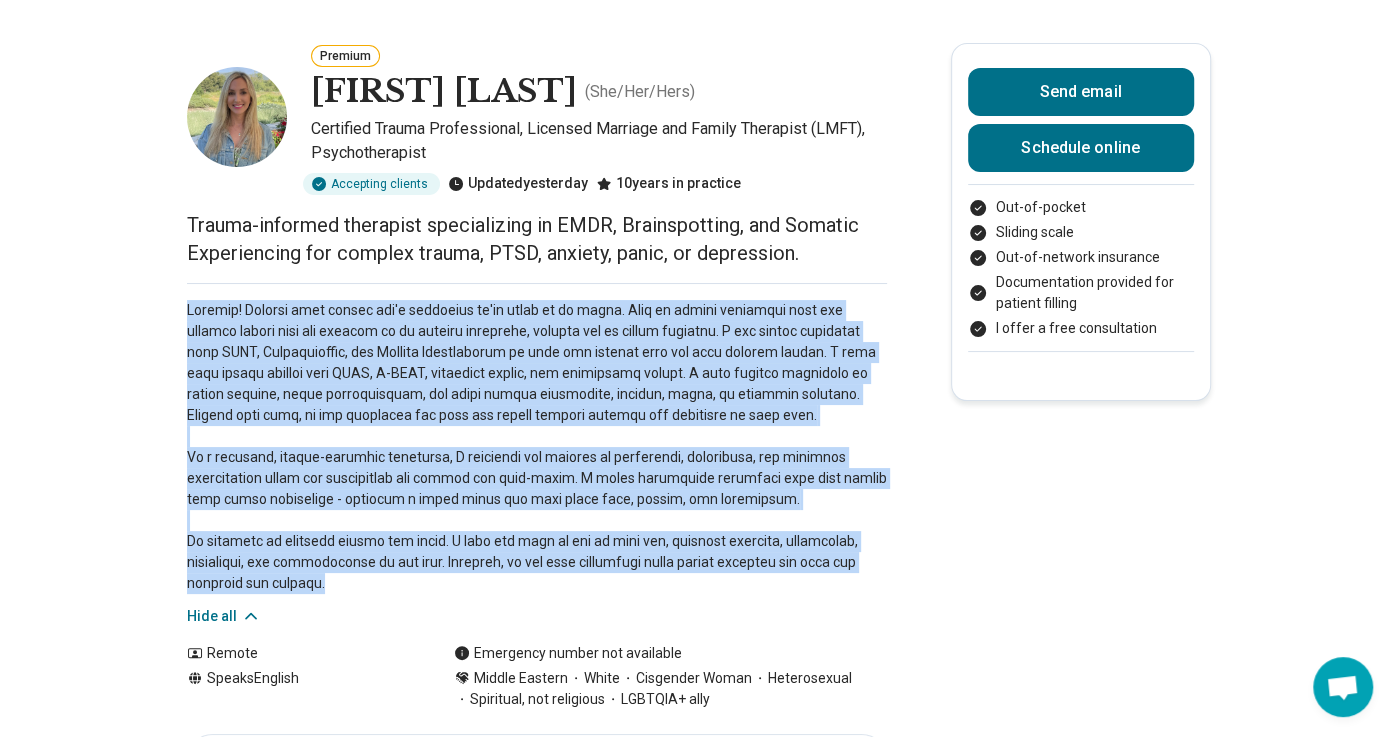 drag, startPoint x: 187, startPoint y: 310, endPoint x: 367, endPoint y: 582, distance: 326.1656 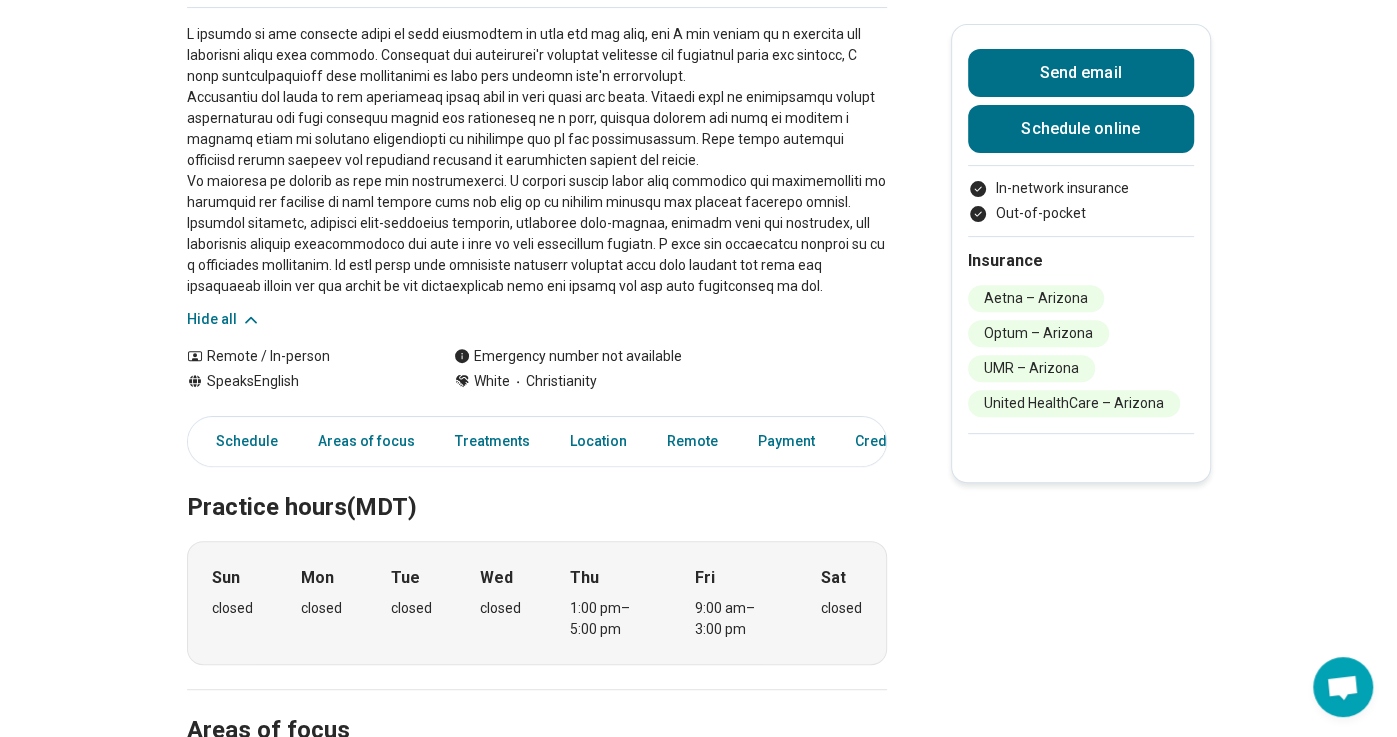 scroll, scrollTop: 0, scrollLeft: 0, axis: both 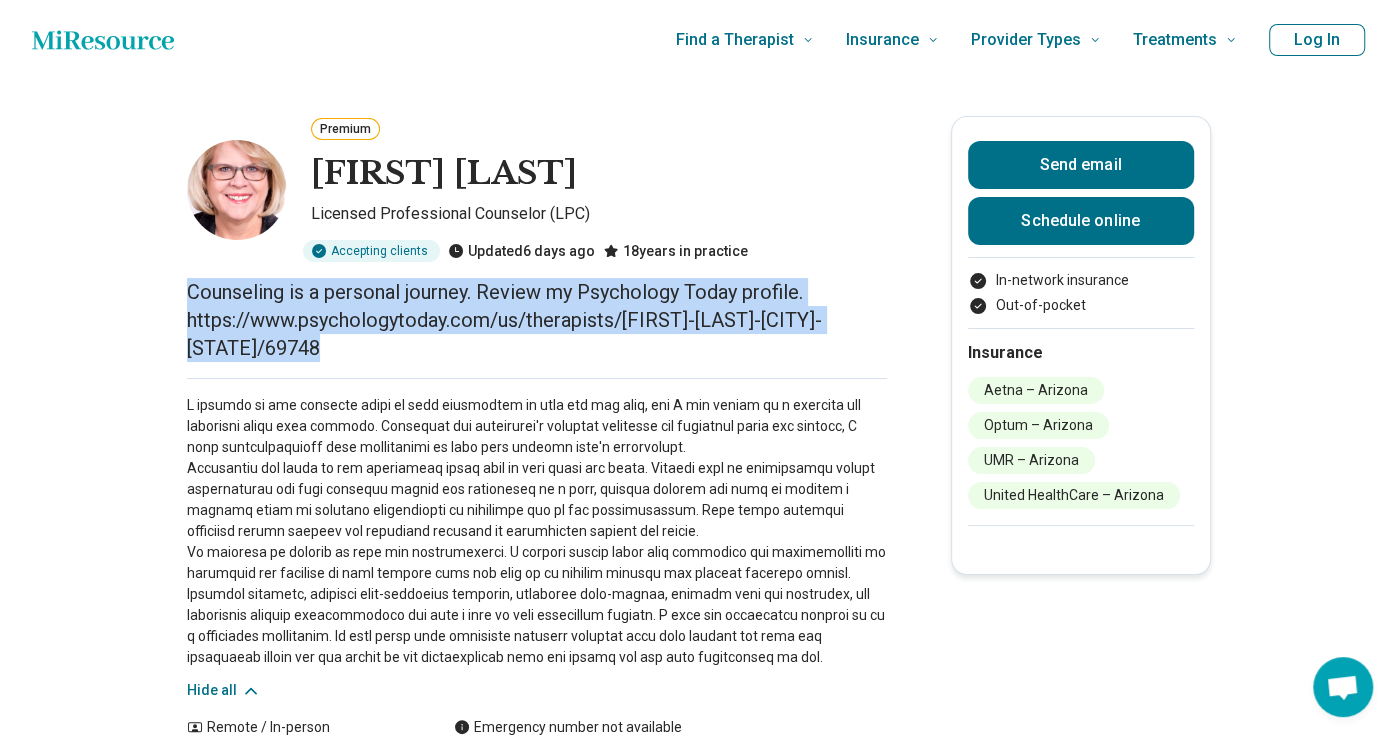 drag, startPoint x: 188, startPoint y: 288, endPoint x: 267, endPoint y: 342, distance: 95.692215 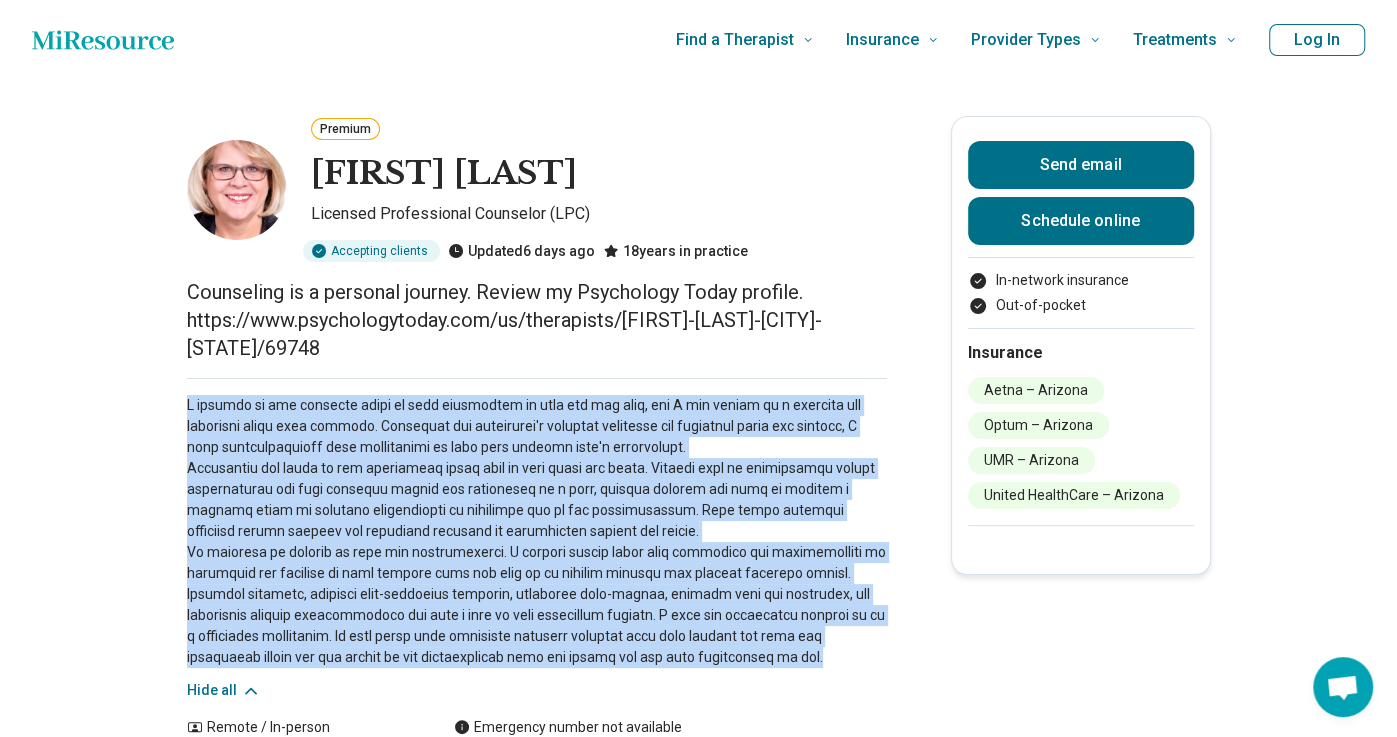 drag, startPoint x: 185, startPoint y: 405, endPoint x: 836, endPoint y: 662, distance: 699.8928 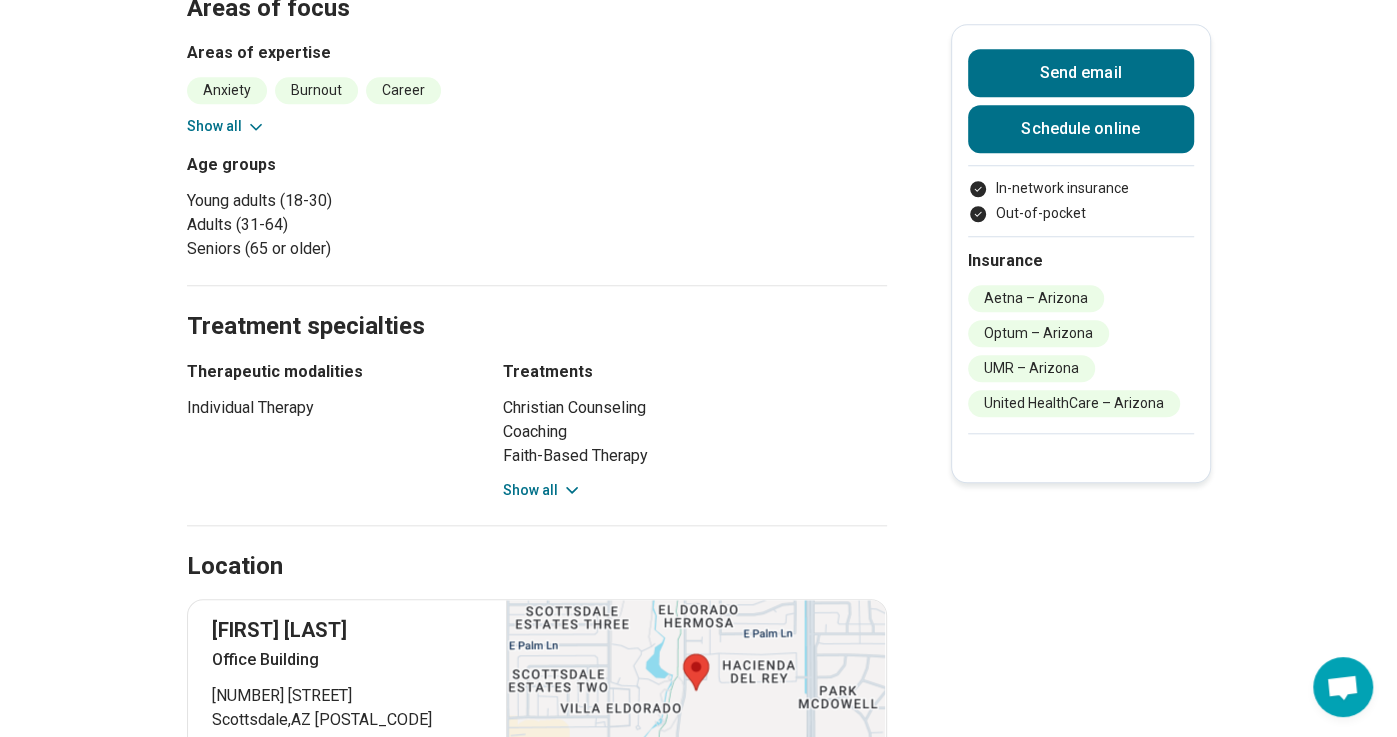 scroll, scrollTop: 1085, scrollLeft: 0, axis: vertical 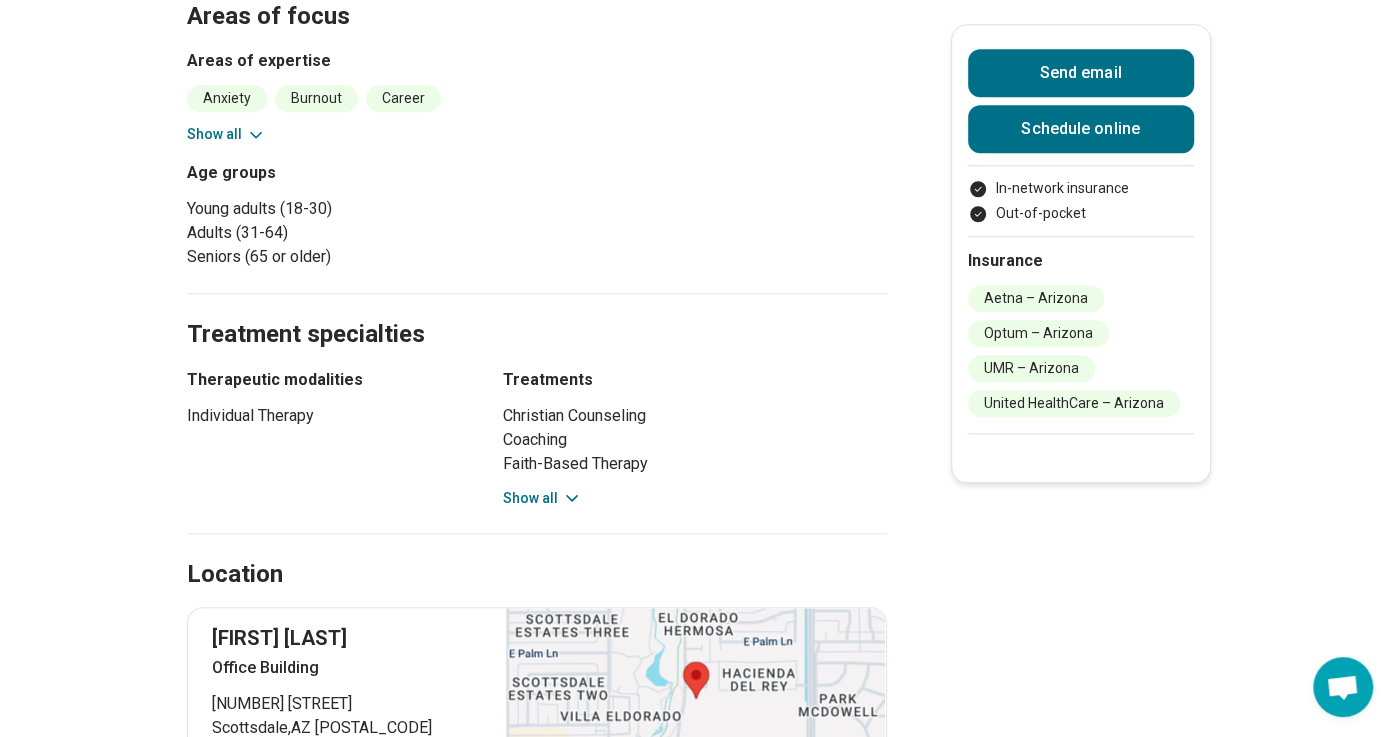 click on "Show all" at bounding box center (226, 134) 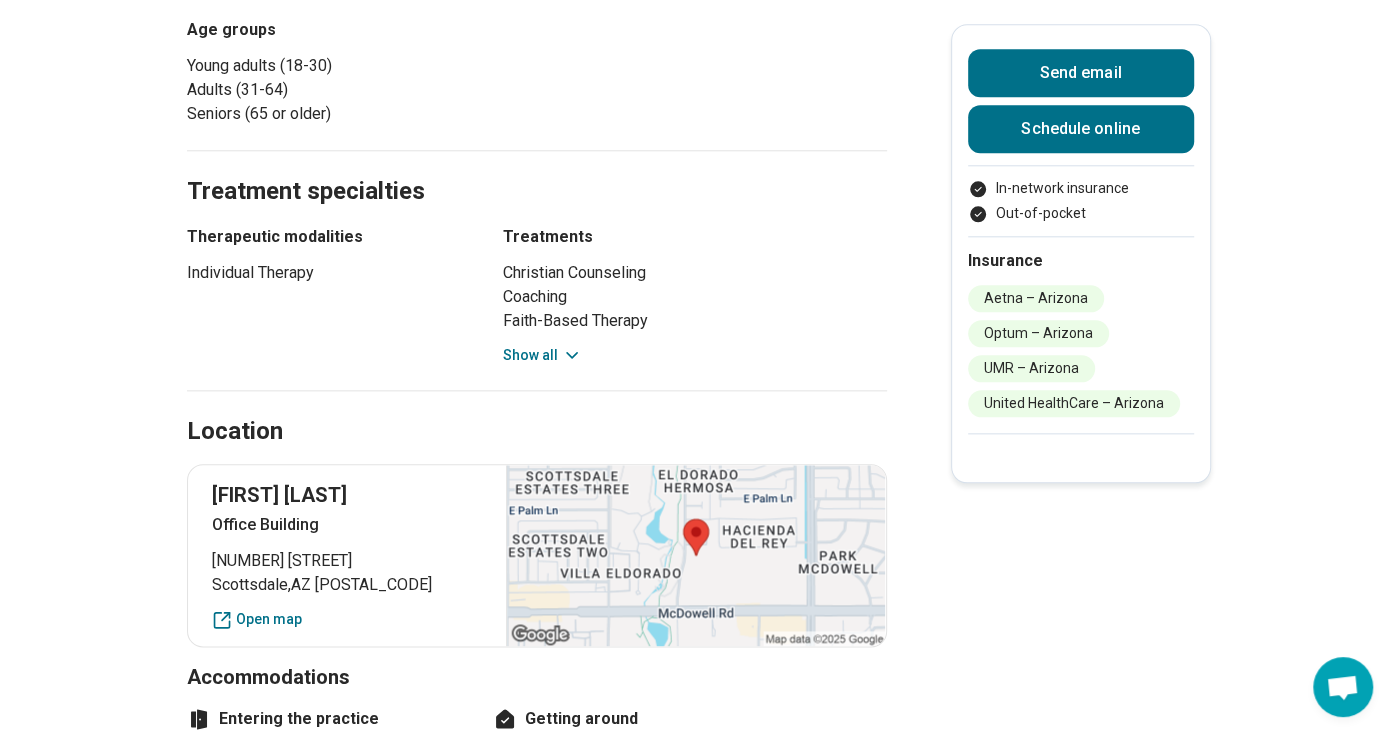 scroll, scrollTop: 1406, scrollLeft: 0, axis: vertical 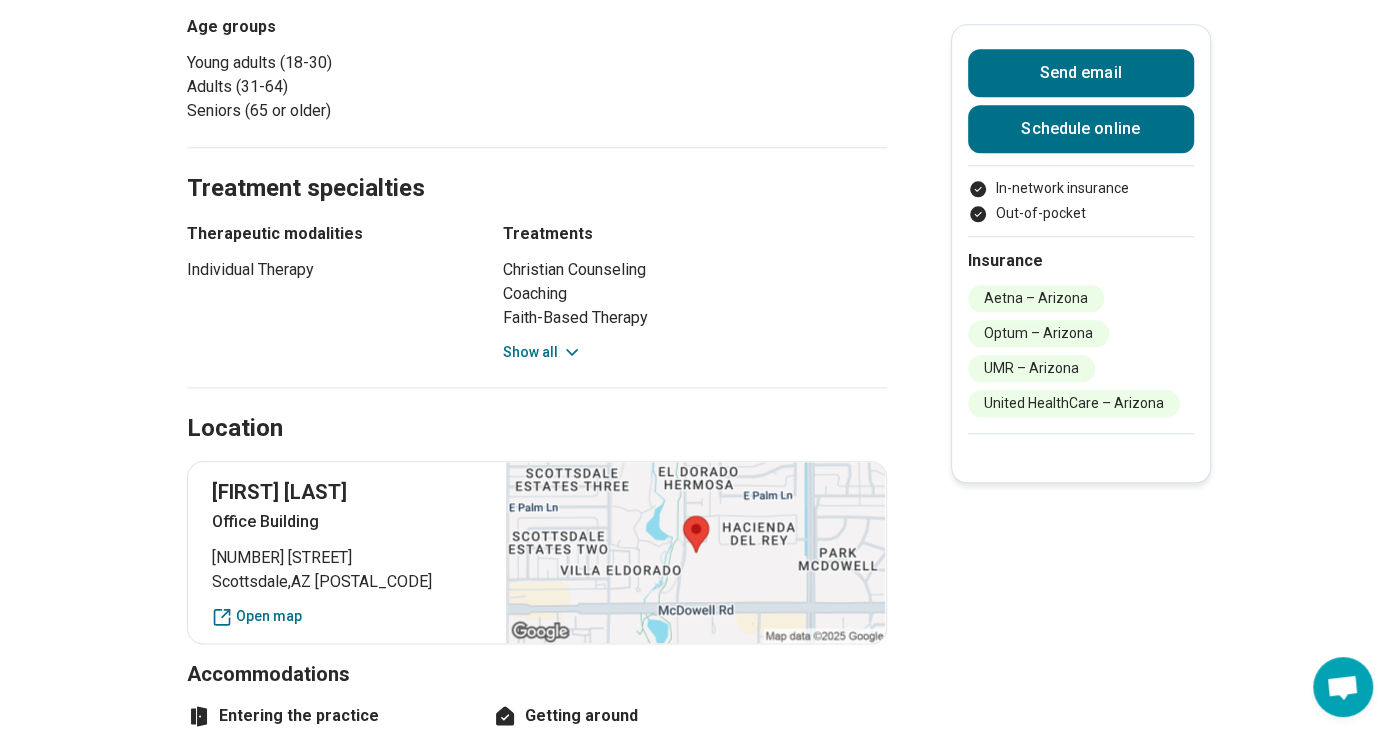 click on "Show all" at bounding box center [542, 352] 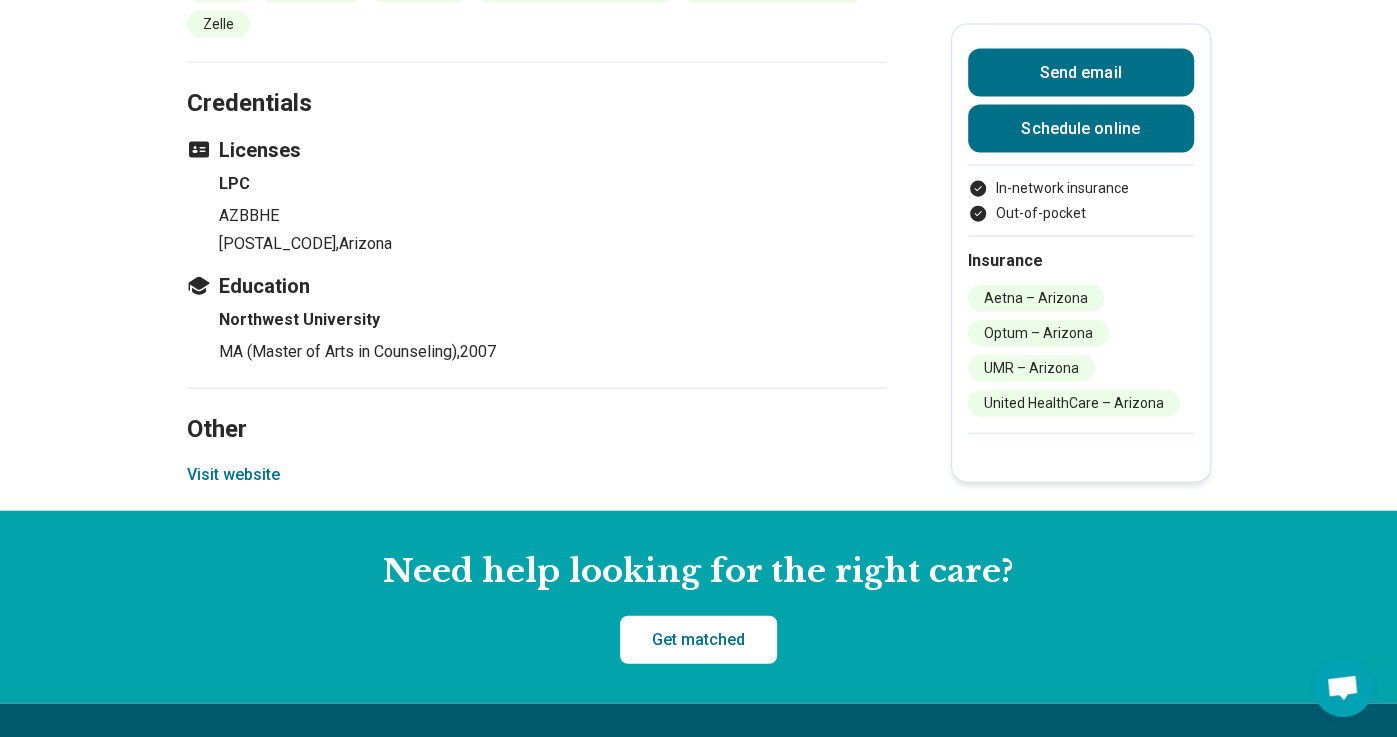 scroll, scrollTop: 3015, scrollLeft: 0, axis: vertical 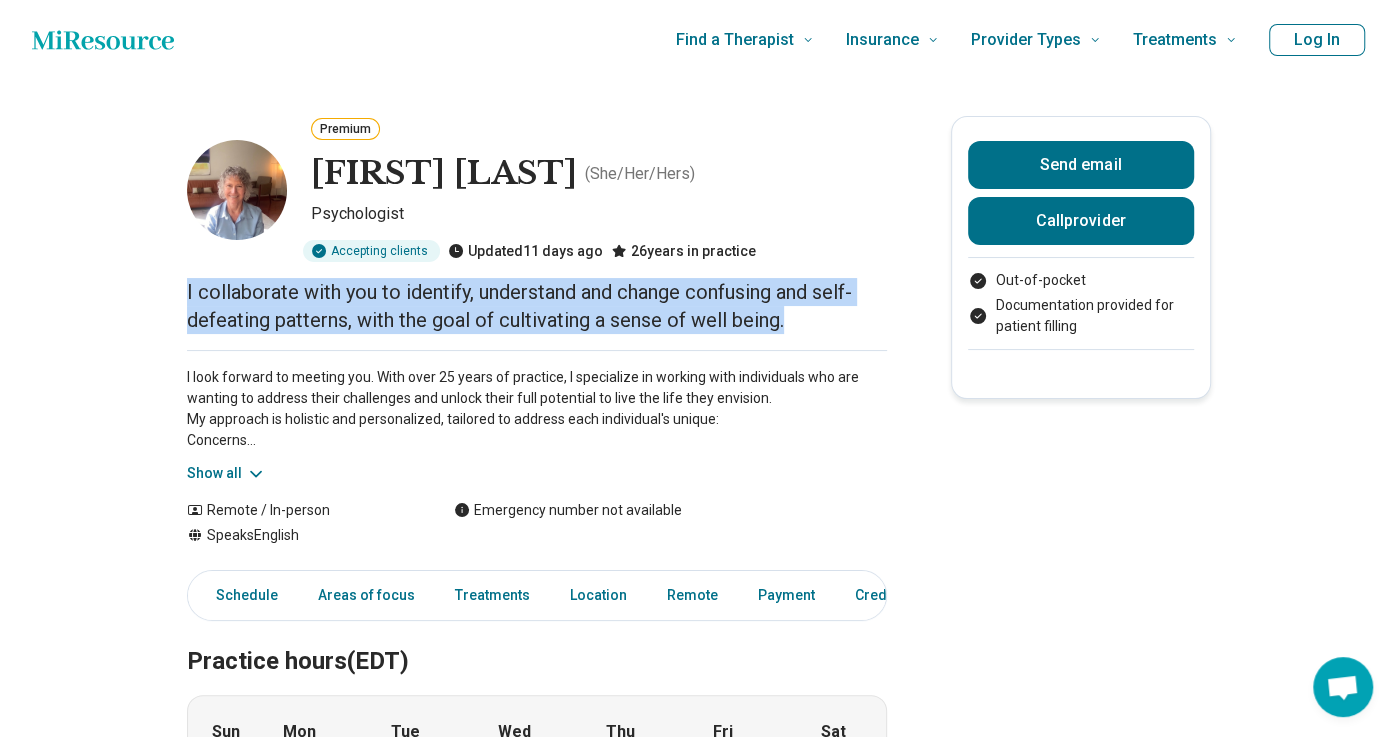 drag, startPoint x: 186, startPoint y: 290, endPoint x: 875, endPoint y: 341, distance: 690.88495 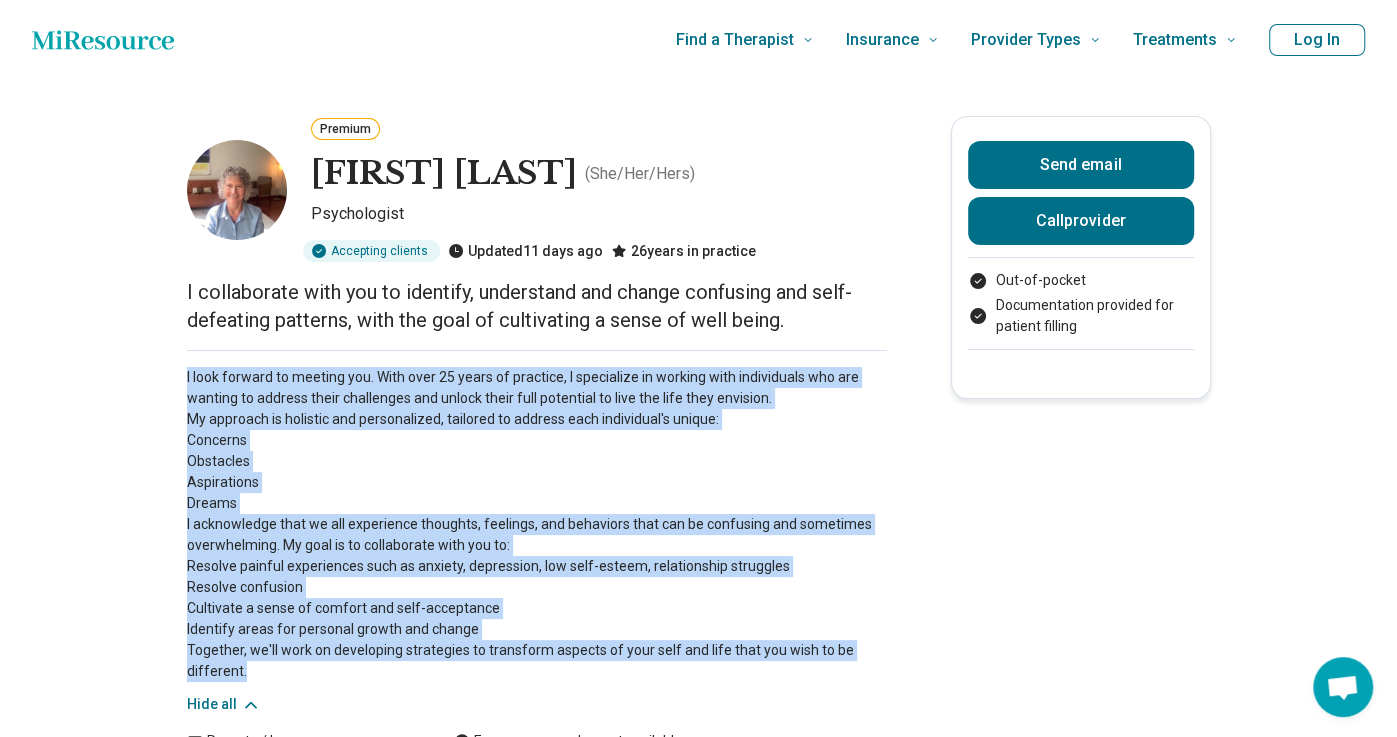 drag, startPoint x: 186, startPoint y: 380, endPoint x: 518, endPoint y: 667, distance: 438.8542 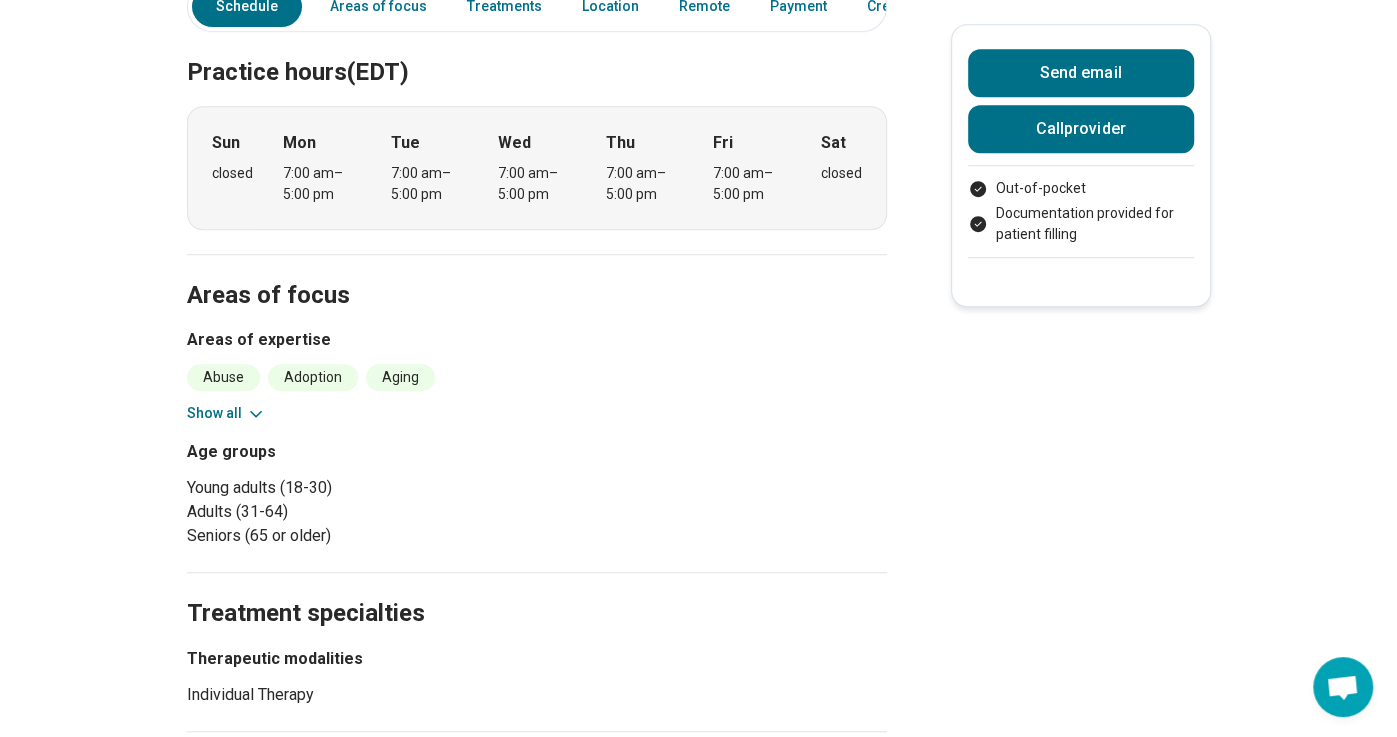 scroll, scrollTop: 884, scrollLeft: 0, axis: vertical 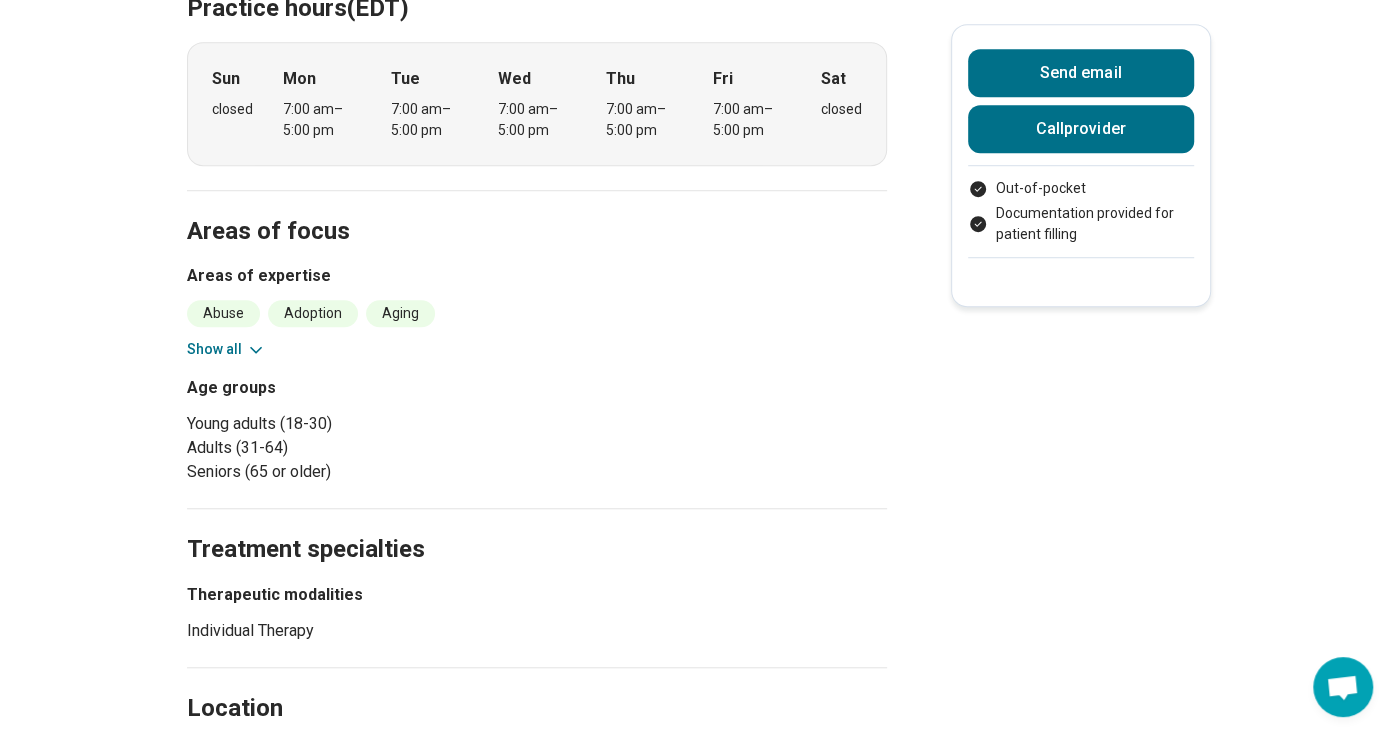 click on "Show all" at bounding box center [226, 349] 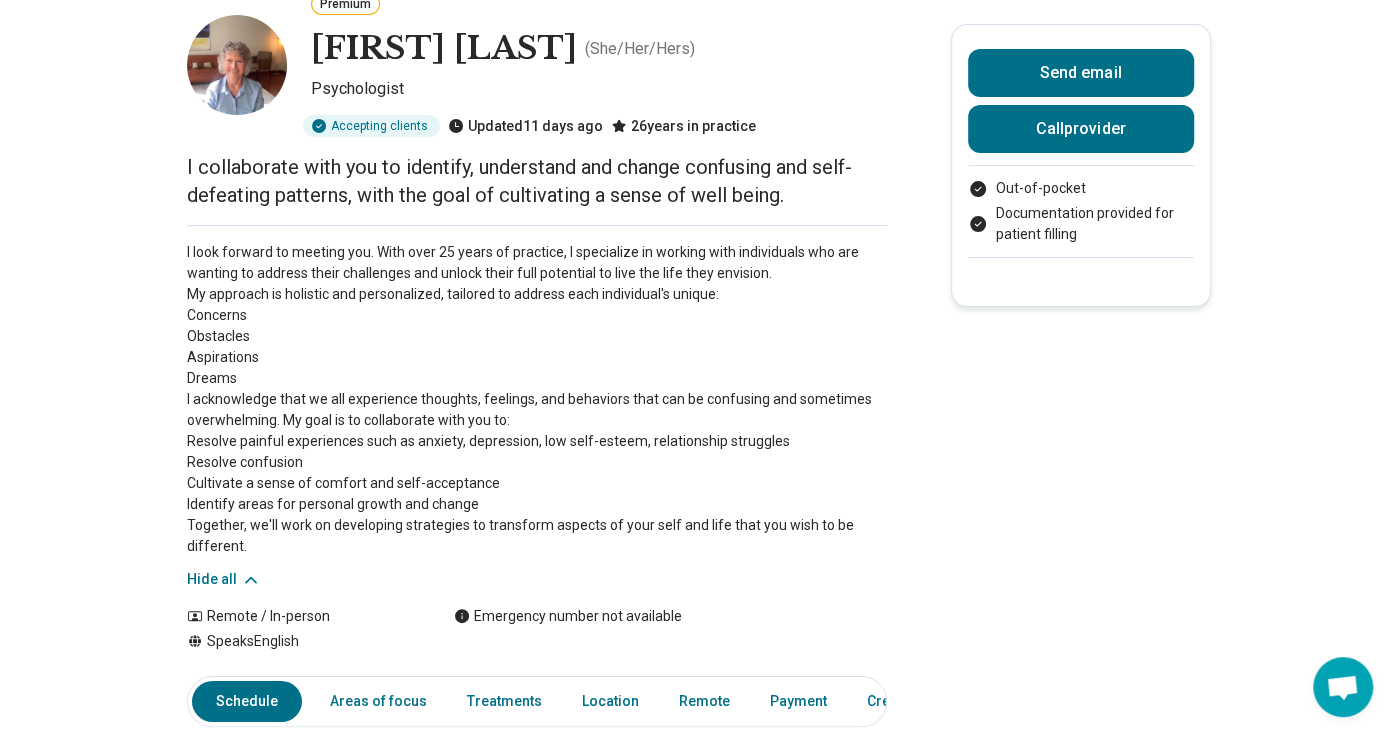 scroll, scrollTop: 125, scrollLeft: 0, axis: vertical 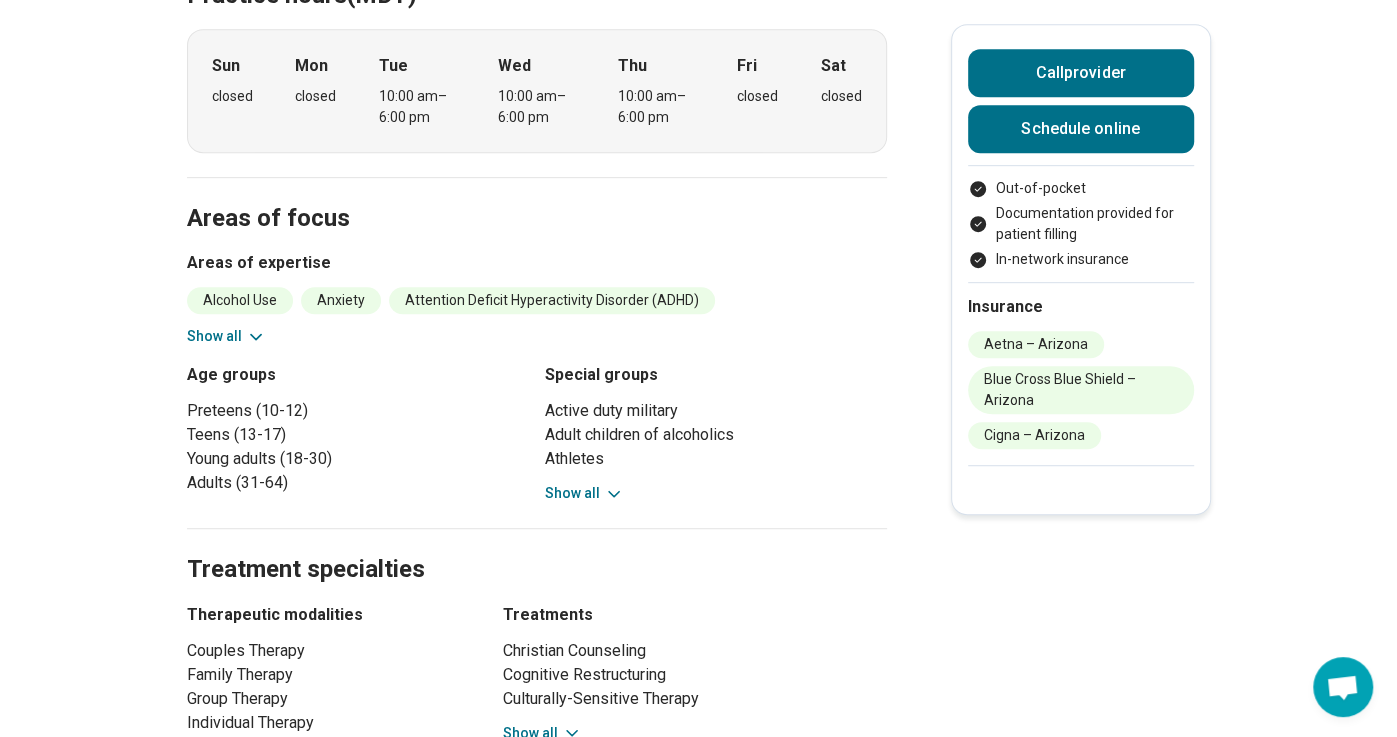 click on "Show all" at bounding box center [226, 336] 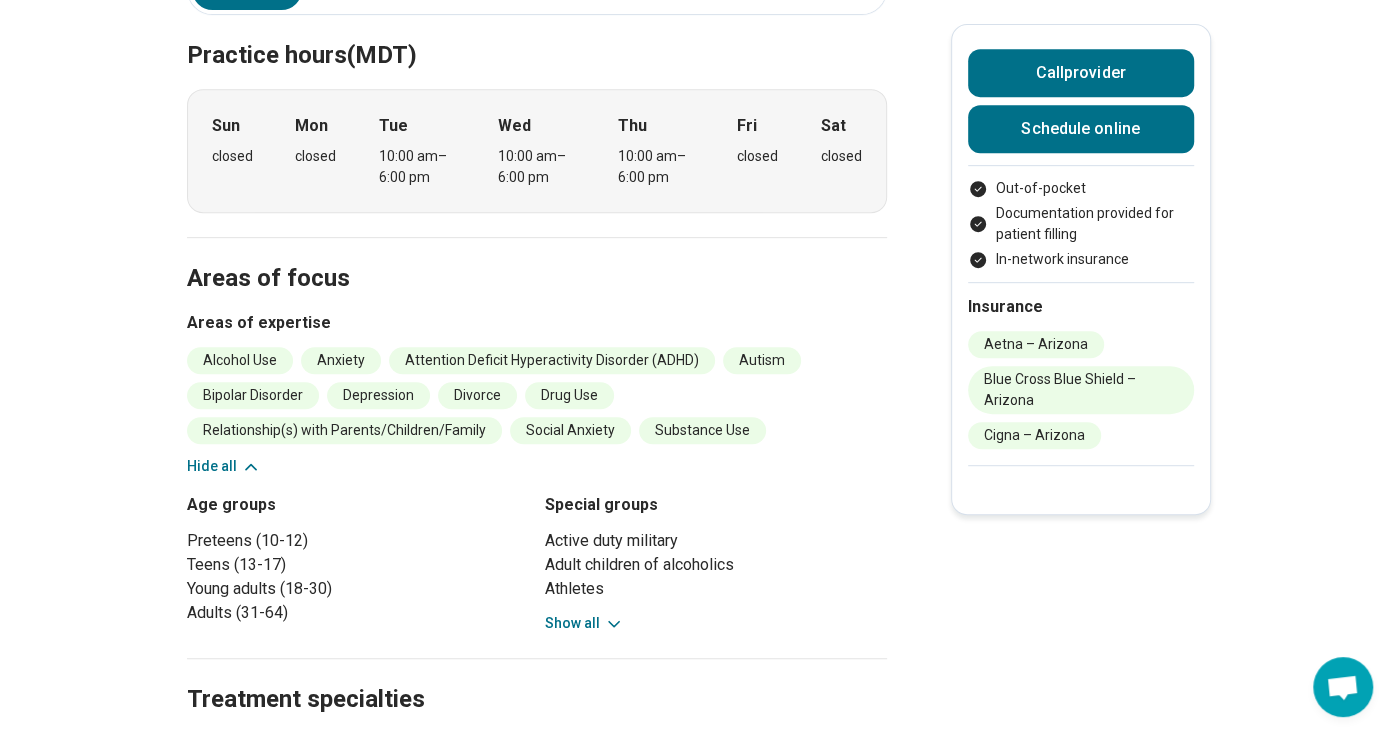 scroll, scrollTop: 0, scrollLeft: 0, axis: both 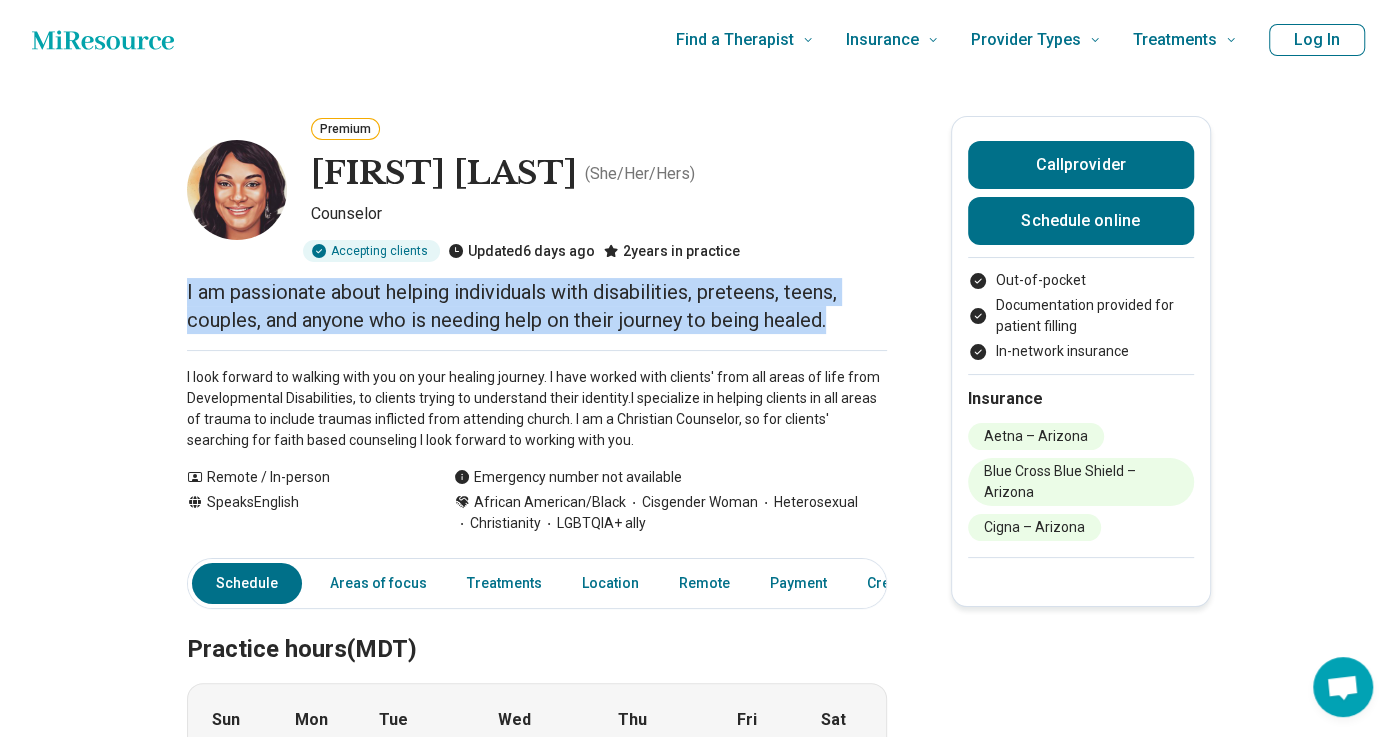 drag, startPoint x: 187, startPoint y: 289, endPoint x: 840, endPoint y: 329, distance: 654.22394 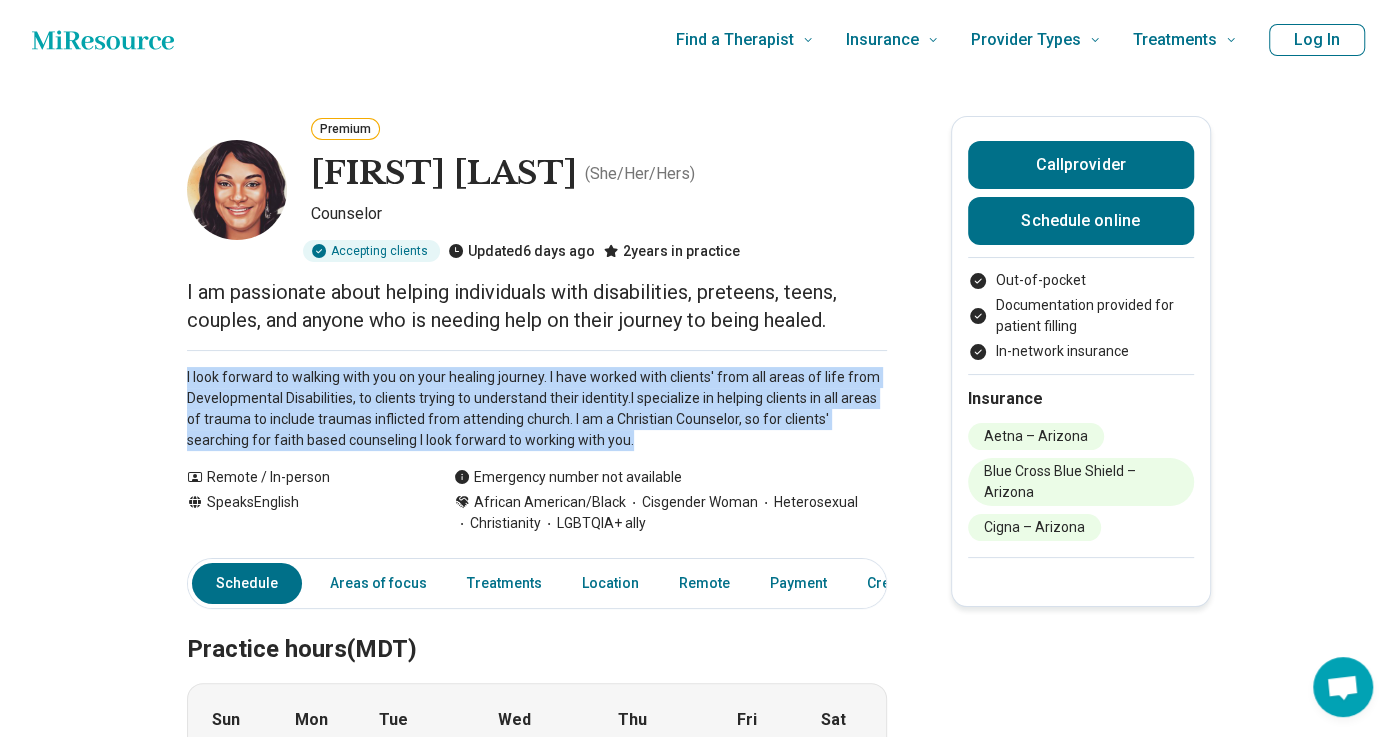 drag, startPoint x: 186, startPoint y: 378, endPoint x: 633, endPoint y: 438, distance: 451.00888 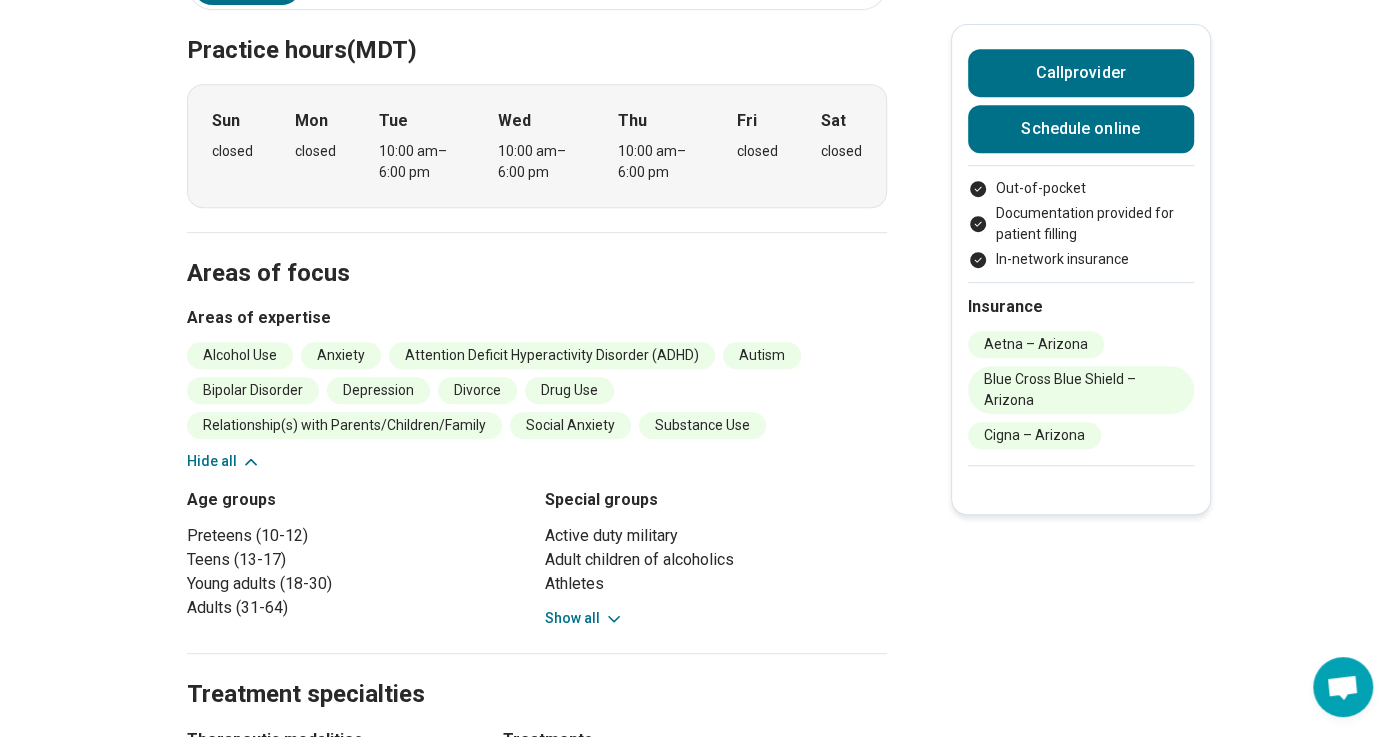 scroll, scrollTop: 73, scrollLeft: 0, axis: vertical 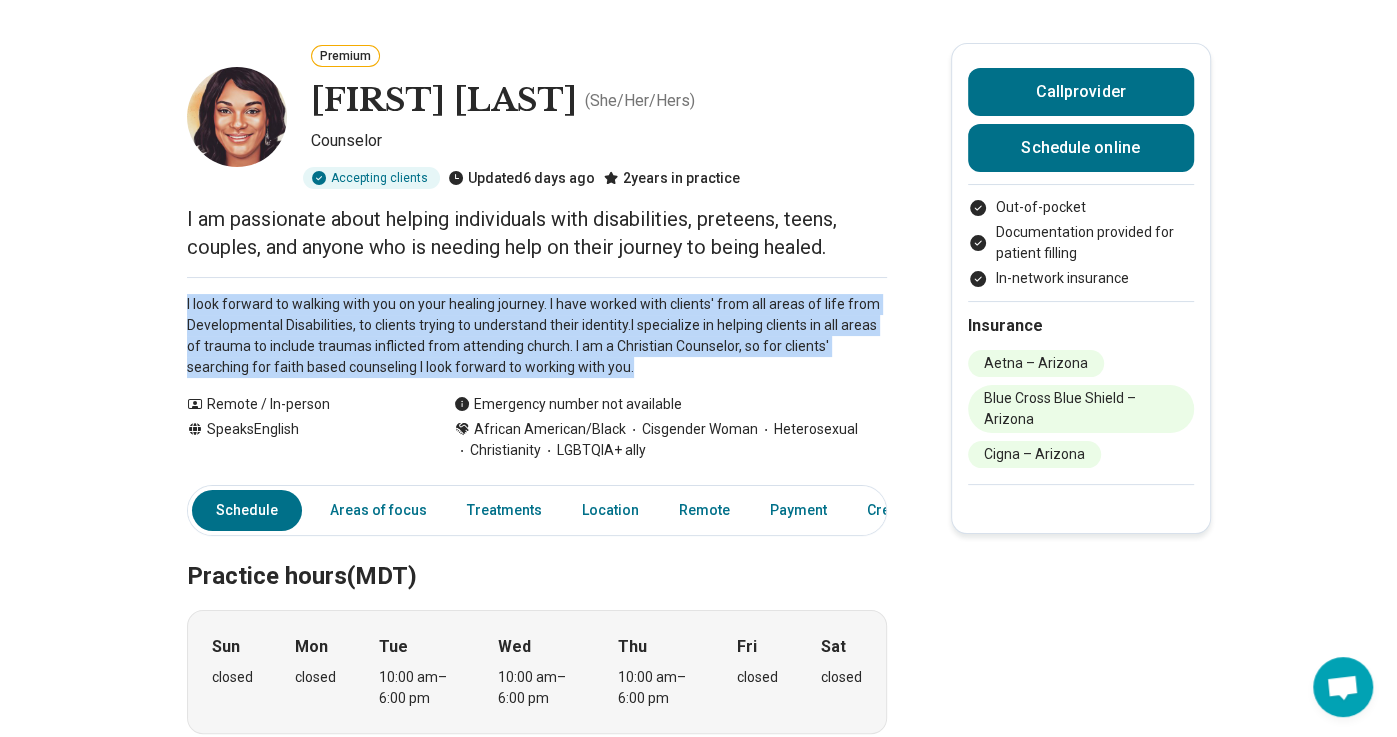 drag, startPoint x: 186, startPoint y: 300, endPoint x: 572, endPoint y: 359, distance: 390.48303 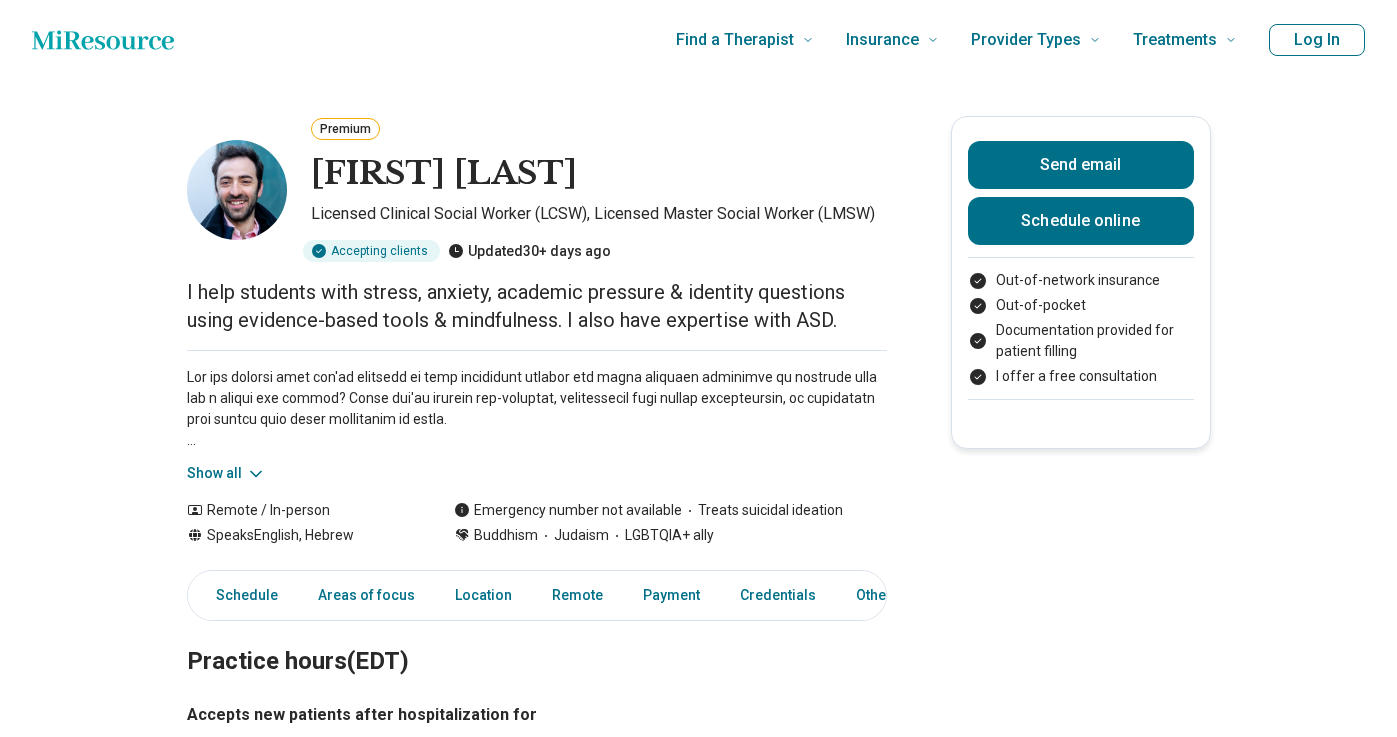 scroll, scrollTop: 0, scrollLeft: 0, axis: both 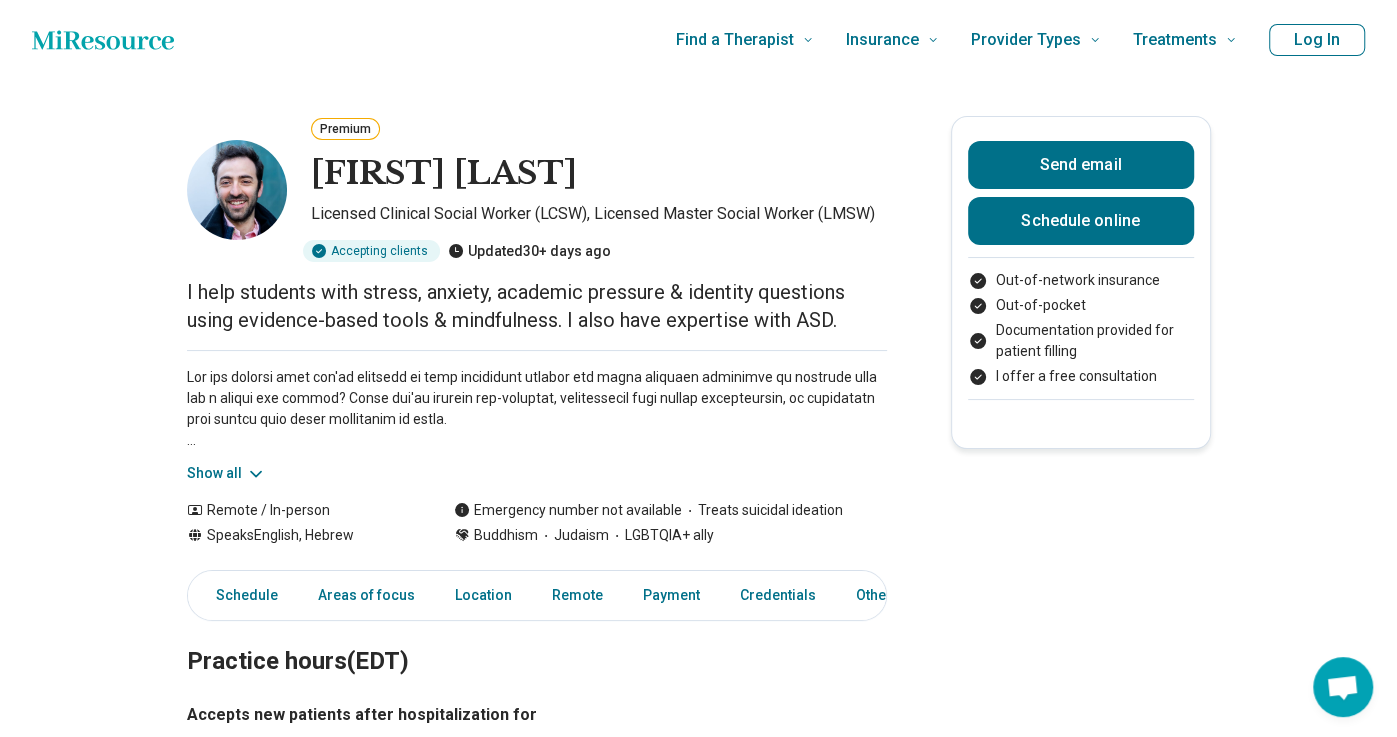 click on "I help students with stress, anxiety, academic pressure & identity questions using evidence-based tools & mindfulness. I also have expertise with ASD." at bounding box center (537, 306) 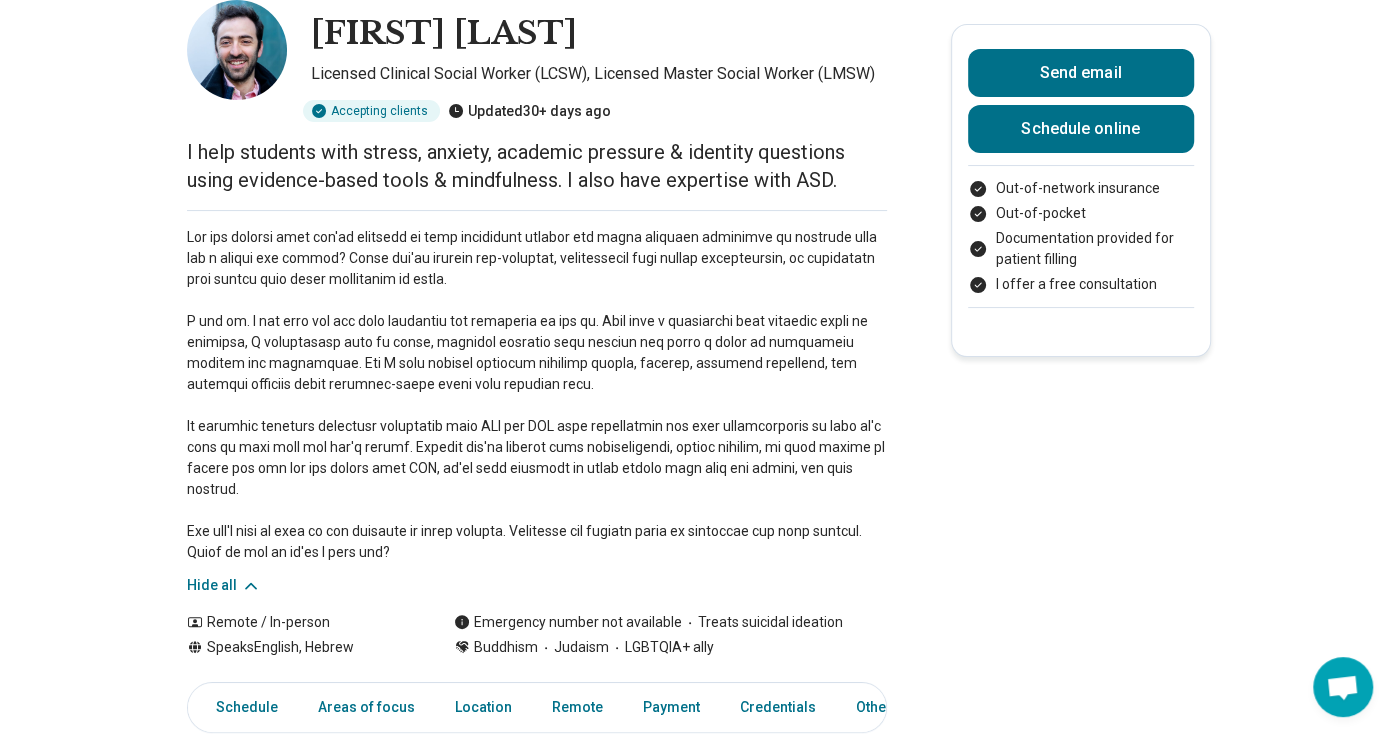 scroll, scrollTop: 138, scrollLeft: 0, axis: vertical 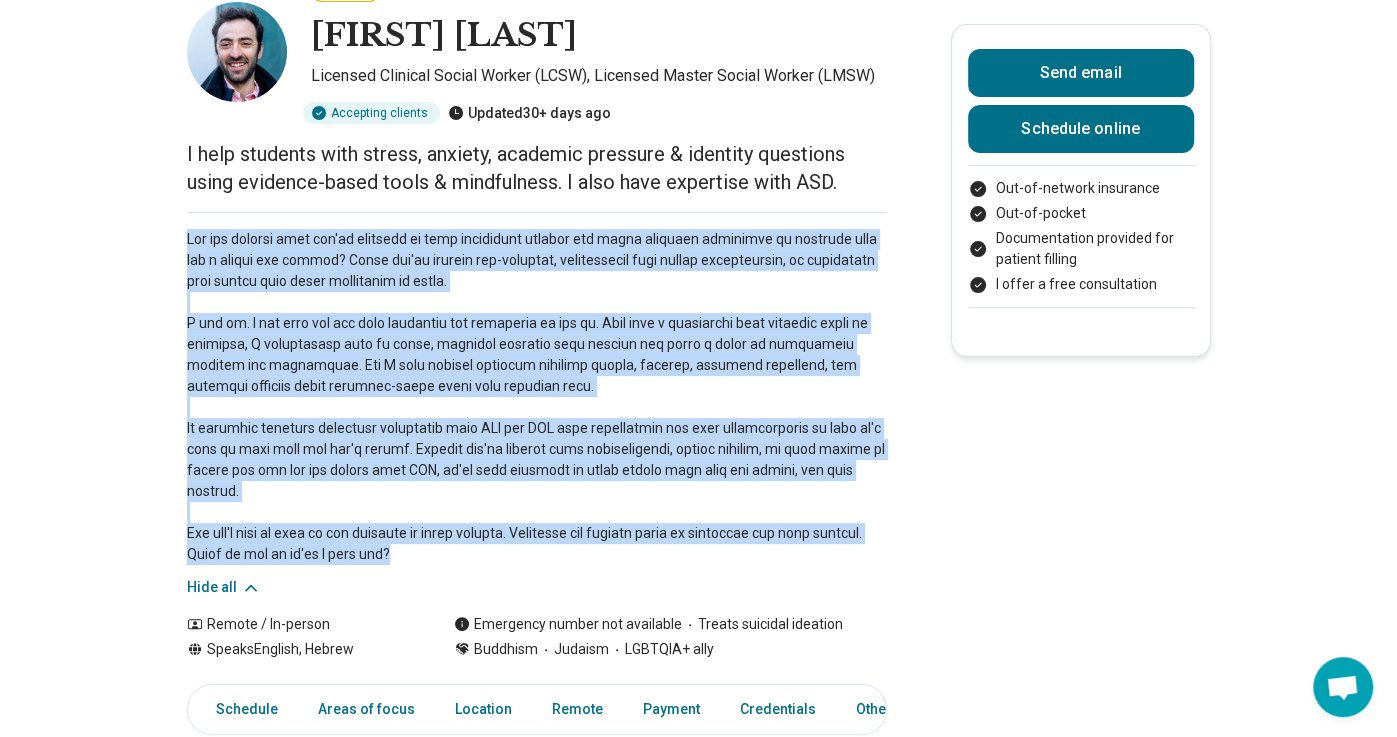drag, startPoint x: 188, startPoint y: 240, endPoint x: 459, endPoint y: 529, distance: 396.1843 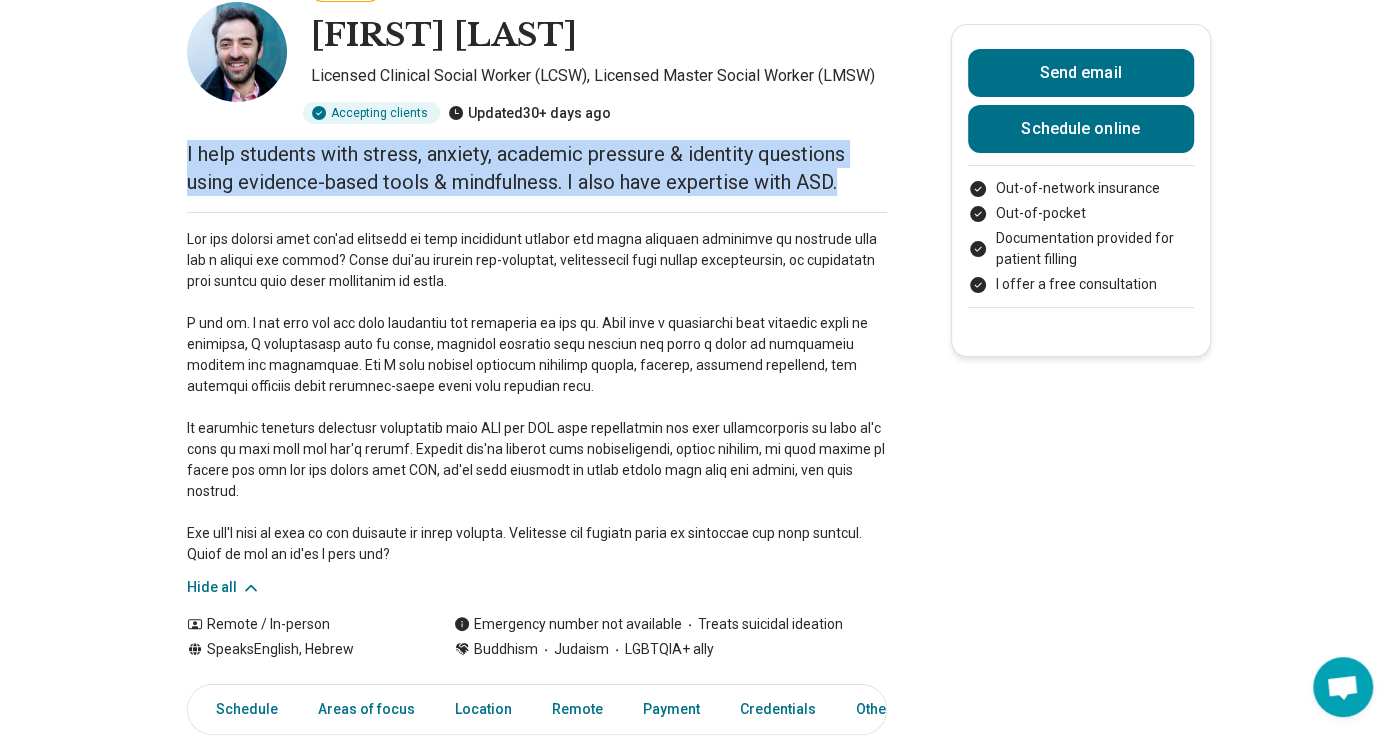 drag, startPoint x: 185, startPoint y: 150, endPoint x: 839, endPoint y: 177, distance: 654.5571 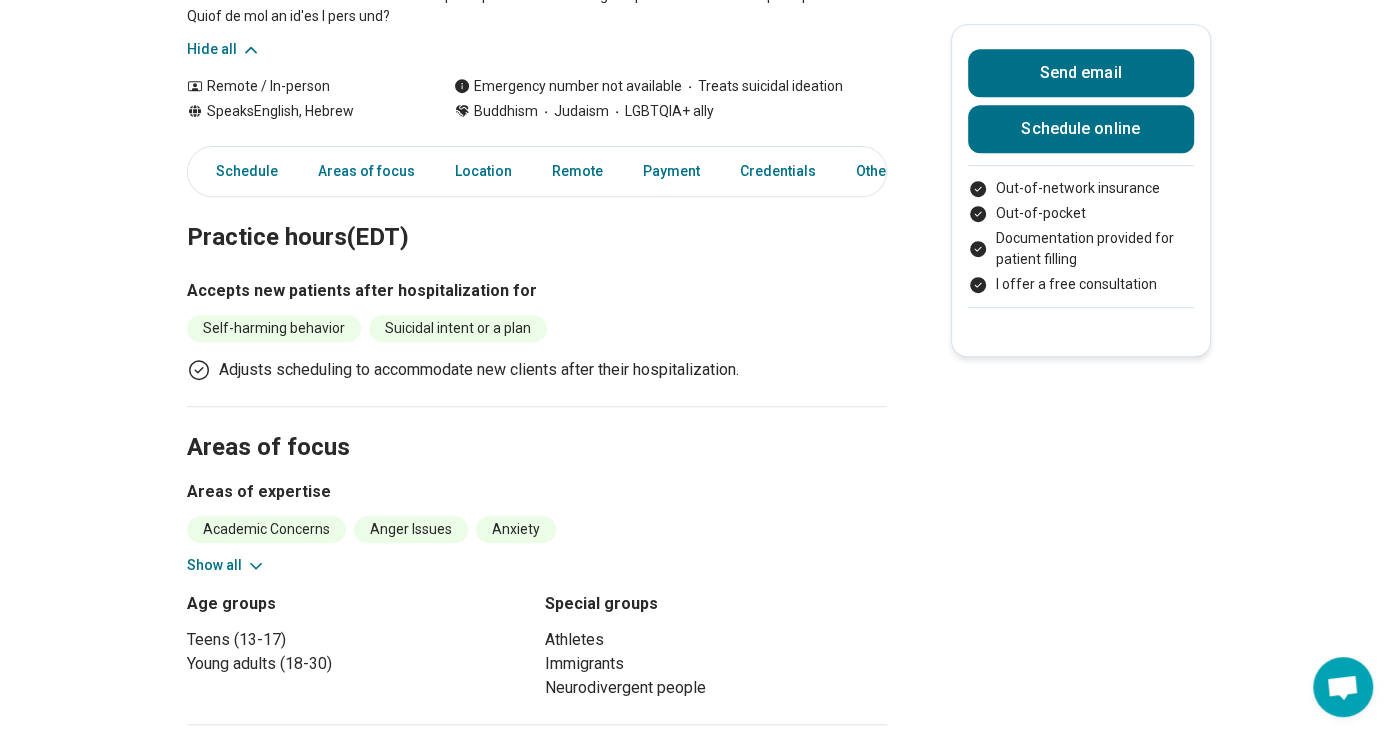 scroll, scrollTop: 684, scrollLeft: 0, axis: vertical 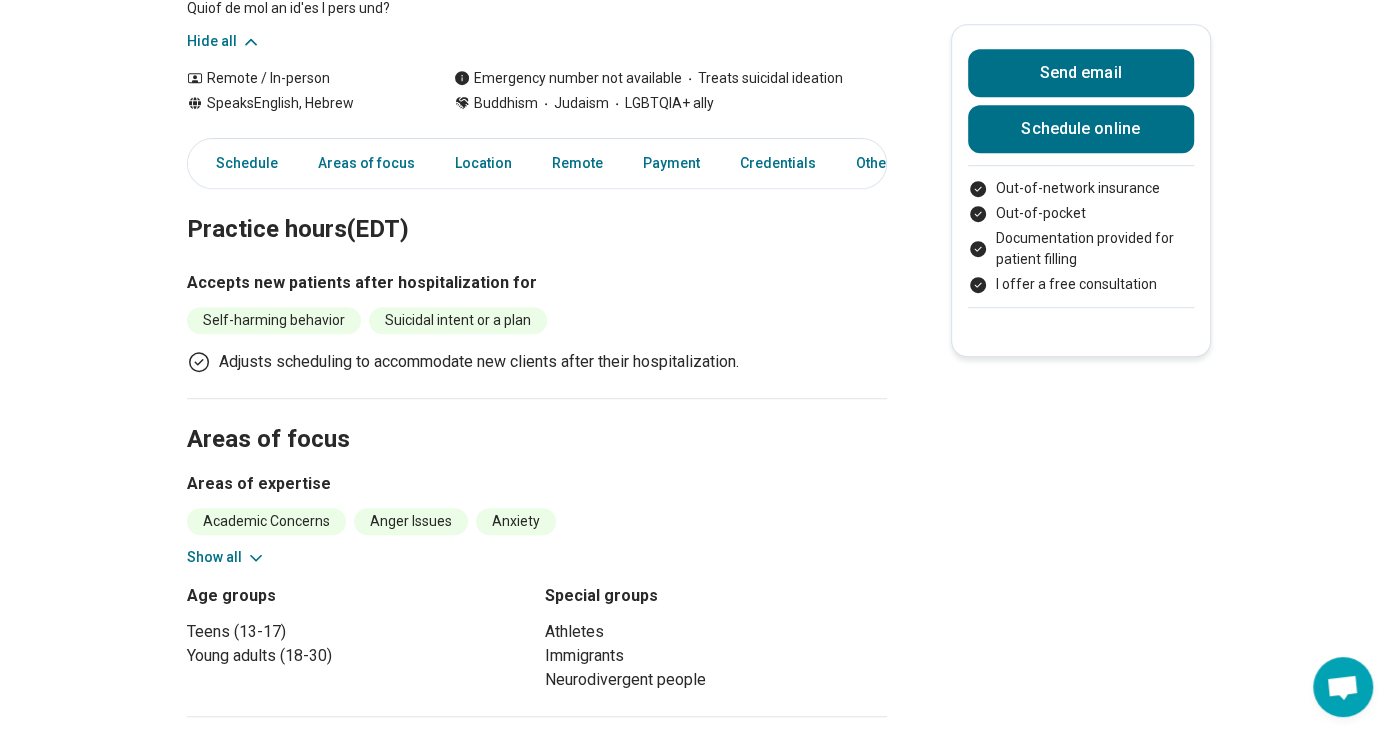 click 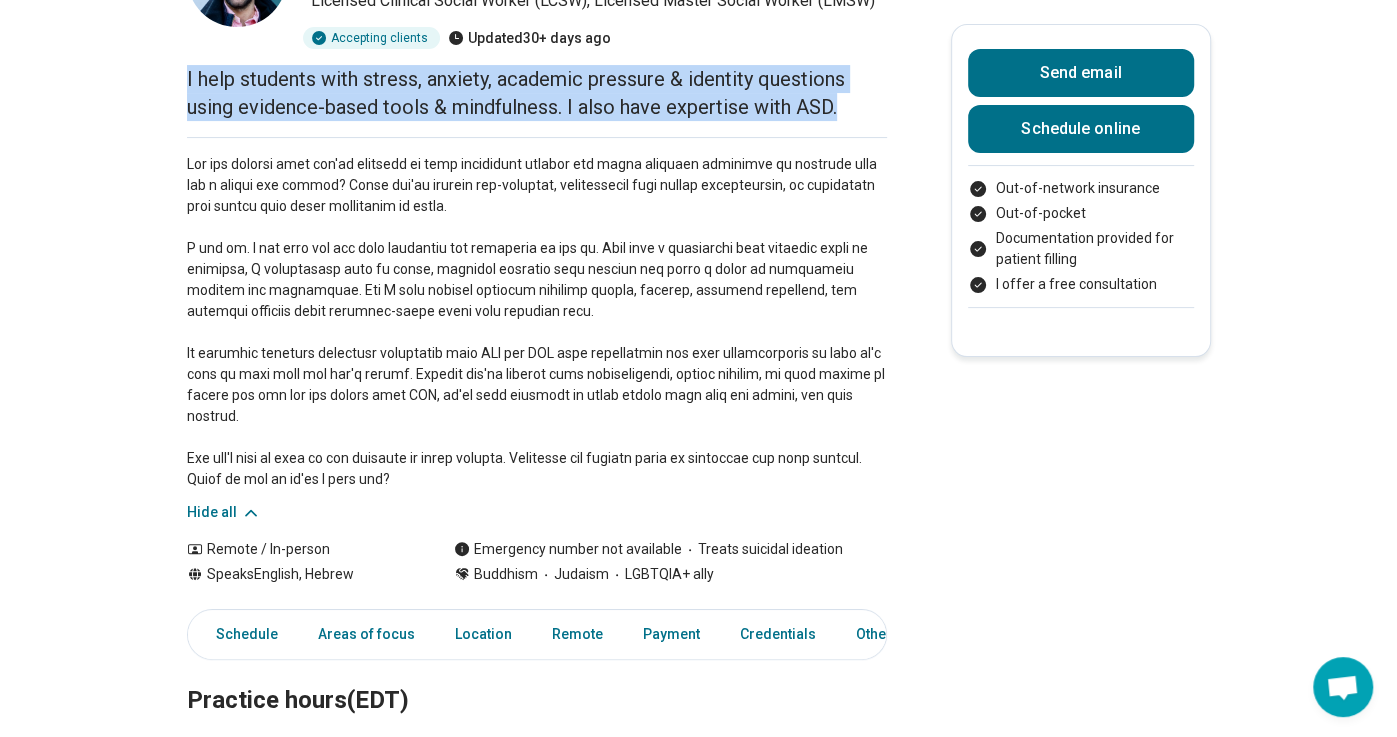 scroll, scrollTop: 209, scrollLeft: 0, axis: vertical 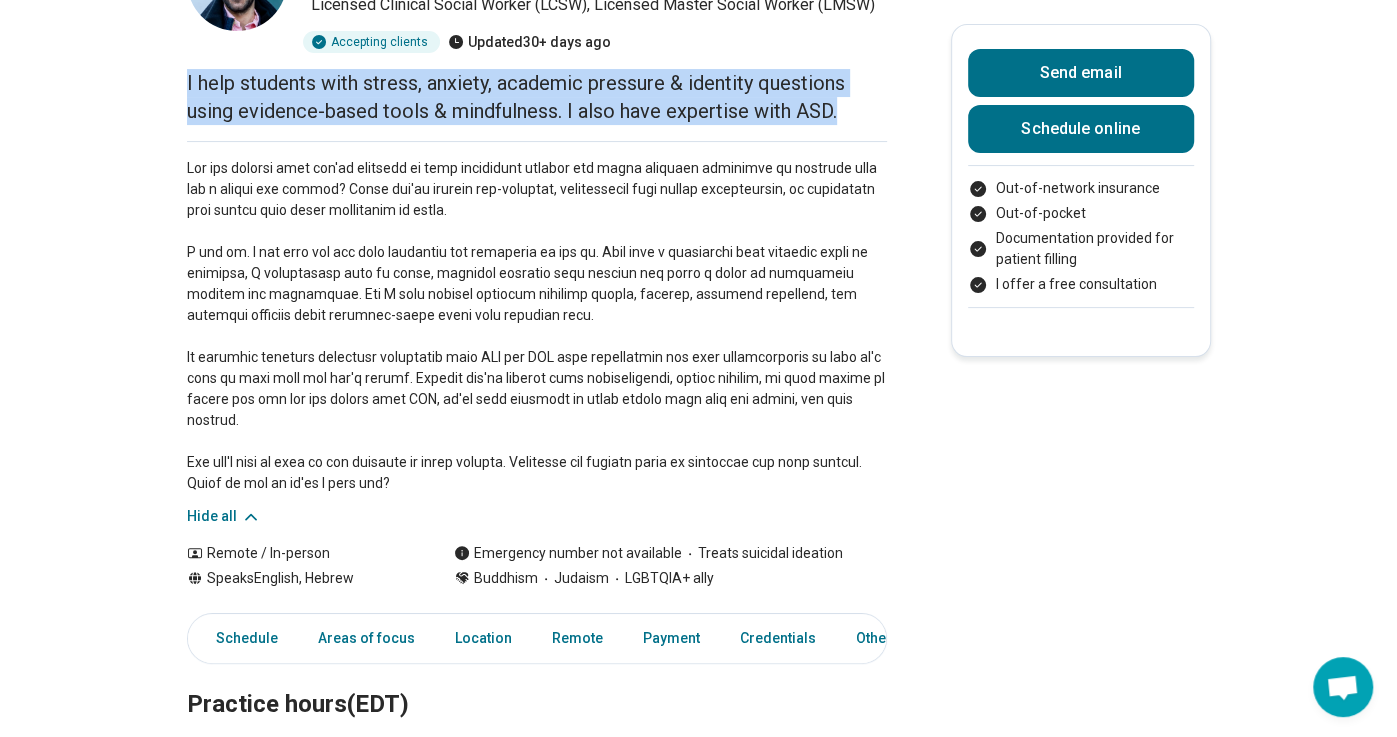 click at bounding box center (537, 326) 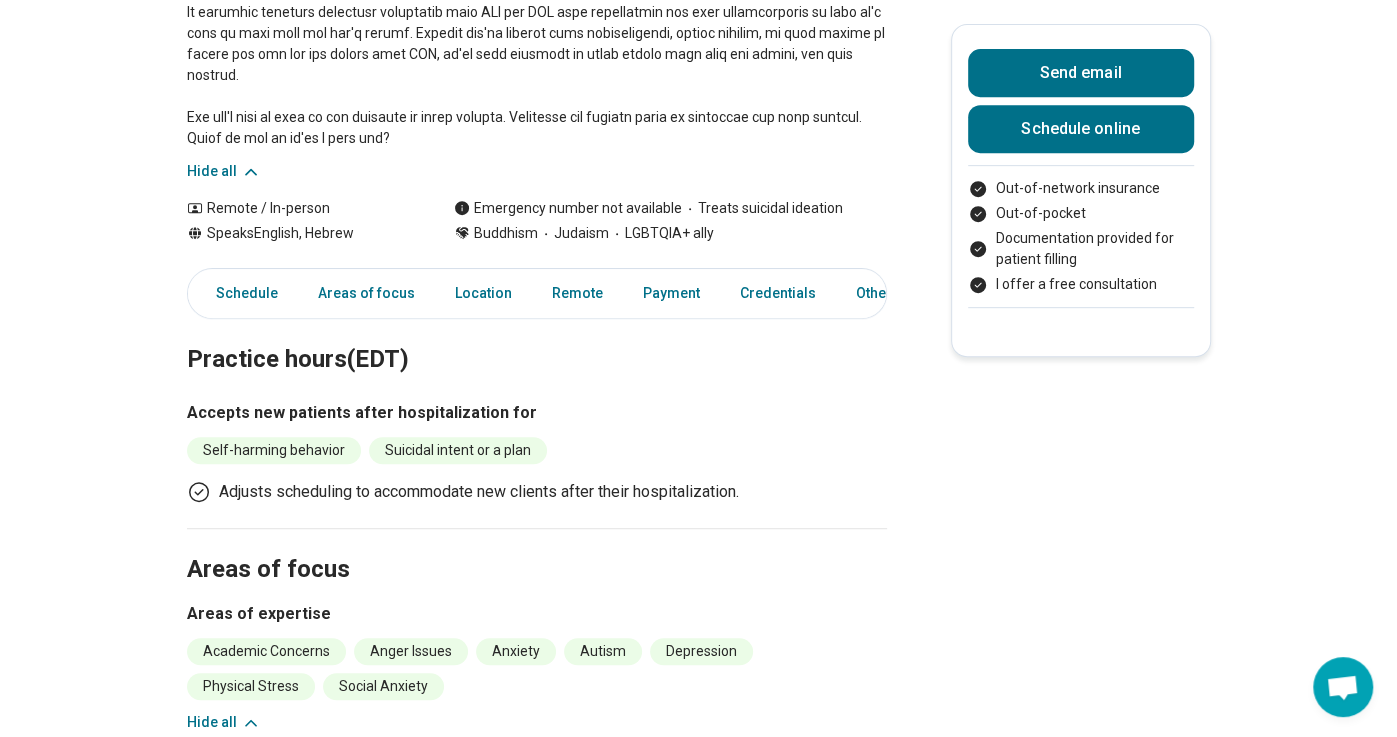 scroll, scrollTop: 0, scrollLeft: 0, axis: both 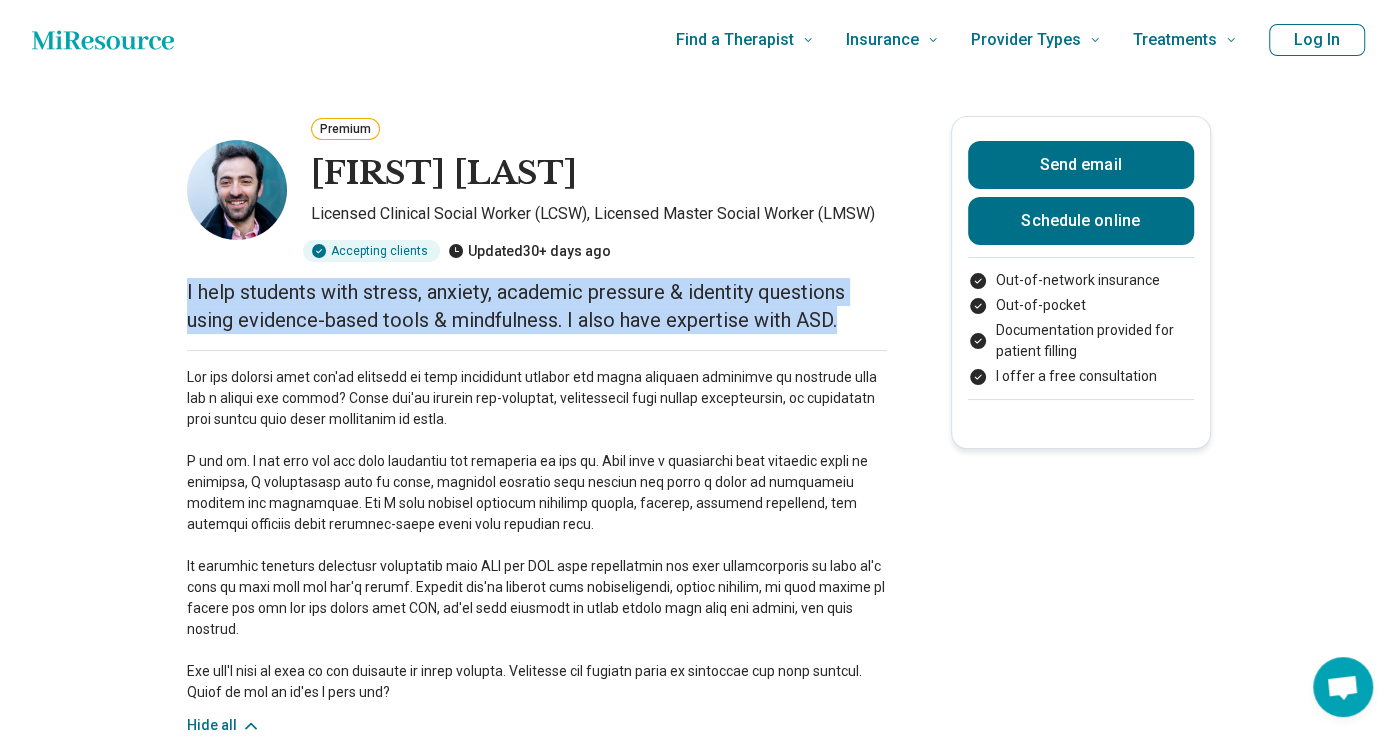 drag, startPoint x: 186, startPoint y: 294, endPoint x: 864, endPoint y: 320, distance: 678.49835 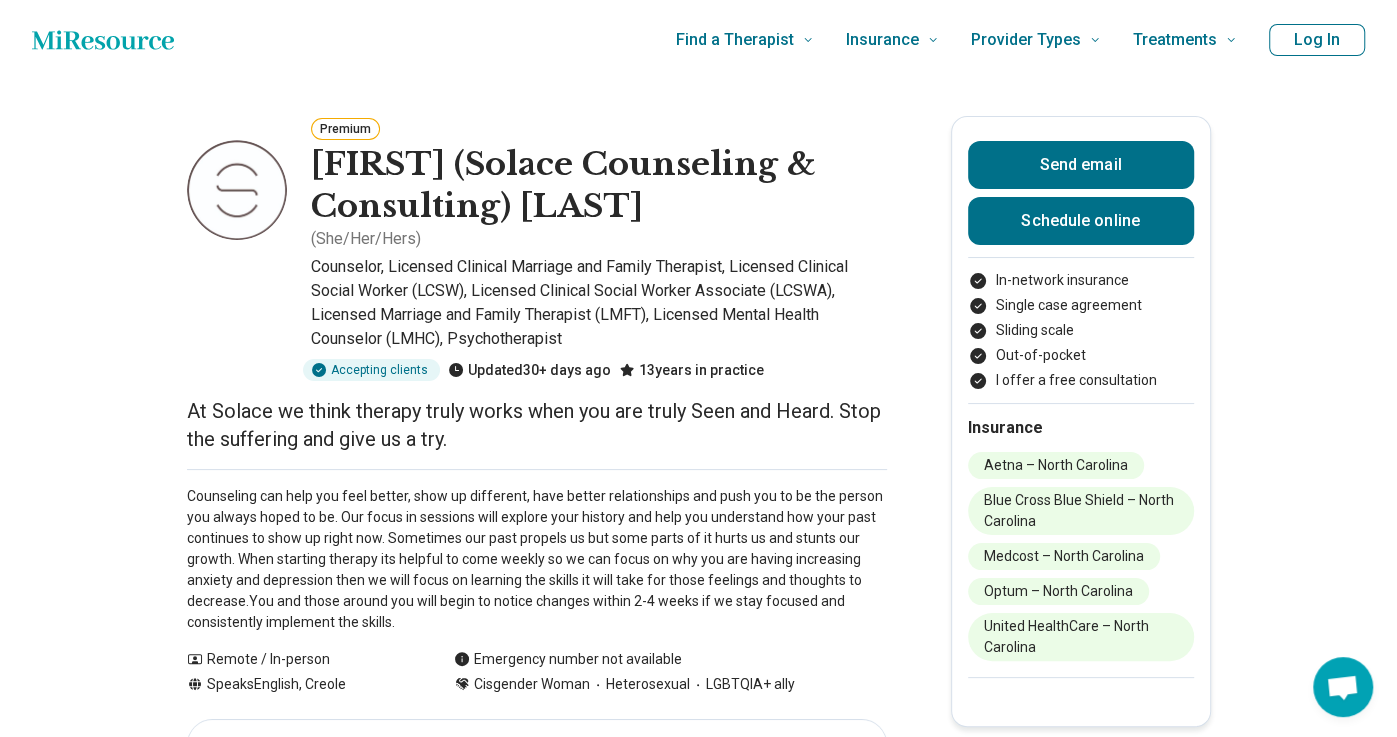 scroll, scrollTop: 82, scrollLeft: 0, axis: vertical 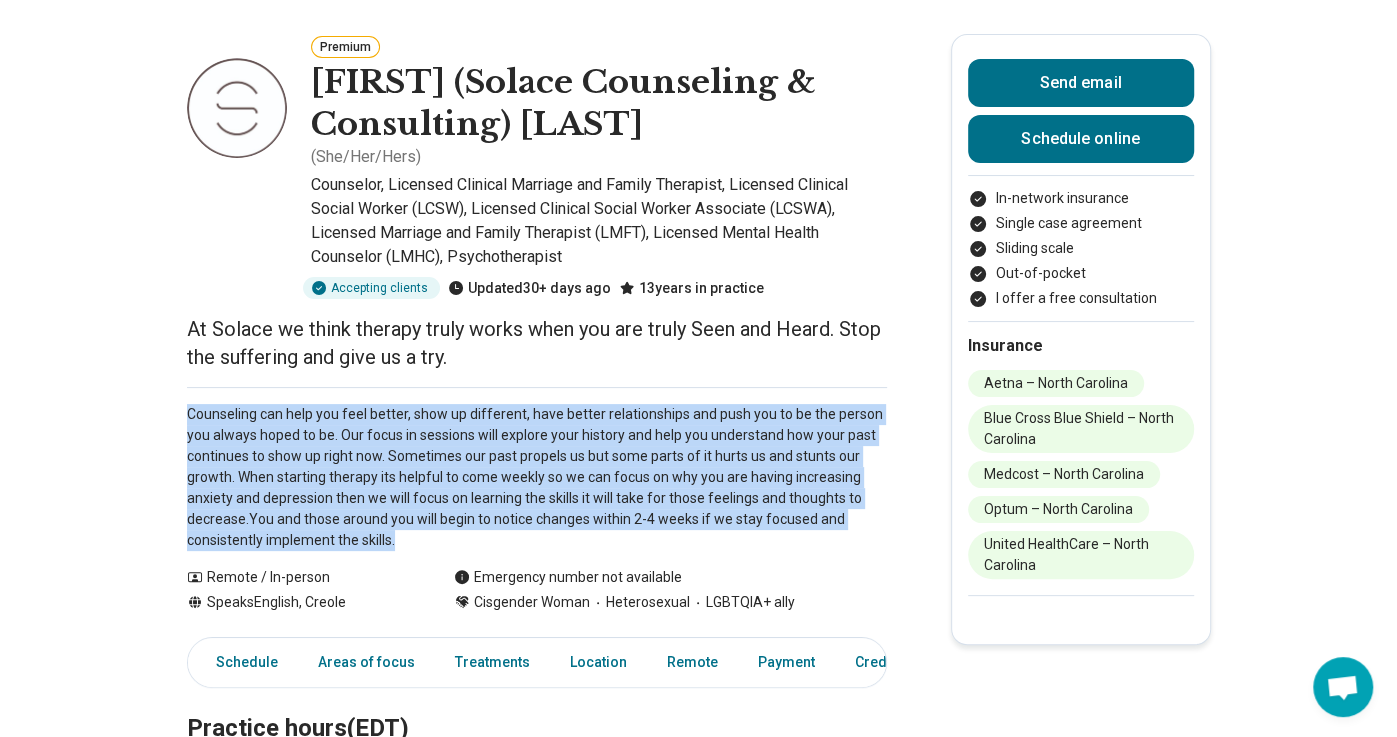 drag, startPoint x: 186, startPoint y: 410, endPoint x: 414, endPoint y: 536, distance: 260.4995 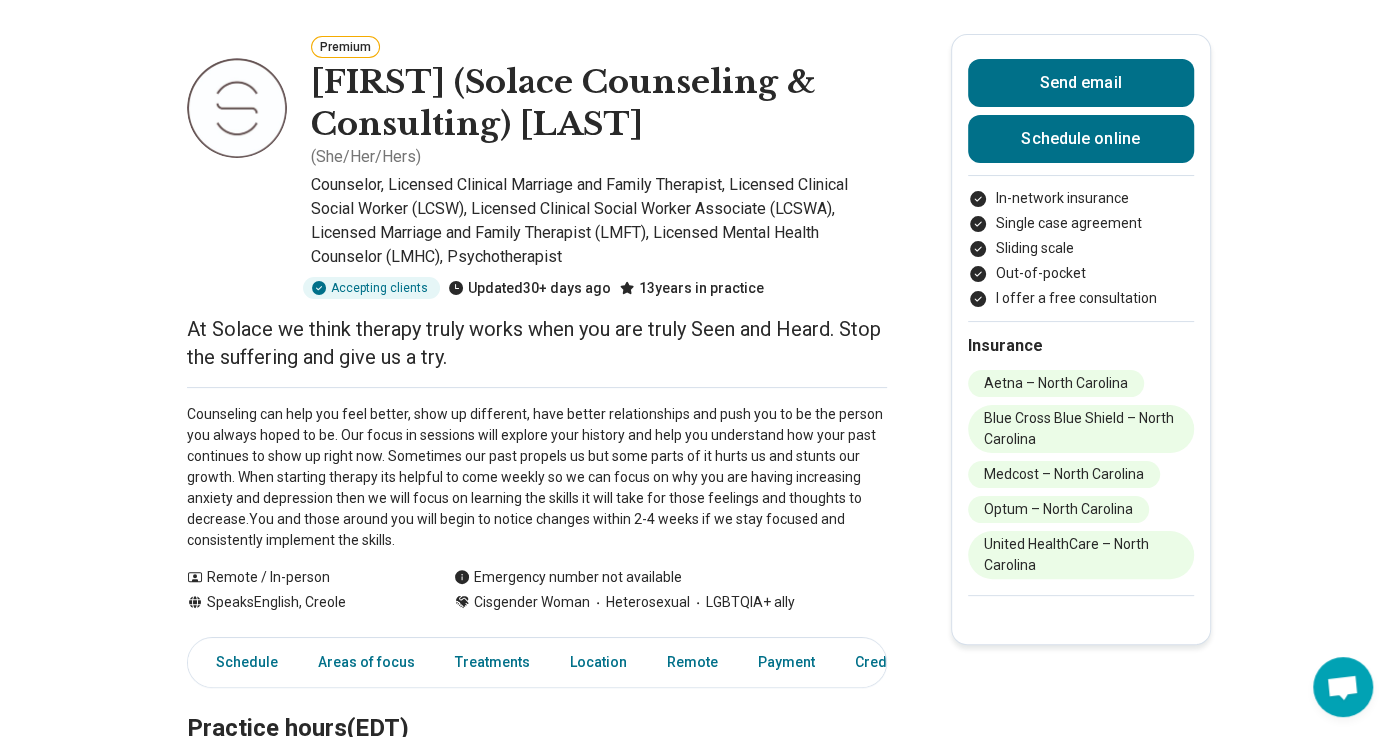 click on "Counselor, Licensed Clinical Marriage and Family Therapist, Licensed Clinical Social Worker (LCSW), Licensed Clinical Social Worker Associate (LCSWA), Licensed Marriage and Family Therapist (LMFT), Licensed Mental Health Counselor (LMHC), Psychotherapist" at bounding box center [599, 221] 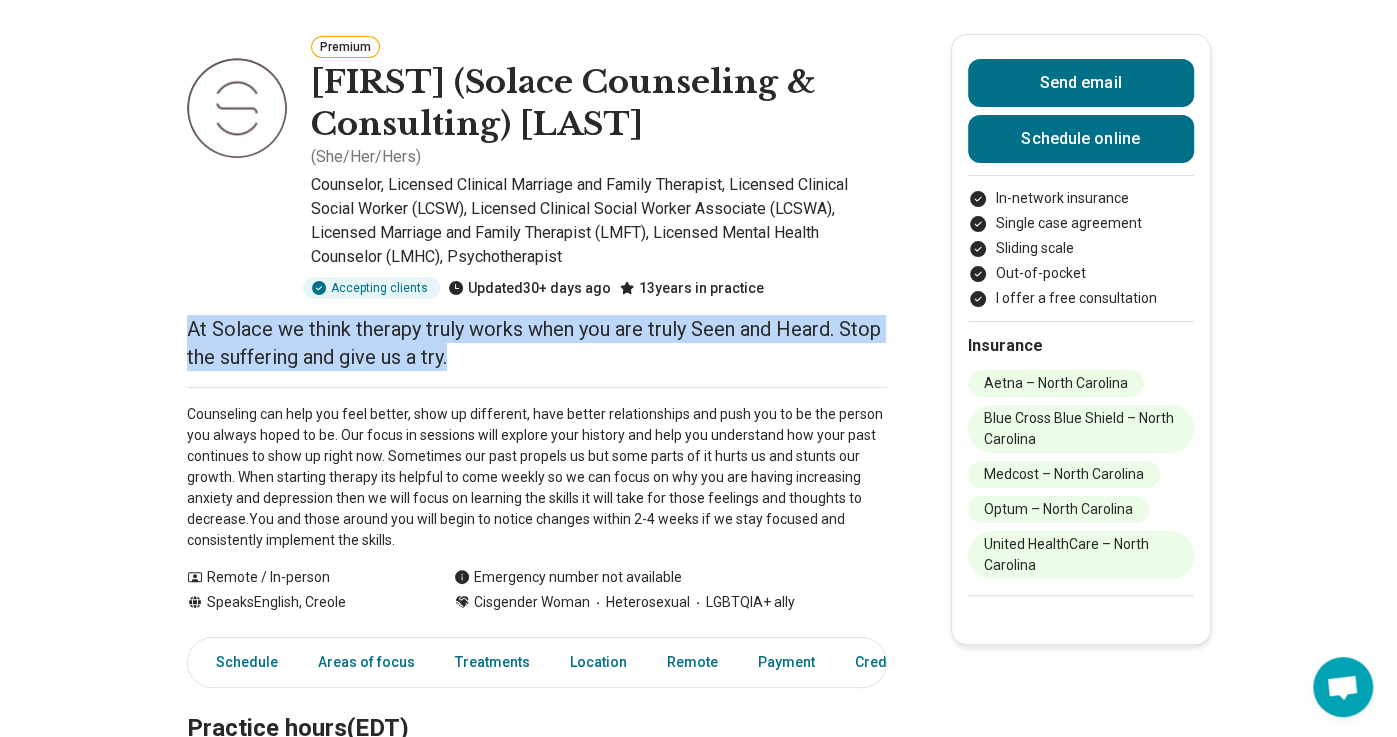 drag, startPoint x: 188, startPoint y: 327, endPoint x: 519, endPoint y: 365, distance: 333.17413 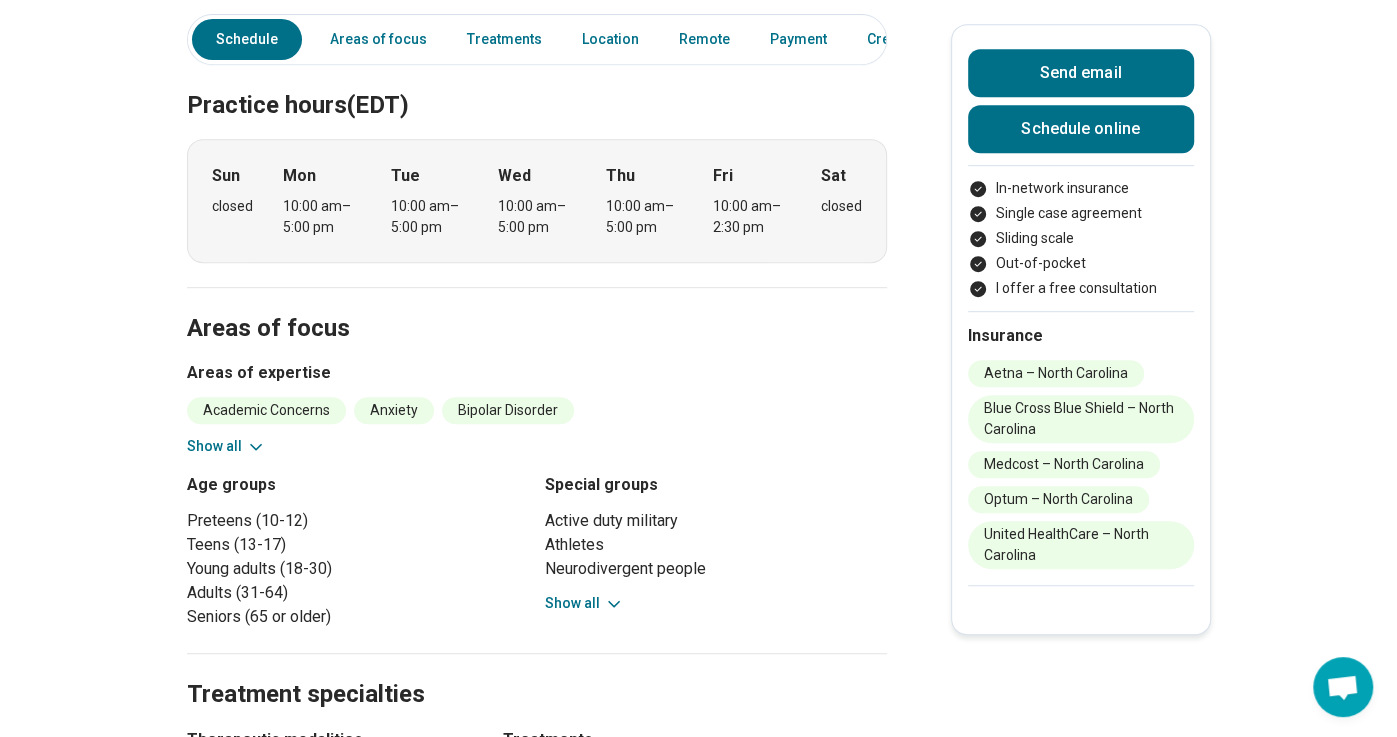 scroll, scrollTop: 719, scrollLeft: 0, axis: vertical 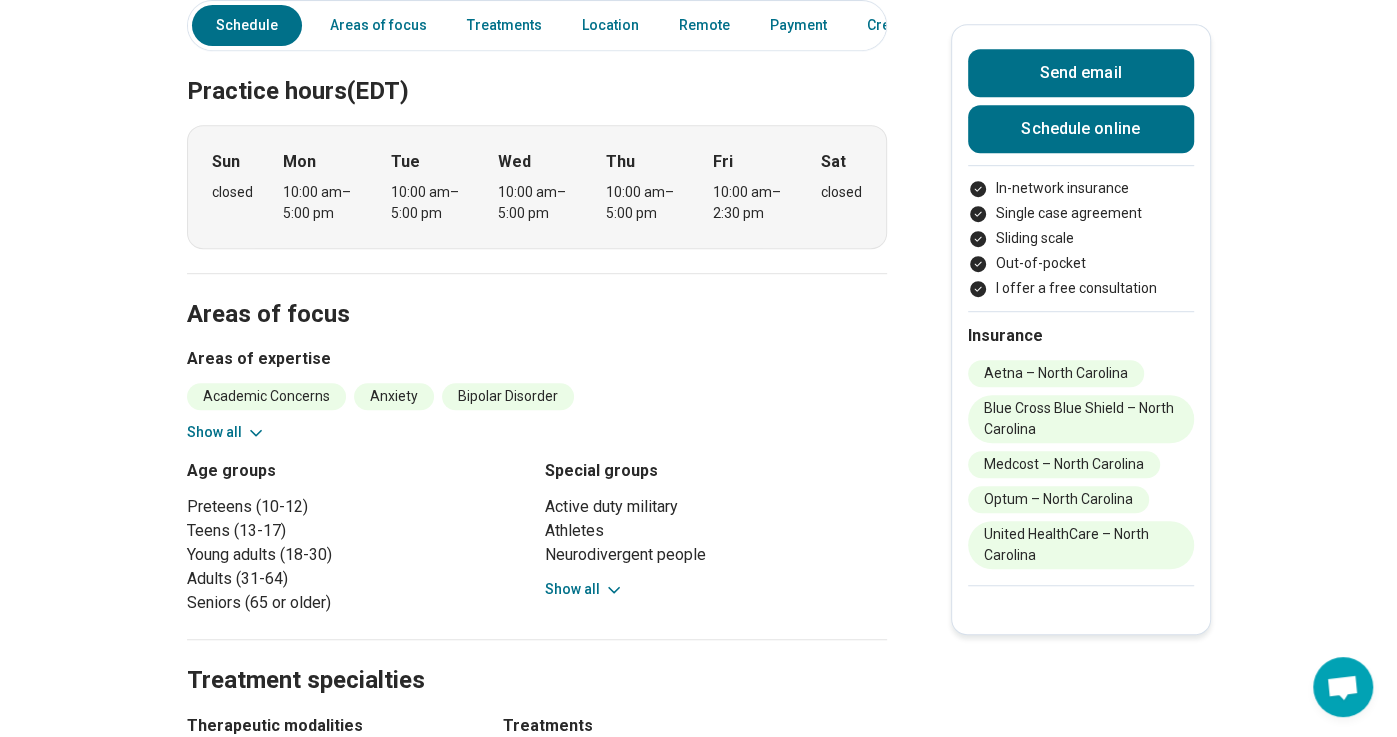 click on "Show all" at bounding box center (226, 432) 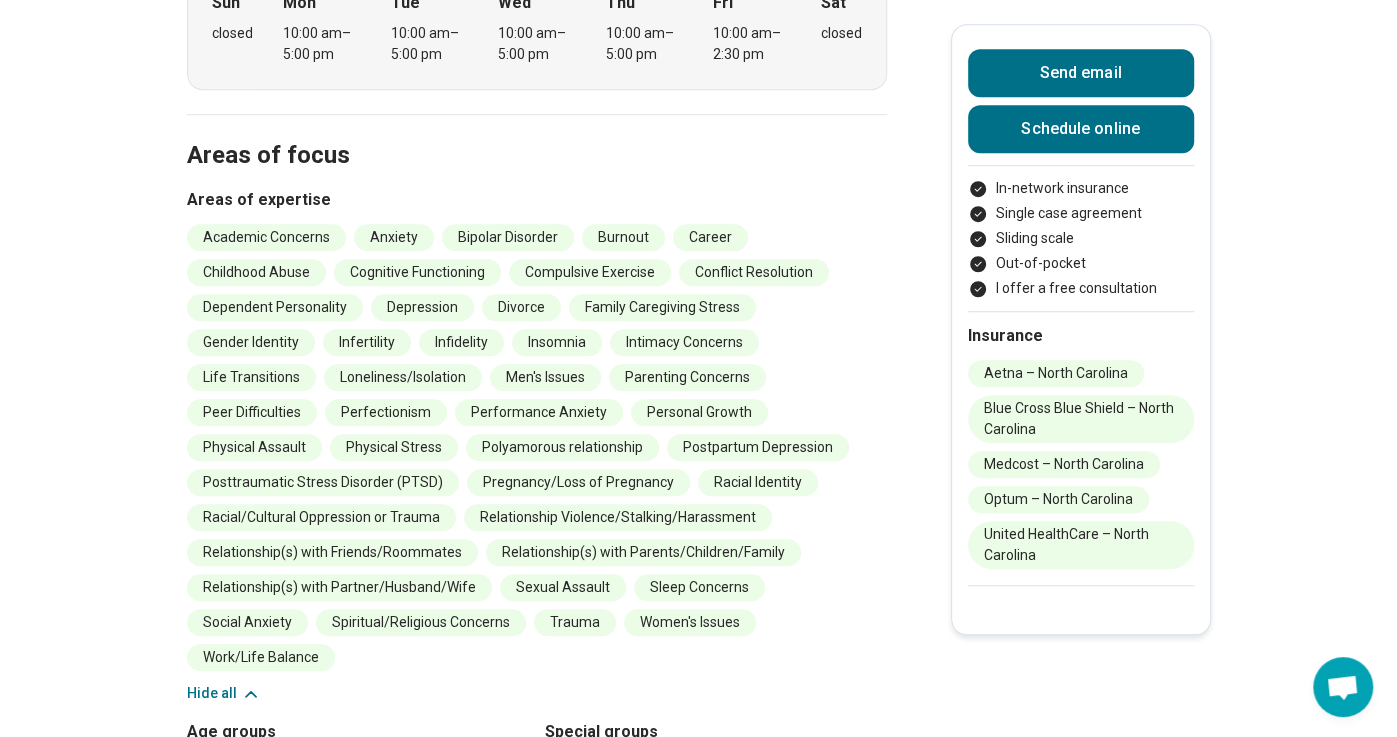 scroll, scrollTop: 879, scrollLeft: 0, axis: vertical 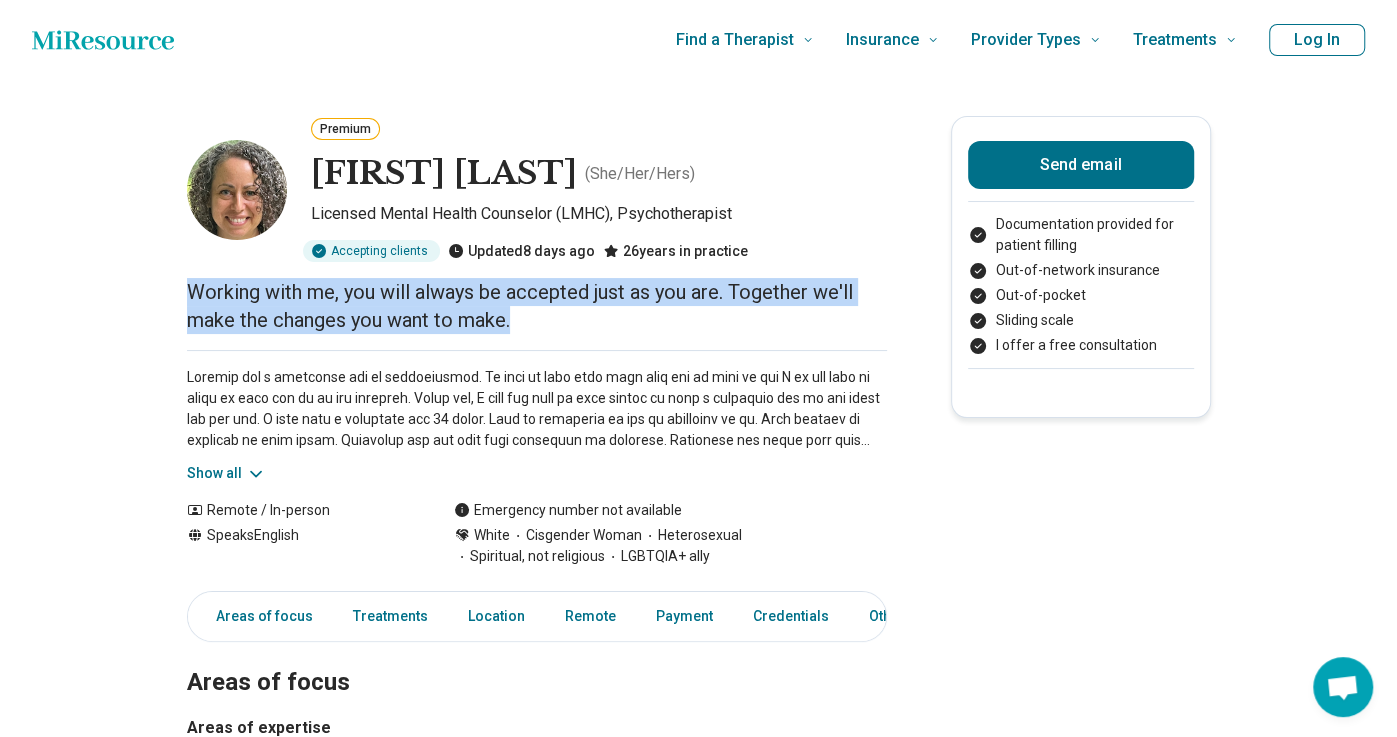 drag, startPoint x: 189, startPoint y: 292, endPoint x: 583, endPoint y: 324, distance: 395.29736 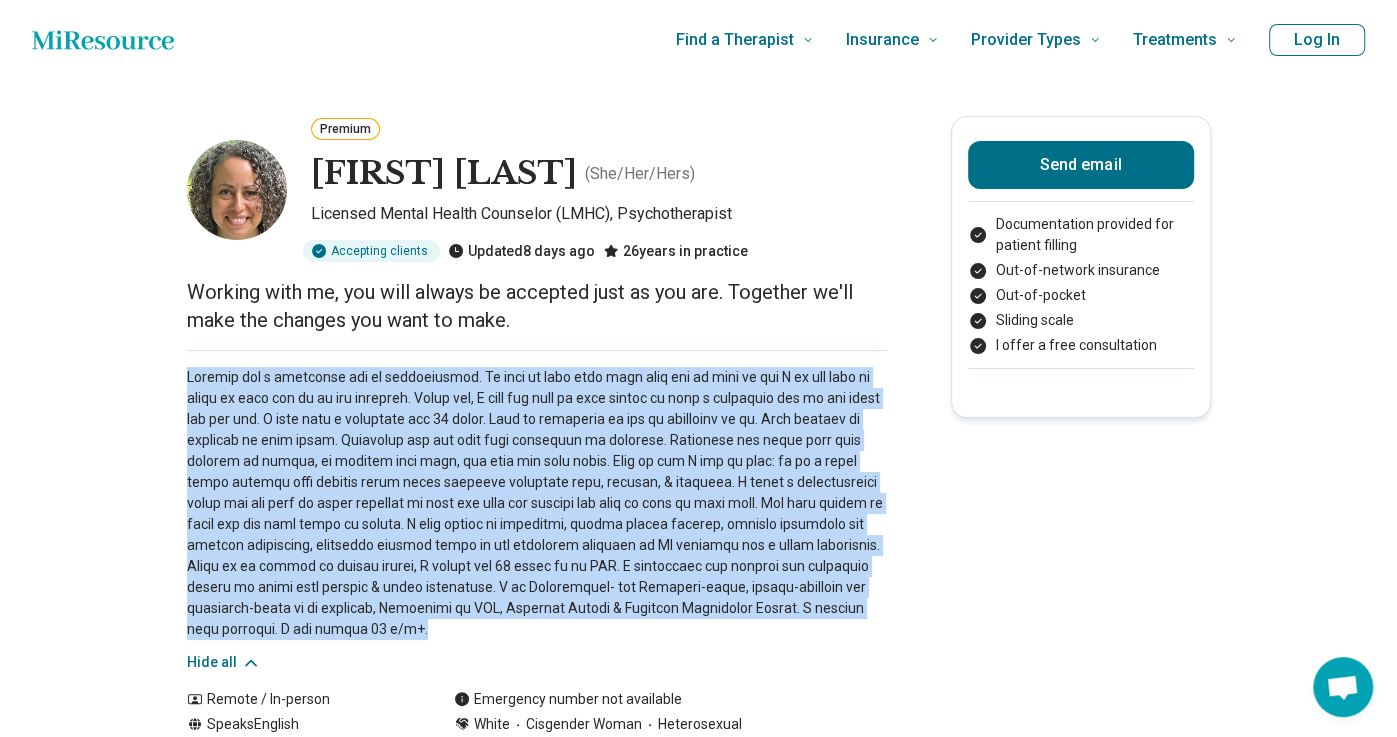 drag, startPoint x: 187, startPoint y: 375, endPoint x: 323, endPoint y: 626, distance: 285.4768 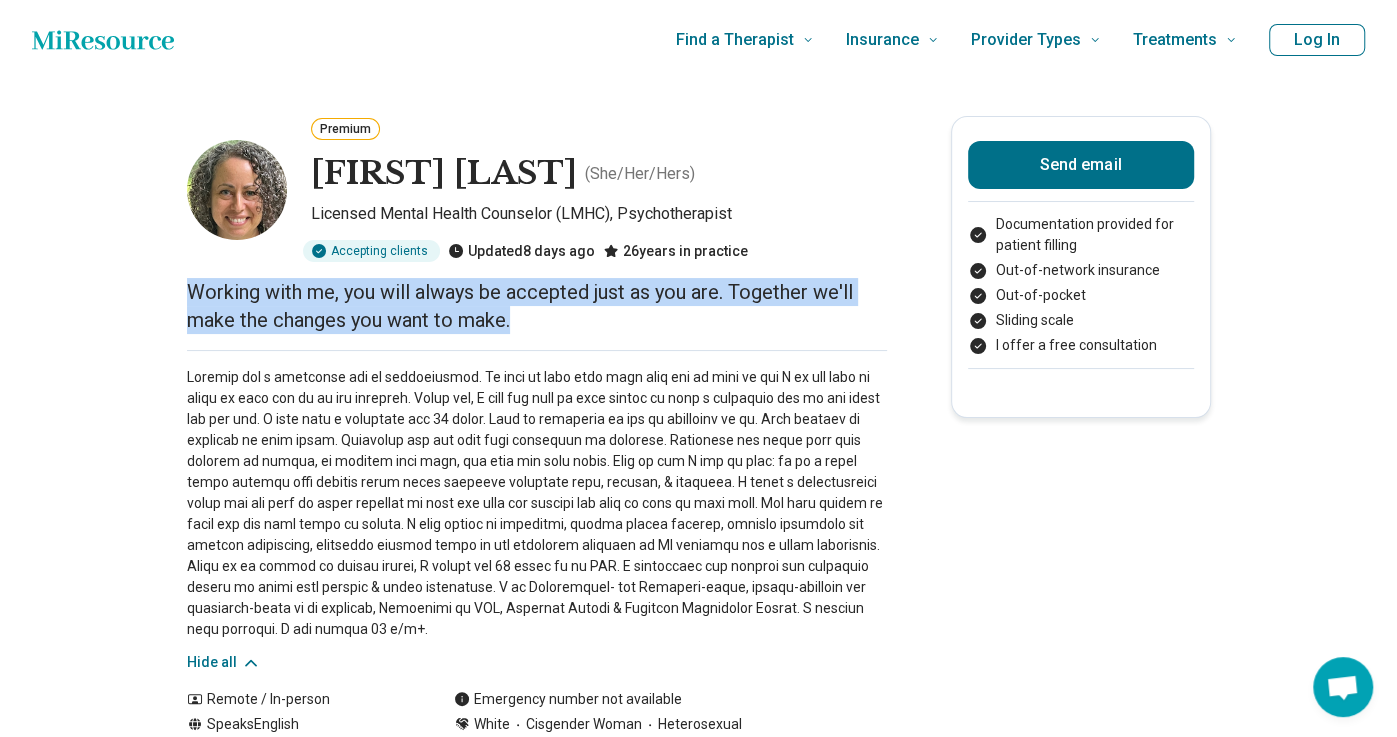 drag, startPoint x: 189, startPoint y: 282, endPoint x: 523, endPoint y: 312, distance: 335.3446 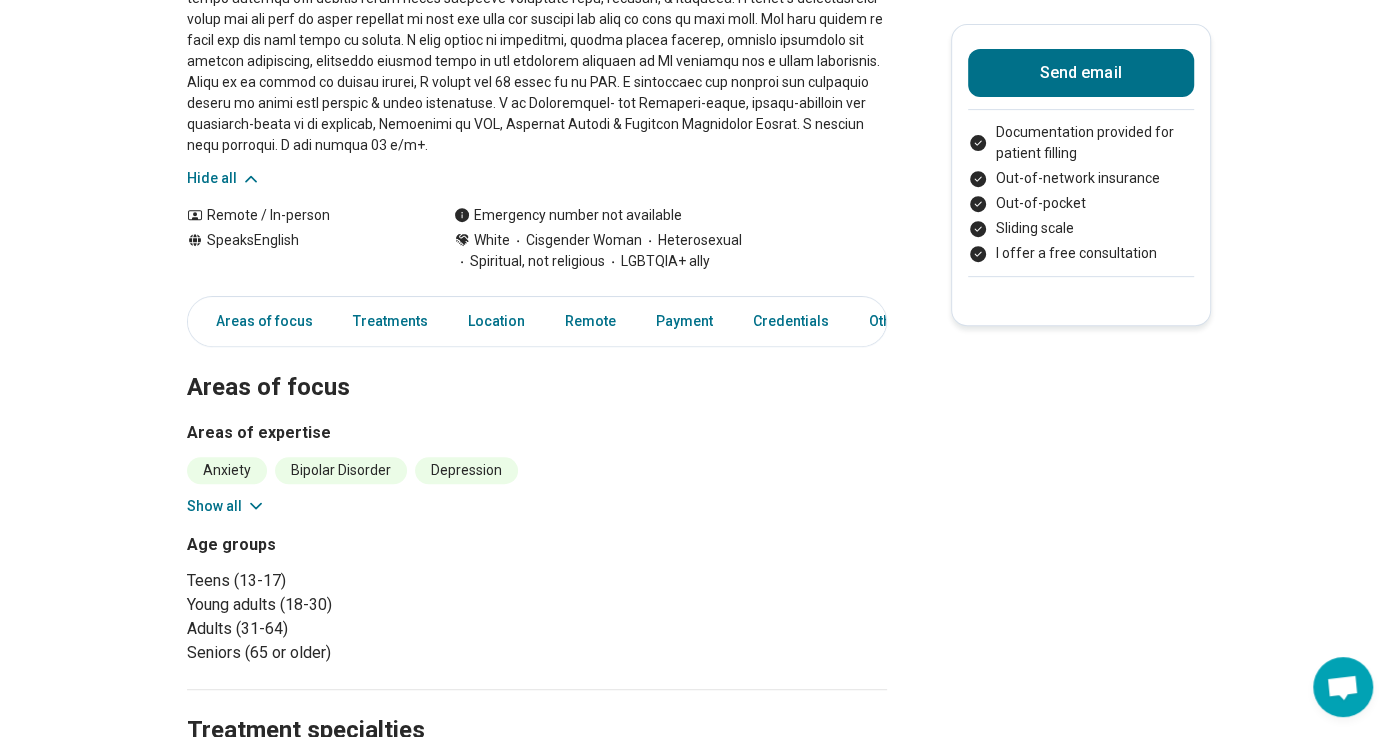scroll, scrollTop: 490, scrollLeft: 0, axis: vertical 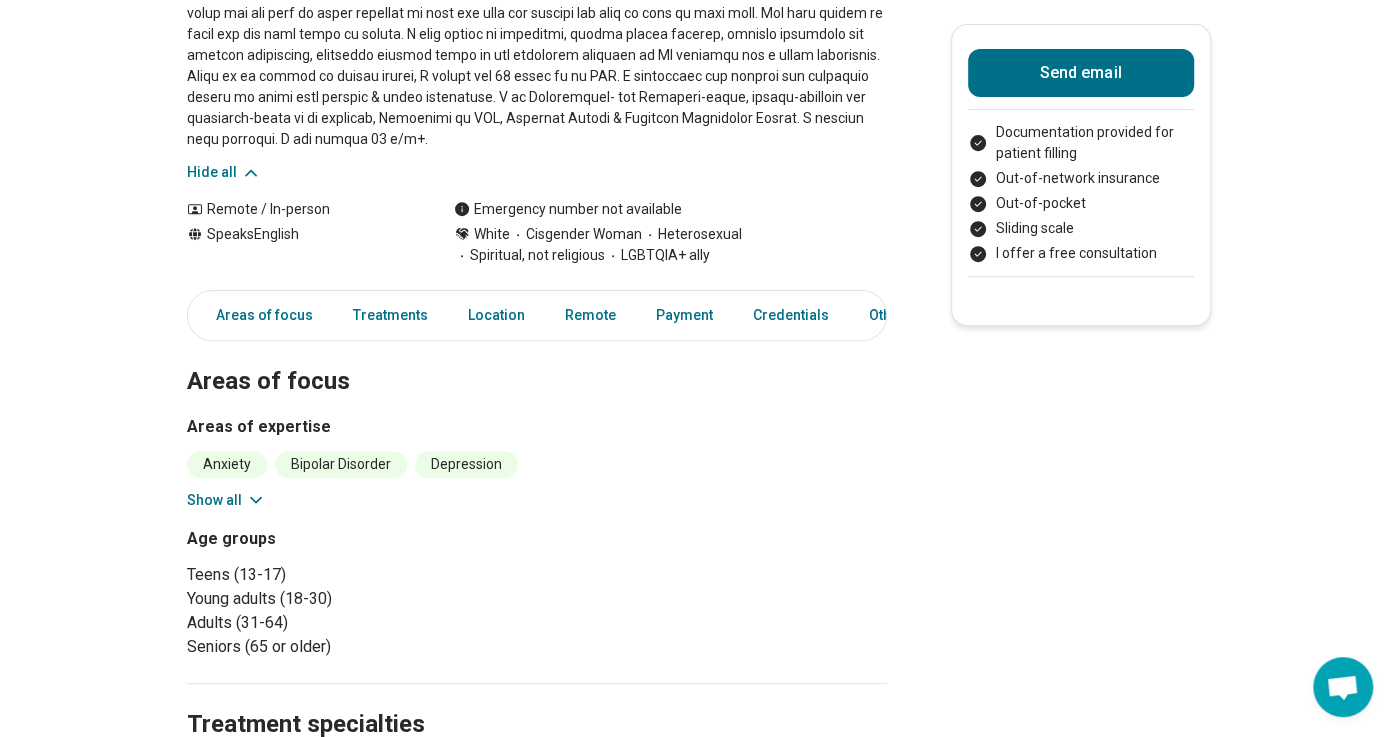 click on "Show all" at bounding box center (226, 500) 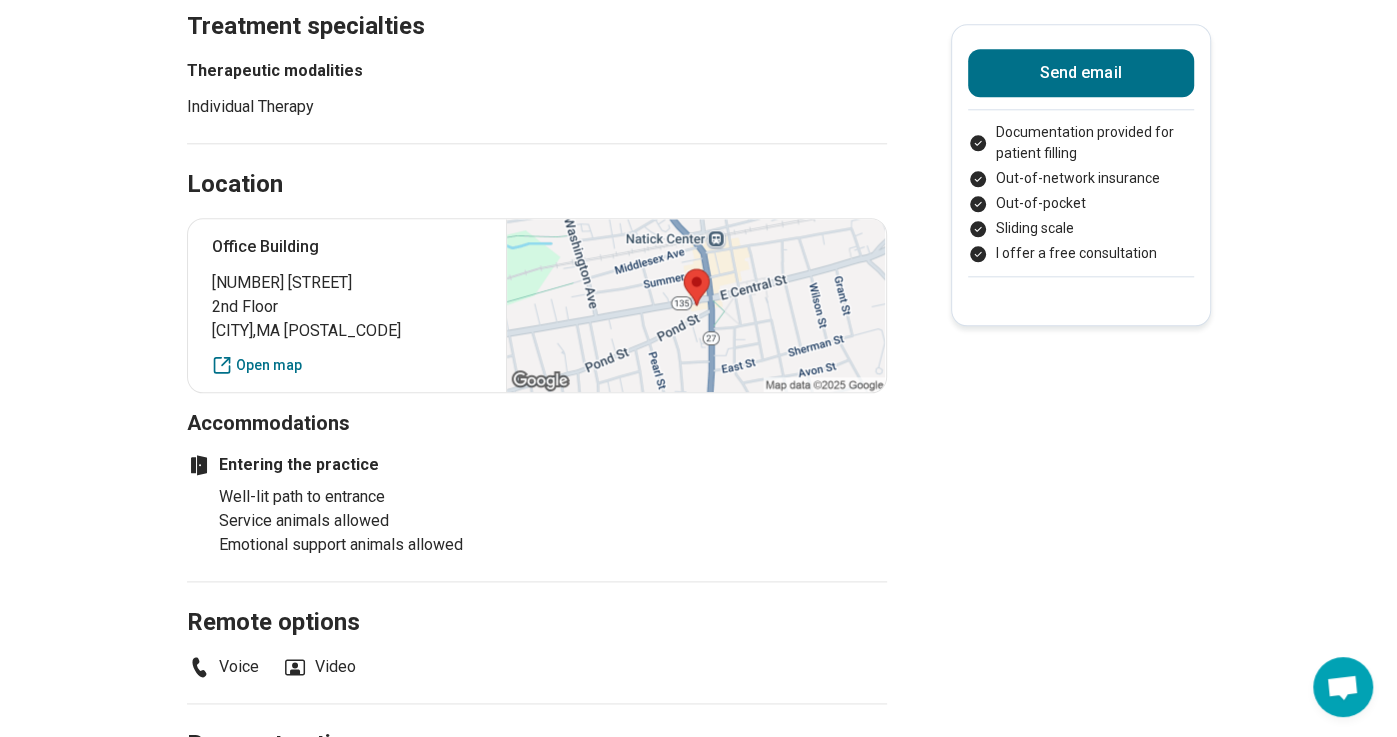 scroll, scrollTop: 1441, scrollLeft: 0, axis: vertical 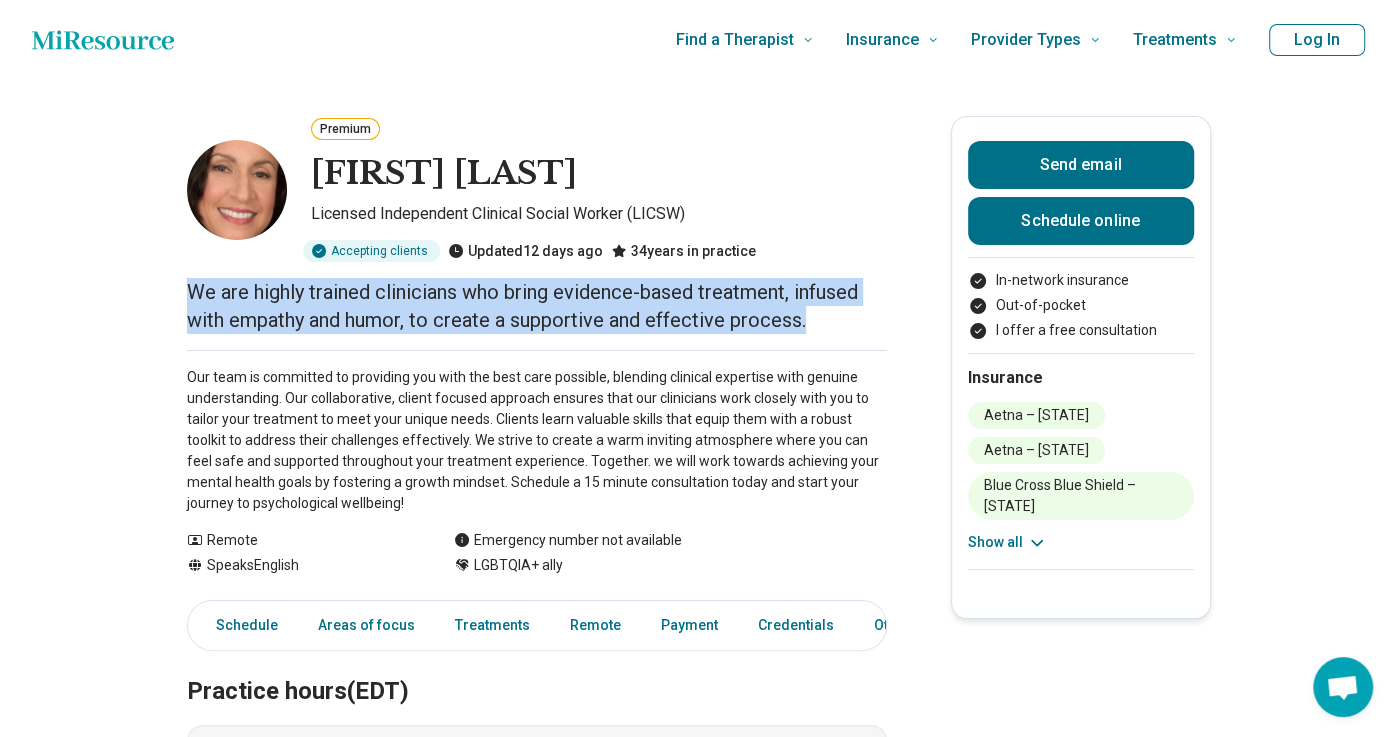 drag, startPoint x: 187, startPoint y: 288, endPoint x: 814, endPoint y: 314, distance: 627.5388 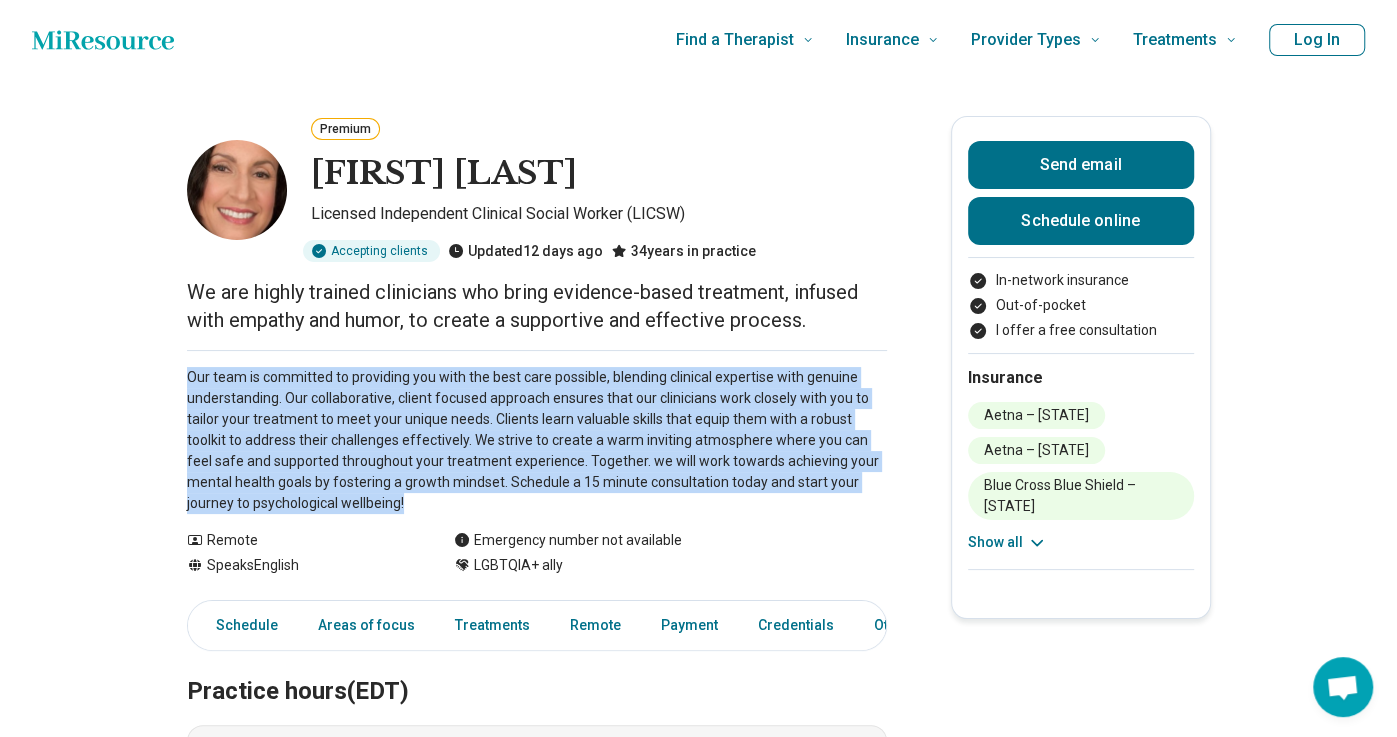 drag, startPoint x: 189, startPoint y: 376, endPoint x: 371, endPoint y: 497, distance: 218.55205 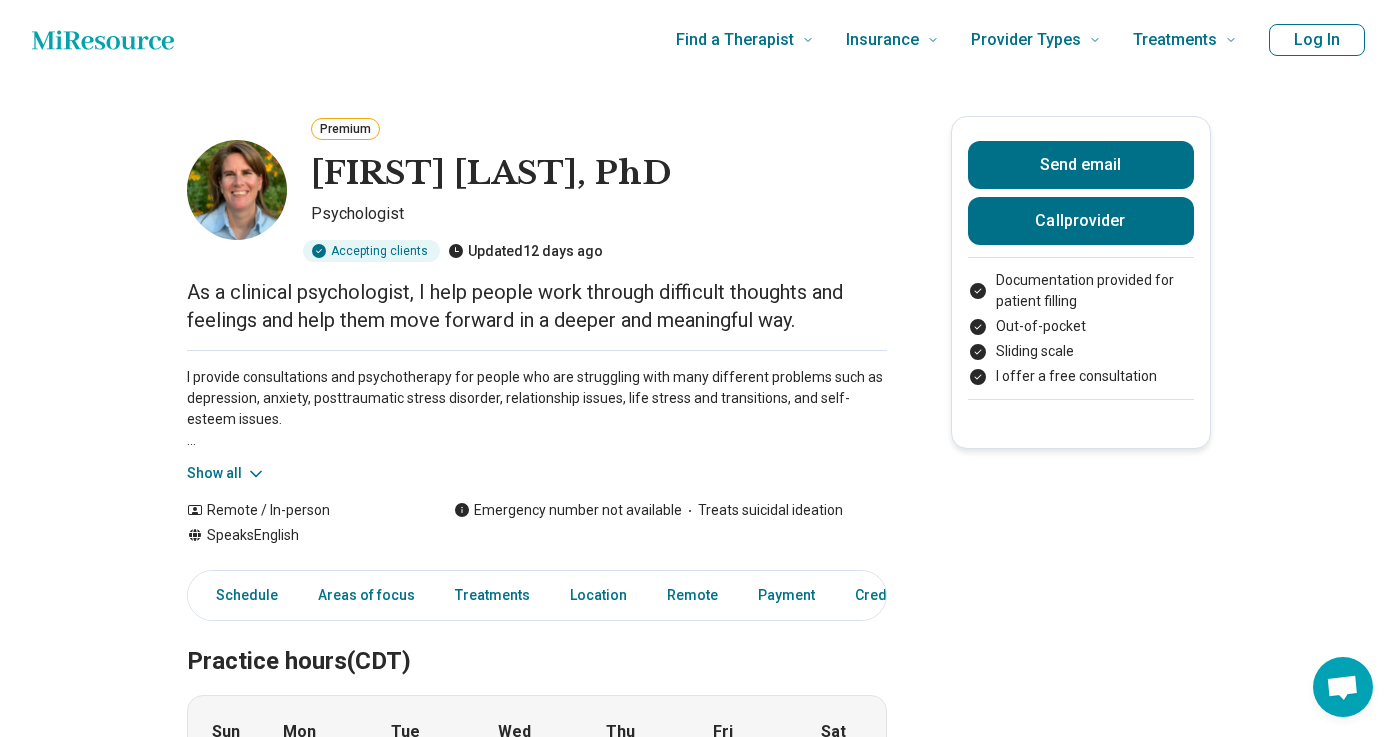 scroll, scrollTop: 0, scrollLeft: 0, axis: both 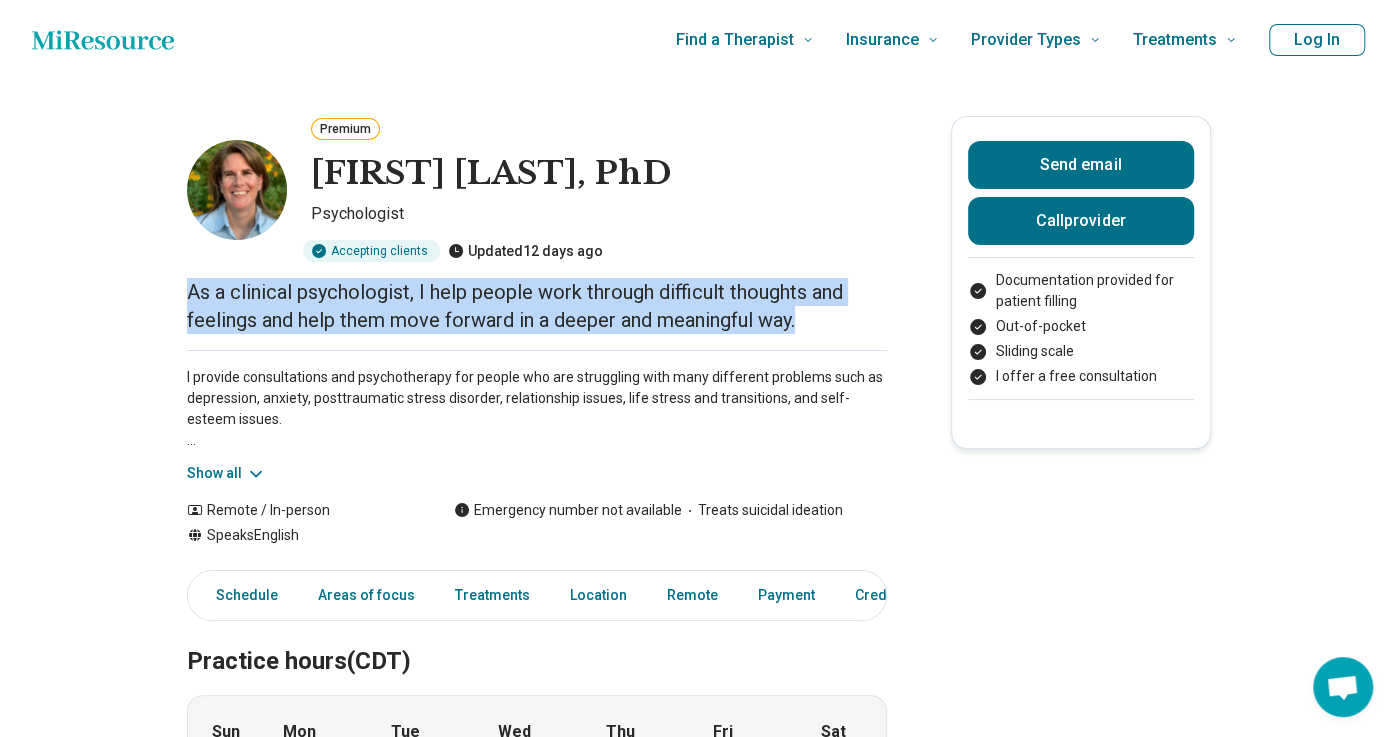 drag, startPoint x: 188, startPoint y: 289, endPoint x: 834, endPoint y: 319, distance: 646.6962 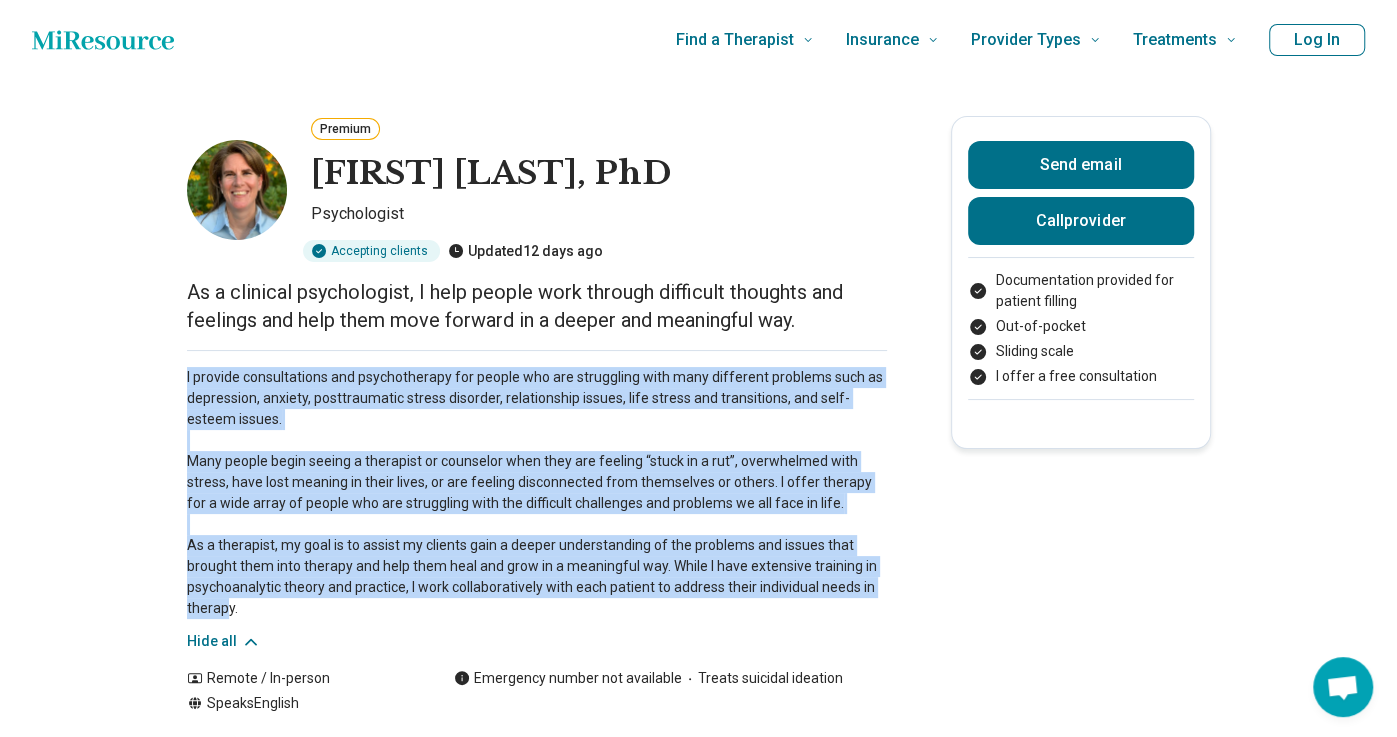 drag, startPoint x: 186, startPoint y: 374, endPoint x: 228, endPoint y: 602, distance: 231.83615 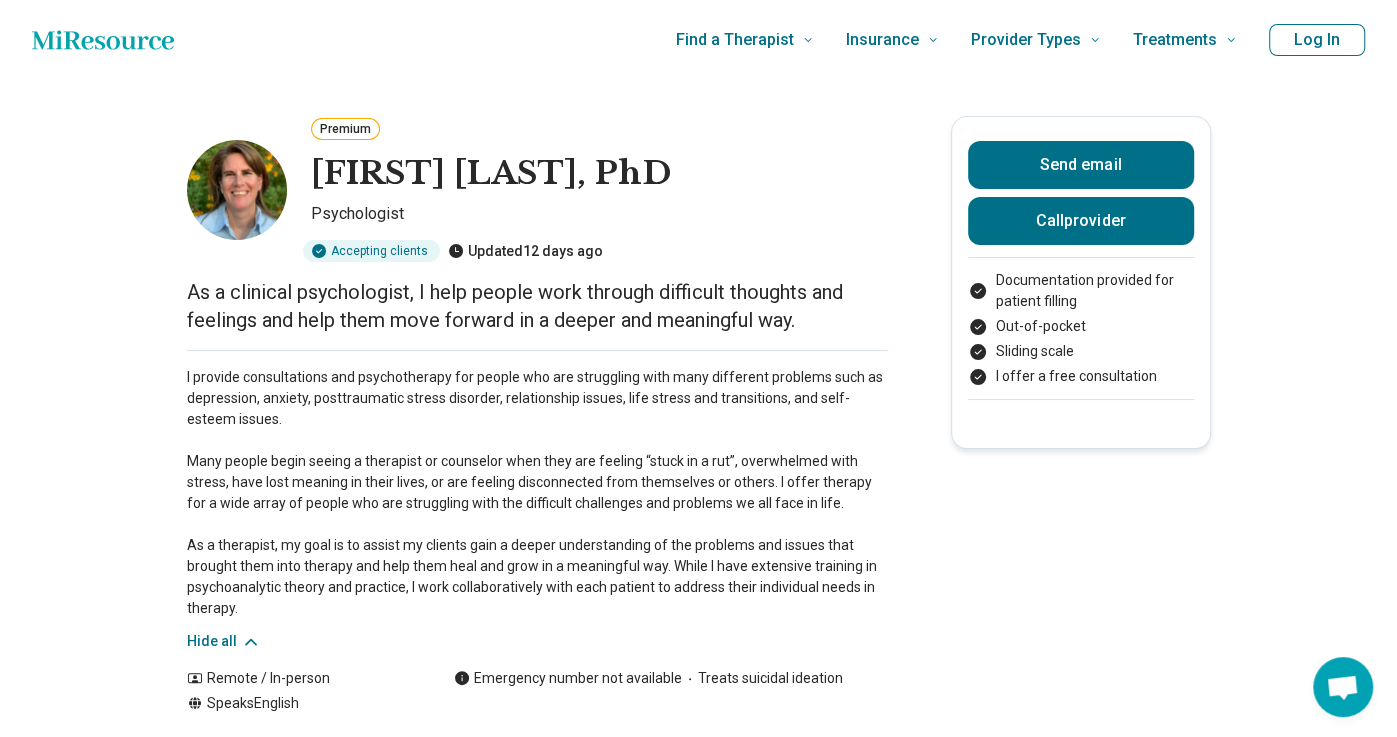 click on "I provide consultations and psychotherapy for people who are struggling with many different problems such as depression, anxiety, posttraumatic stress disorder, relationship issues, life stress and transitions, and self-esteem issues.
Many people begin seeing a therapist or counselor when they are feeling “stuck in a rut”, overwhelmed with stress, have lost meaning in their lives, or are feeling disconnected from themselves or others. I offer therapy for a wide array of people who are struggling with the difficult challenges and problems we all face in life.
As a therapist, my goal is to assist my clients gain a deeper understanding of the problems and issues that brought them into therapy and help them heal and grow in a meaningful way. While I have extensive training in psychoanalytic theory and practice, I work collaboratively with each patient to address their individual needs in therapy." at bounding box center (537, 493) 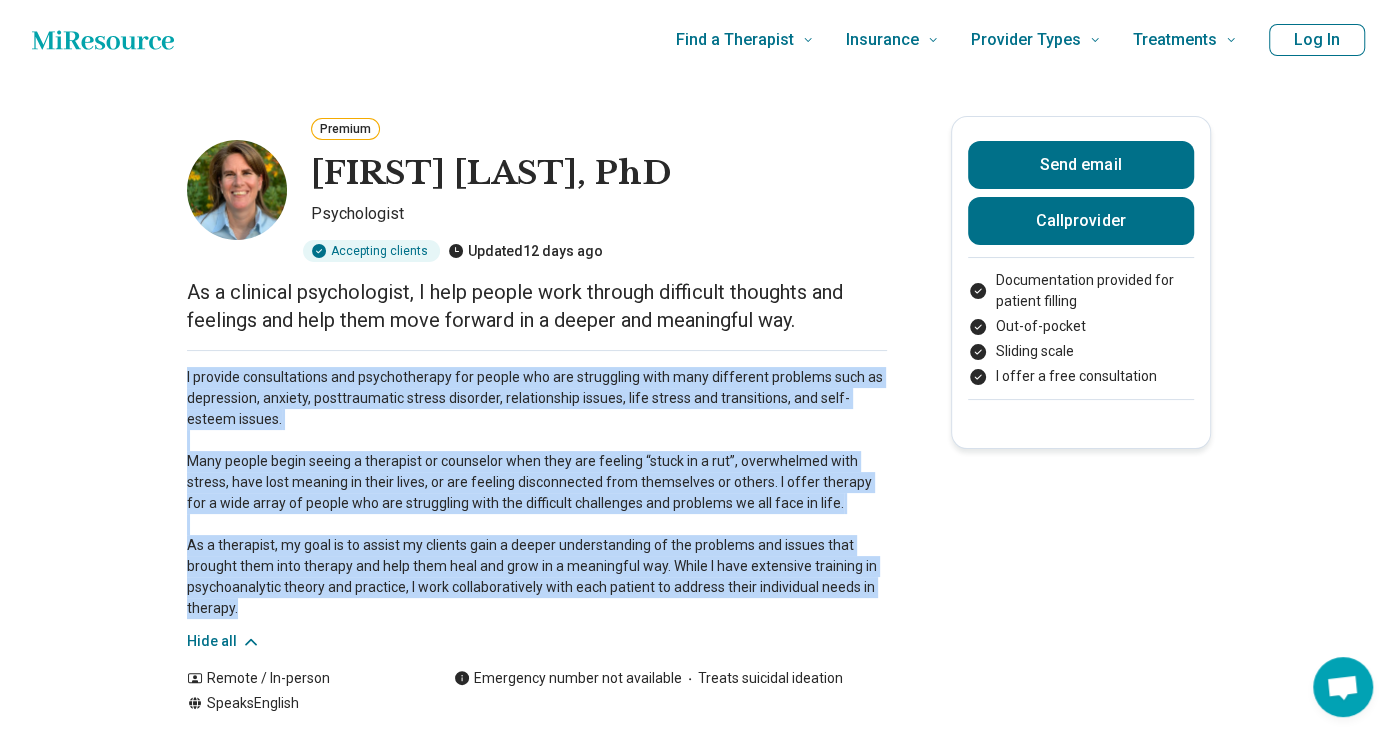 drag, startPoint x: 185, startPoint y: 376, endPoint x: 247, endPoint y: 600, distance: 232.42203 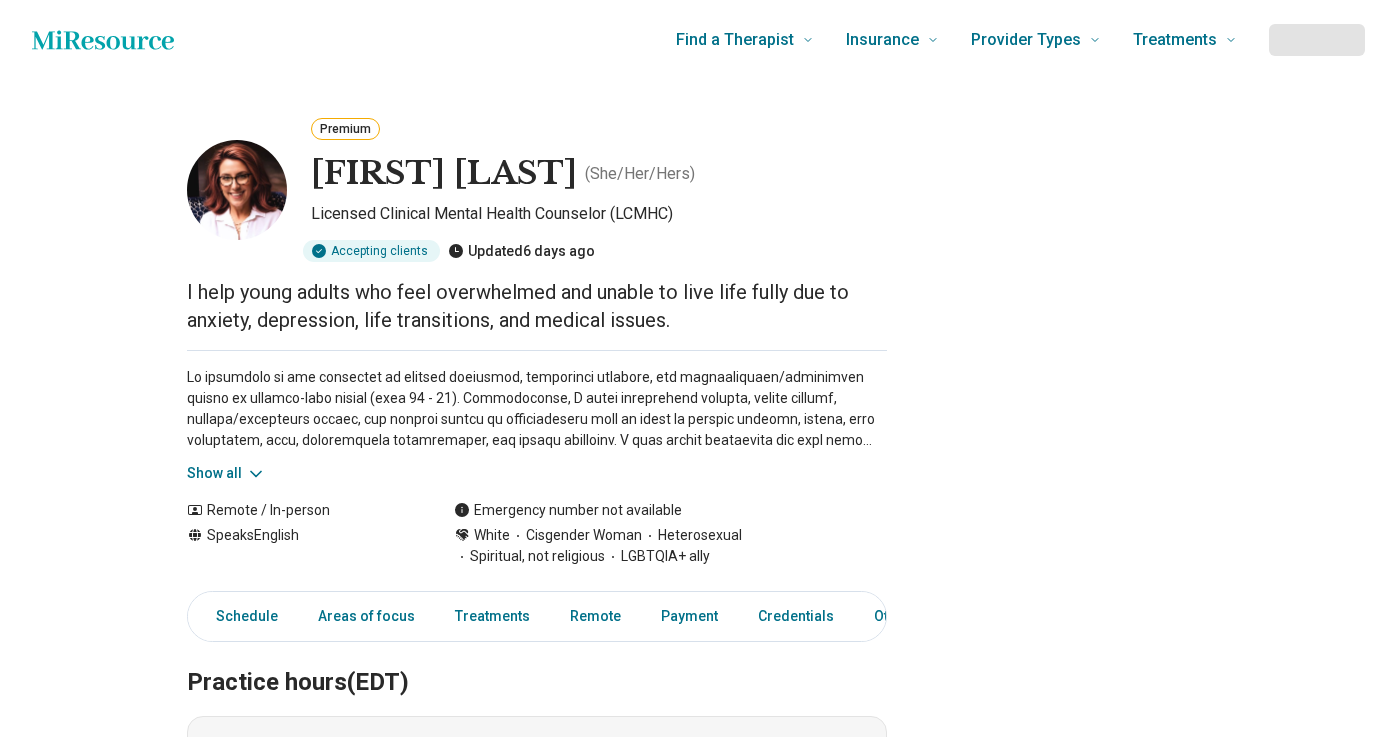 scroll, scrollTop: 0, scrollLeft: 0, axis: both 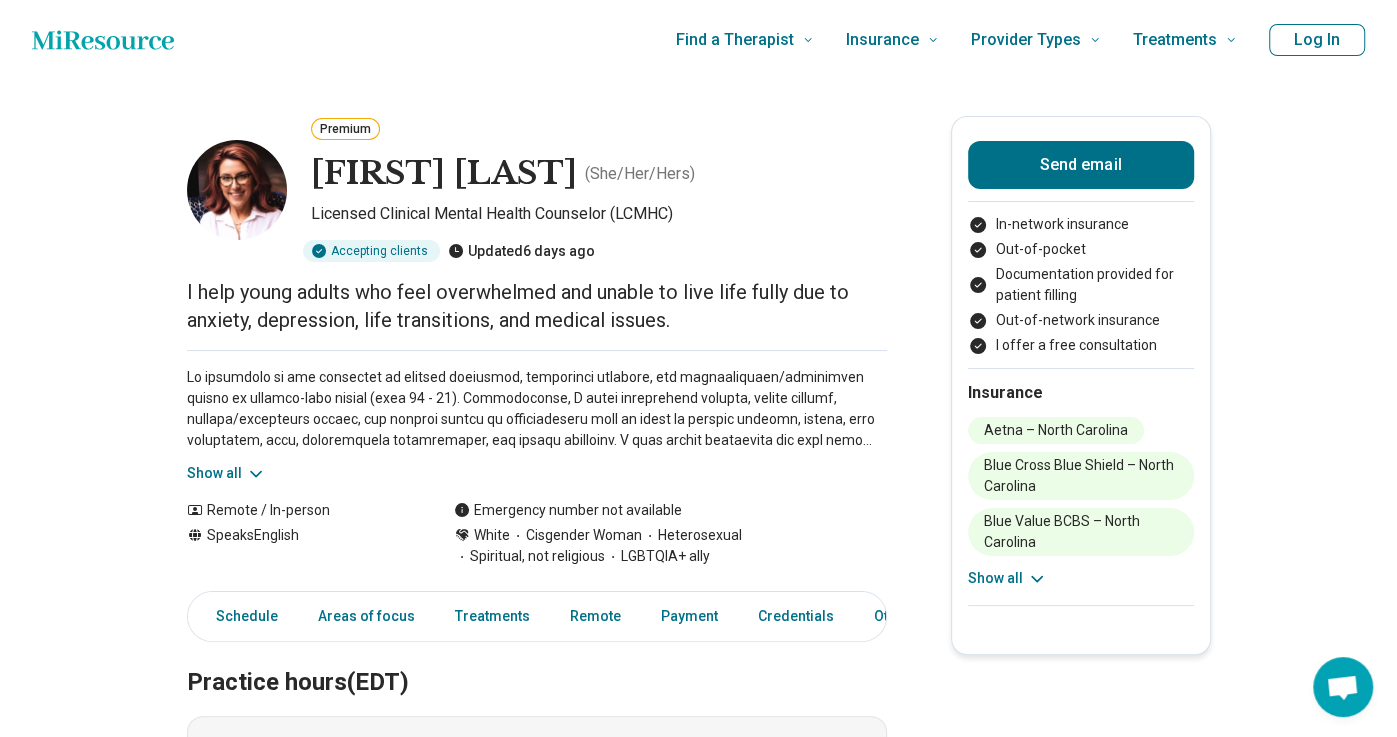 click on "[FIRST] [LAST] ( She/Her/Hers ) Licensed Clinical Mental Health Counselor (LCMHC) Accepting clients Updated  6 days ago I help young adults who feel overwhelmed and unable to live life fully due to anxiety, depression, life transitions, and medical issues. Show all Remote / In-person Speaks  English Emergency number not available White Cisgender Woman Heterosexual Spiritual, not religious LGBTQIA+ ally Send email In-network insurance Out-of-pocket Documentation provided for patient filling Out-of-network insurance I offer a free consultation Insurance Aetna – [STATE] Blue Cross Blue Shield – [STATE] Blue Value BCBS – [STATE] Duke Select – [STATE] Optum – [STATE] Oscar – [STATE] Oxford Health Plan – [STATE] UMR – [STATE] United HealthCare – [STATE] Show all Schedule Areas of focus Treatments Remote Payment Credentials Other Practice hours  (EDT) Sun closed Mon 8:00 am  –   4:00 pm Tue 8:00 am  –   4:00 pm Wed 8:00 am" at bounding box center [698, 1384] 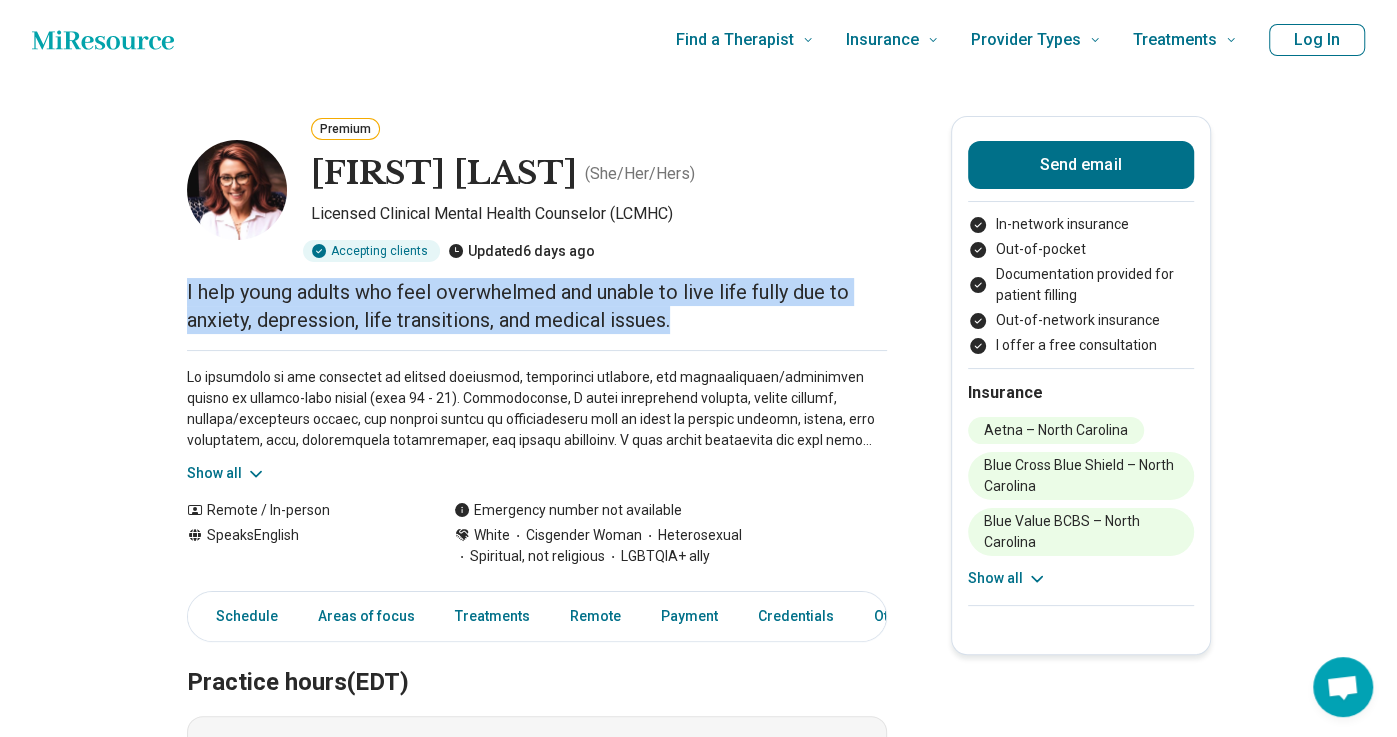 drag, startPoint x: 188, startPoint y: 291, endPoint x: 718, endPoint y: 324, distance: 531.02637 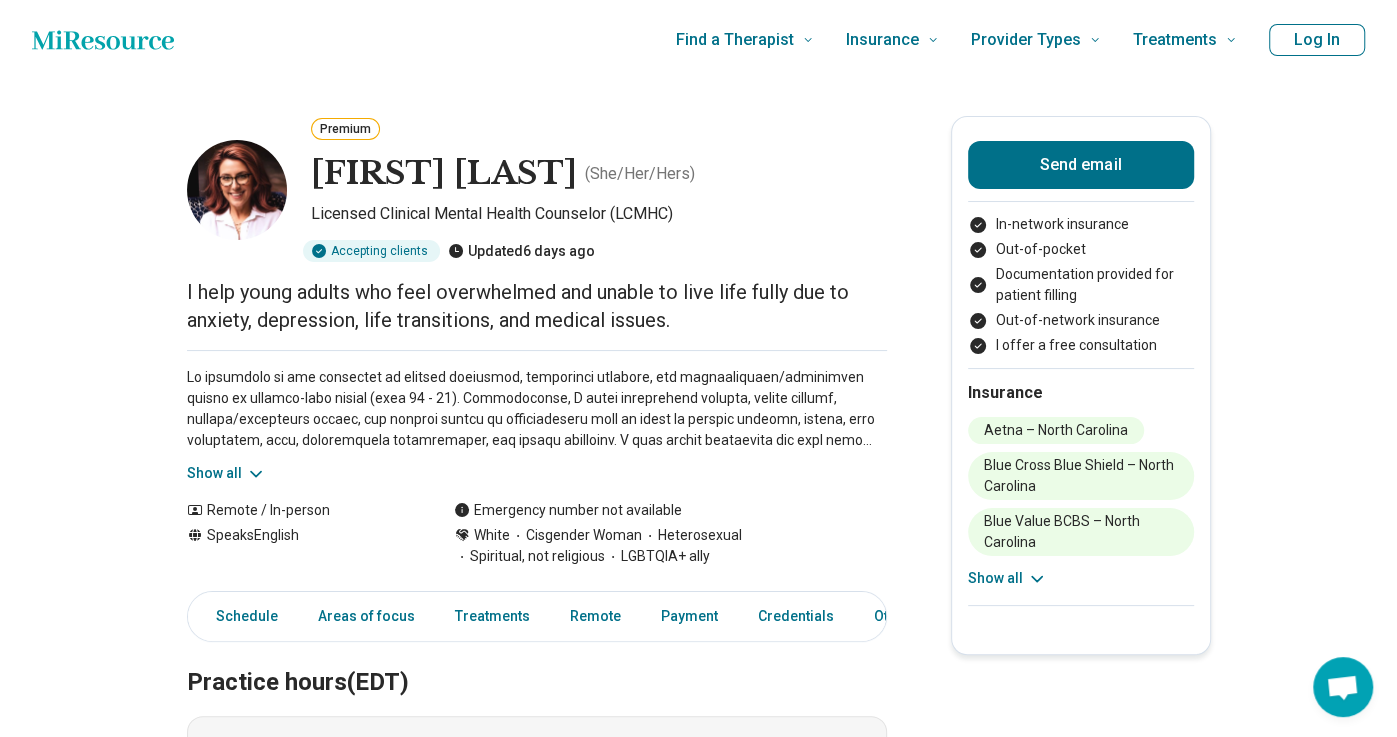 click on "Show all" at bounding box center [226, 473] 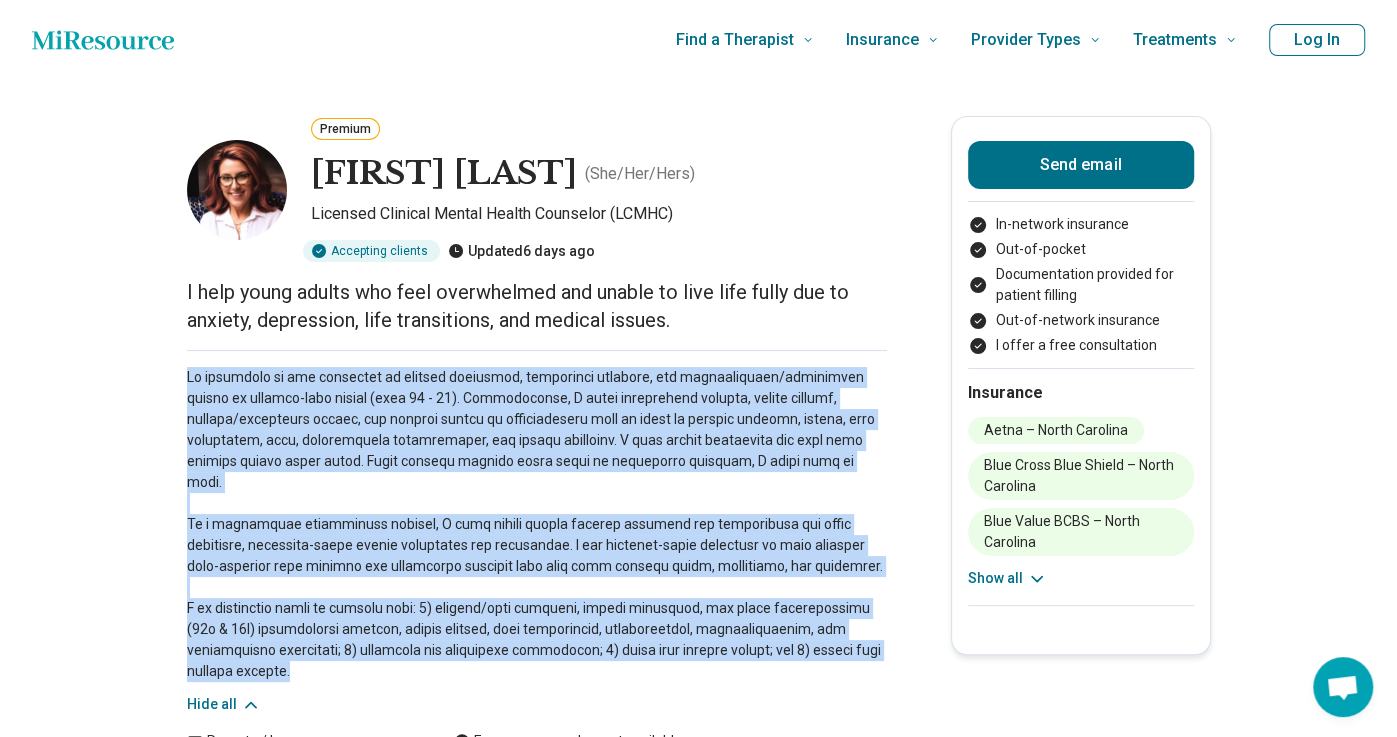 drag, startPoint x: 187, startPoint y: 380, endPoint x: 231, endPoint y: 651, distance: 274.5487 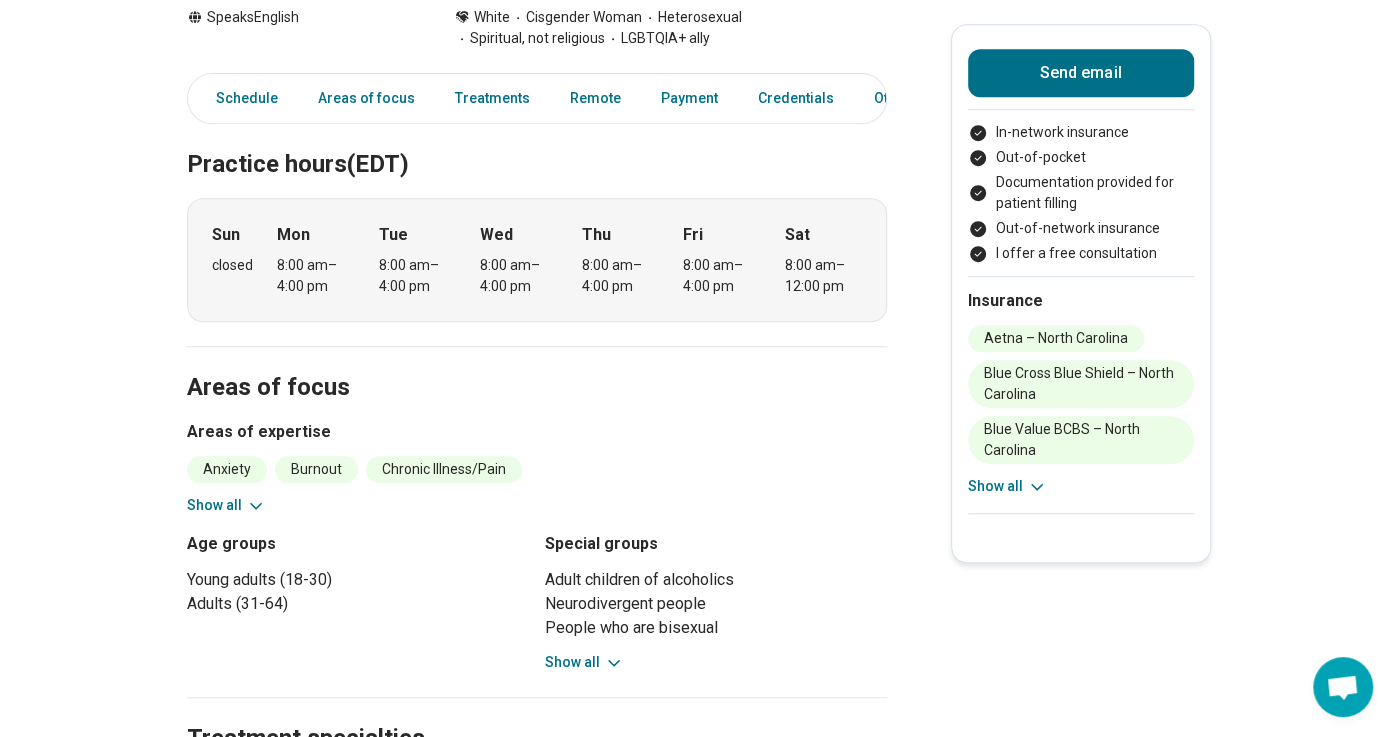 scroll, scrollTop: 782, scrollLeft: 0, axis: vertical 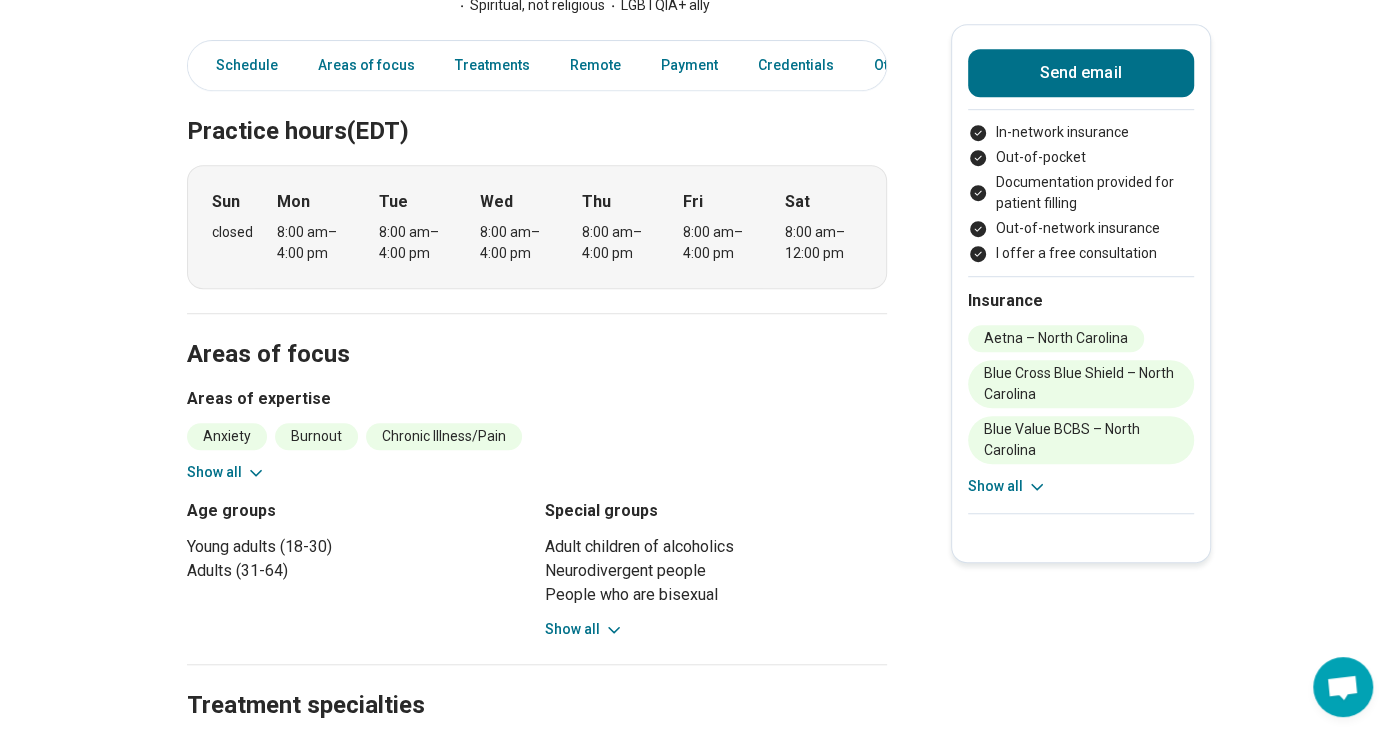 click on "Show all" at bounding box center [226, 472] 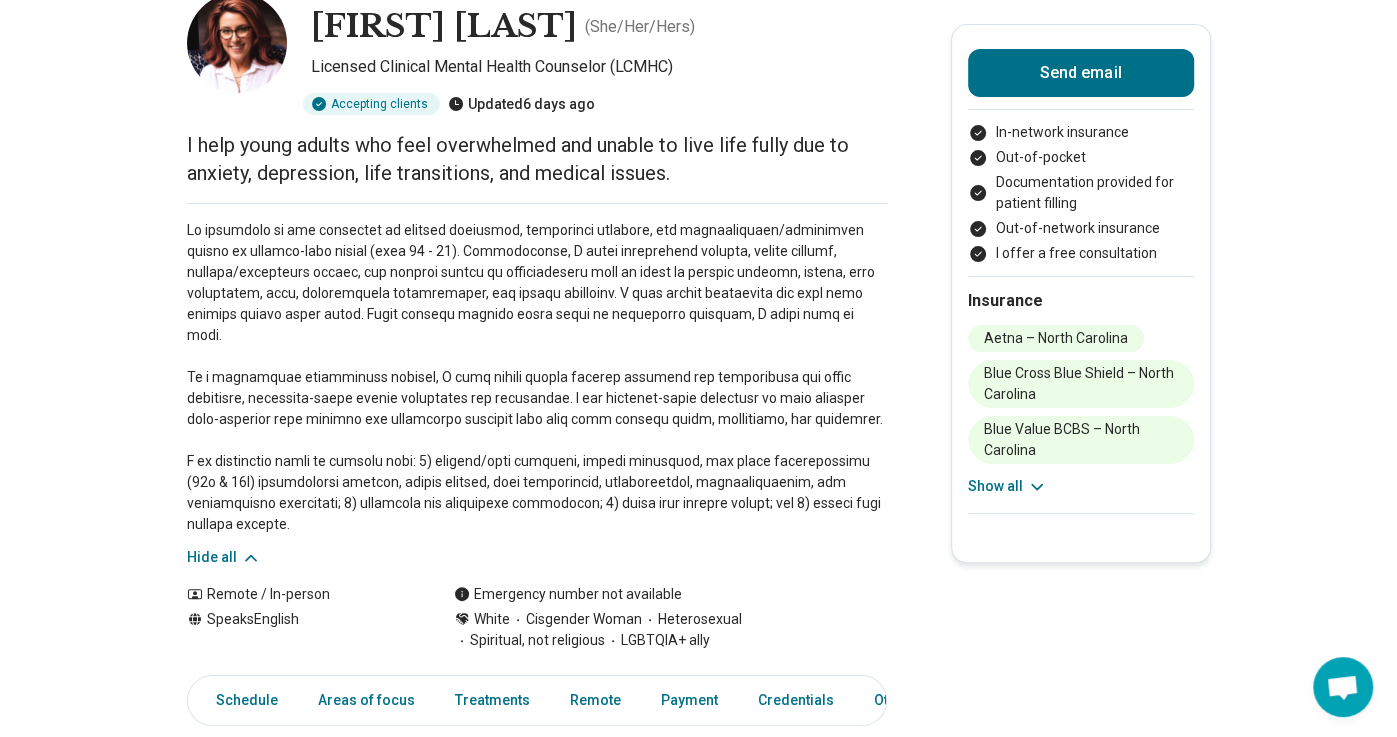 scroll, scrollTop: 146, scrollLeft: 0, axis: vertical 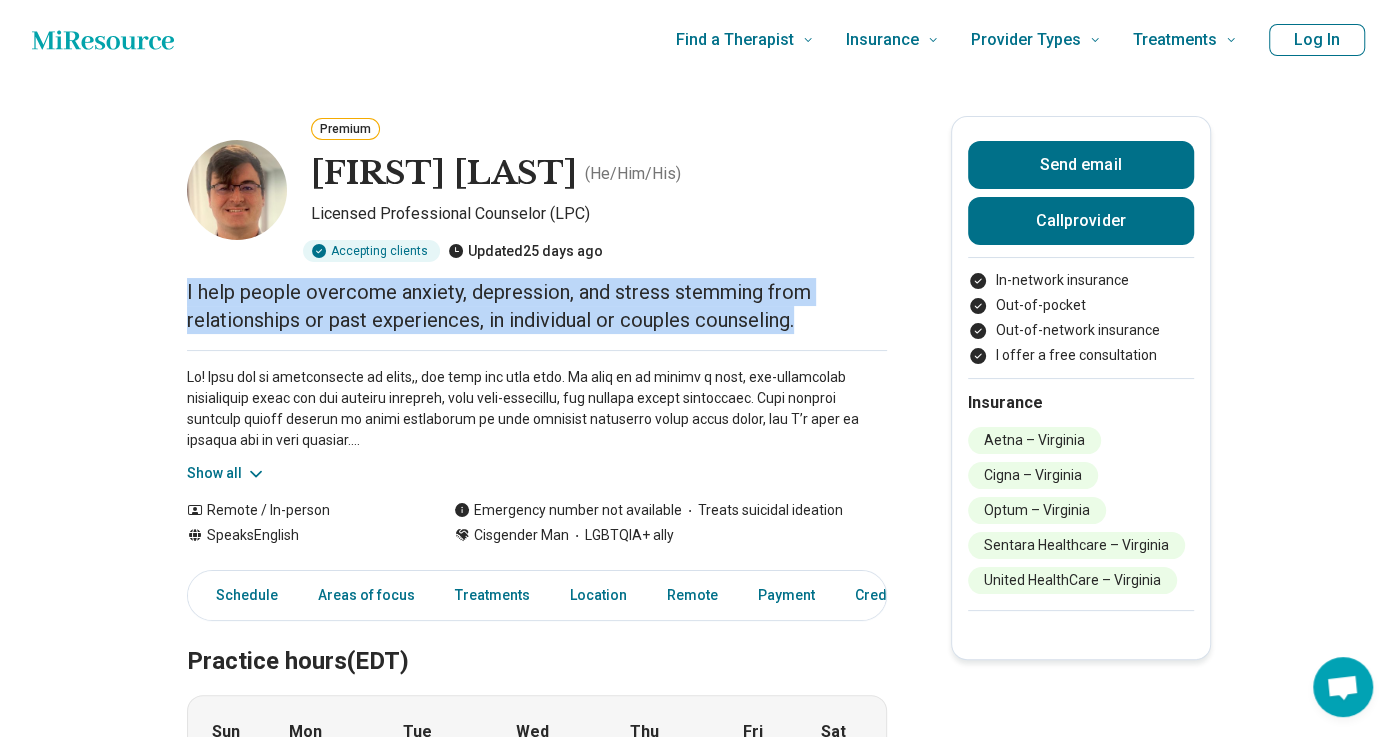 drag, startPoint x: 186, startPoint y: 292, endPoint x: 798, endPoint y: 329, distance: 613.11743 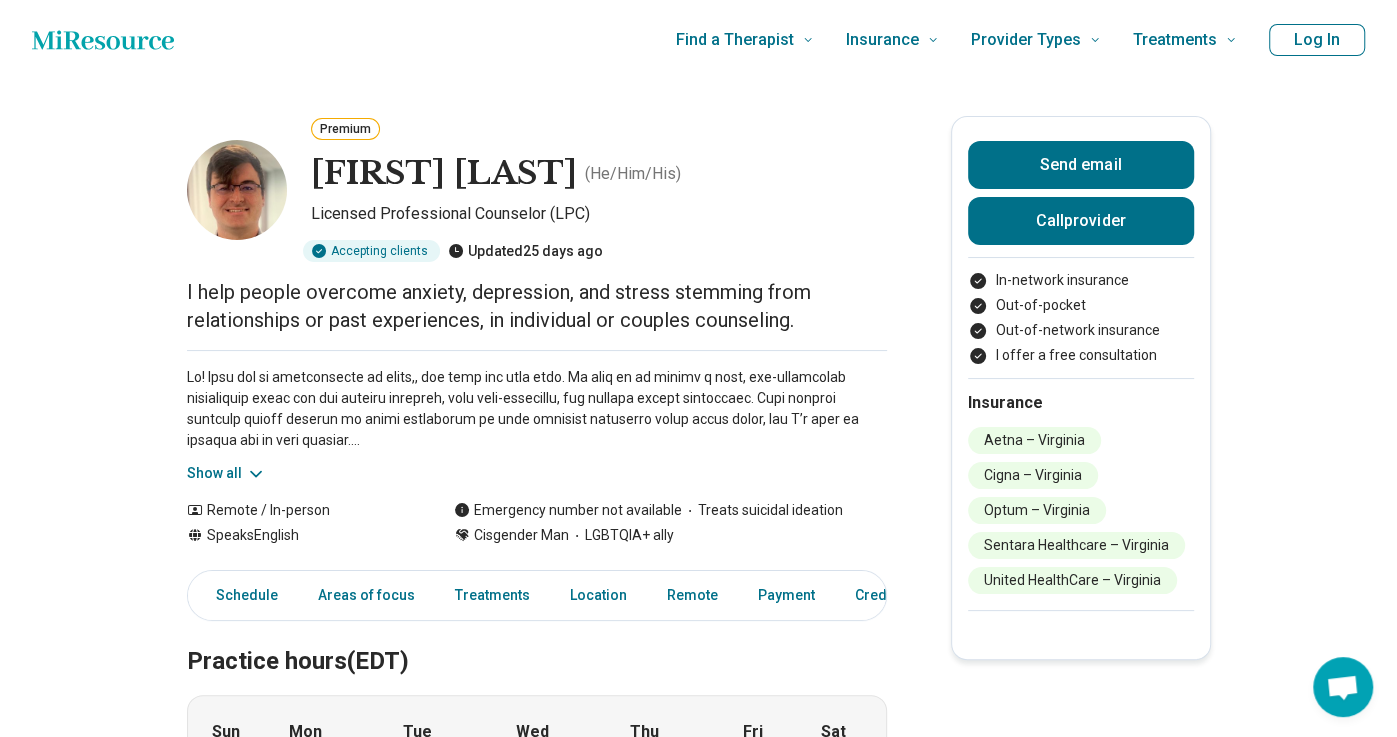 click on "Show all" at bounding box center (226, 473) 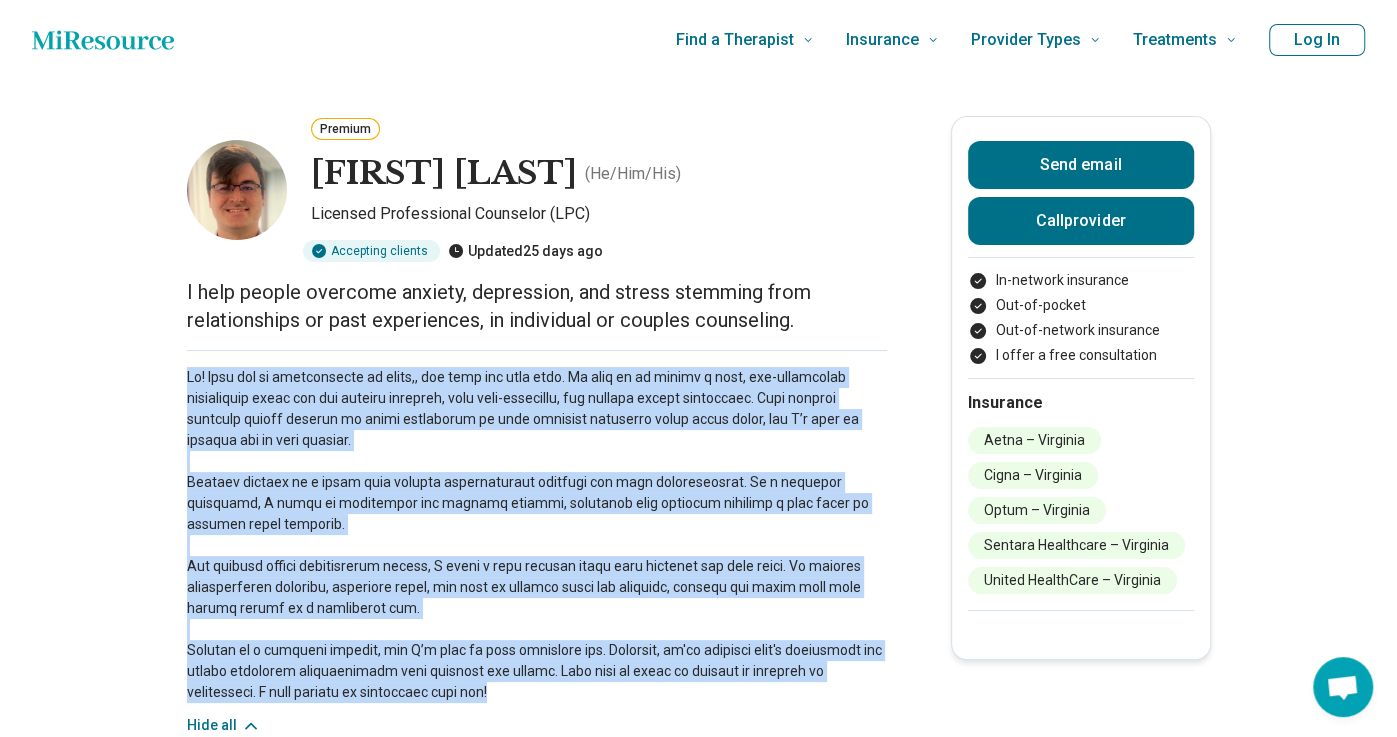 drag, startPoint x: 186, startPoint y: 375, endPoint x: 461, endPoint y: 676, distance: 407.70822 